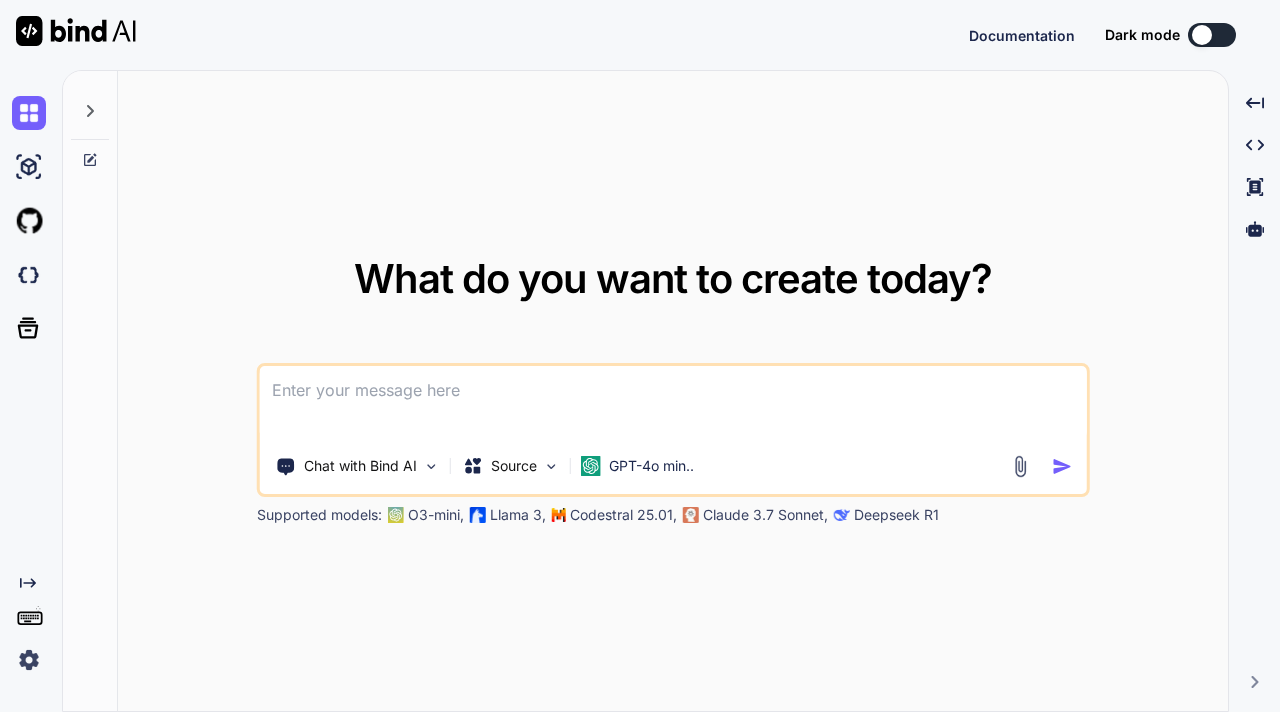scroll, scrollTop: 0, scrollLeft: 0, axis: both 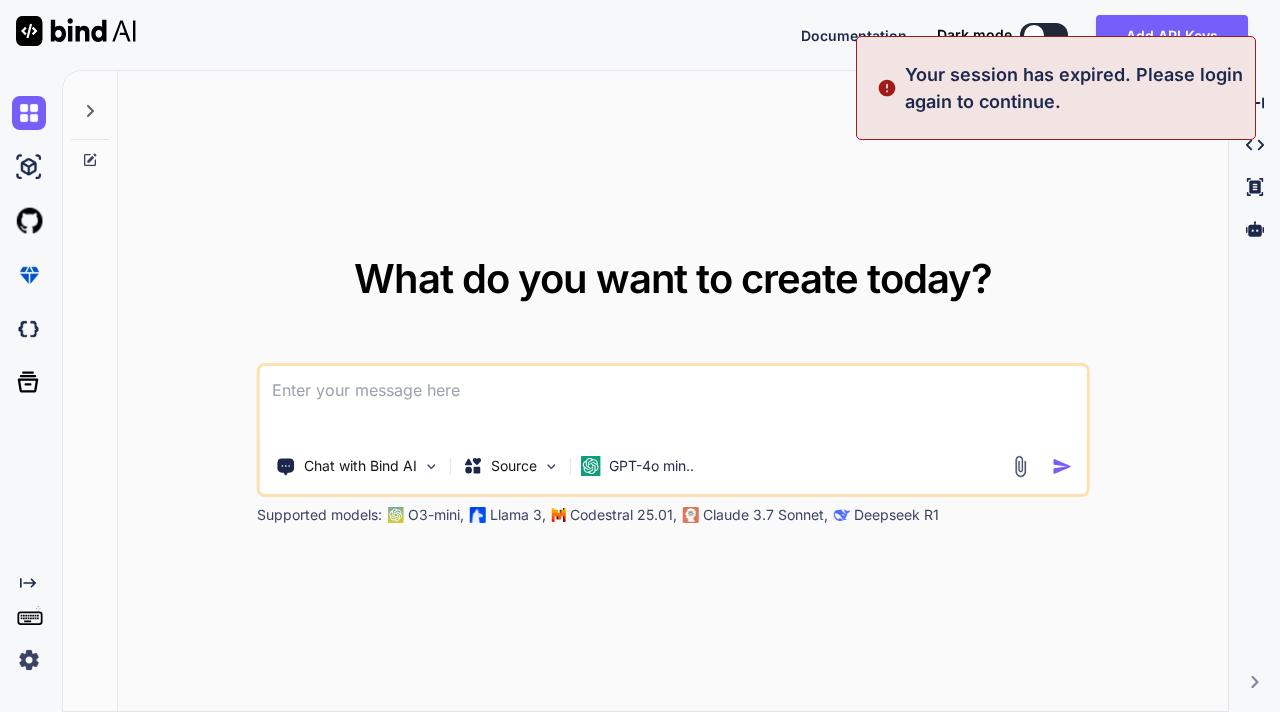 type on "x" 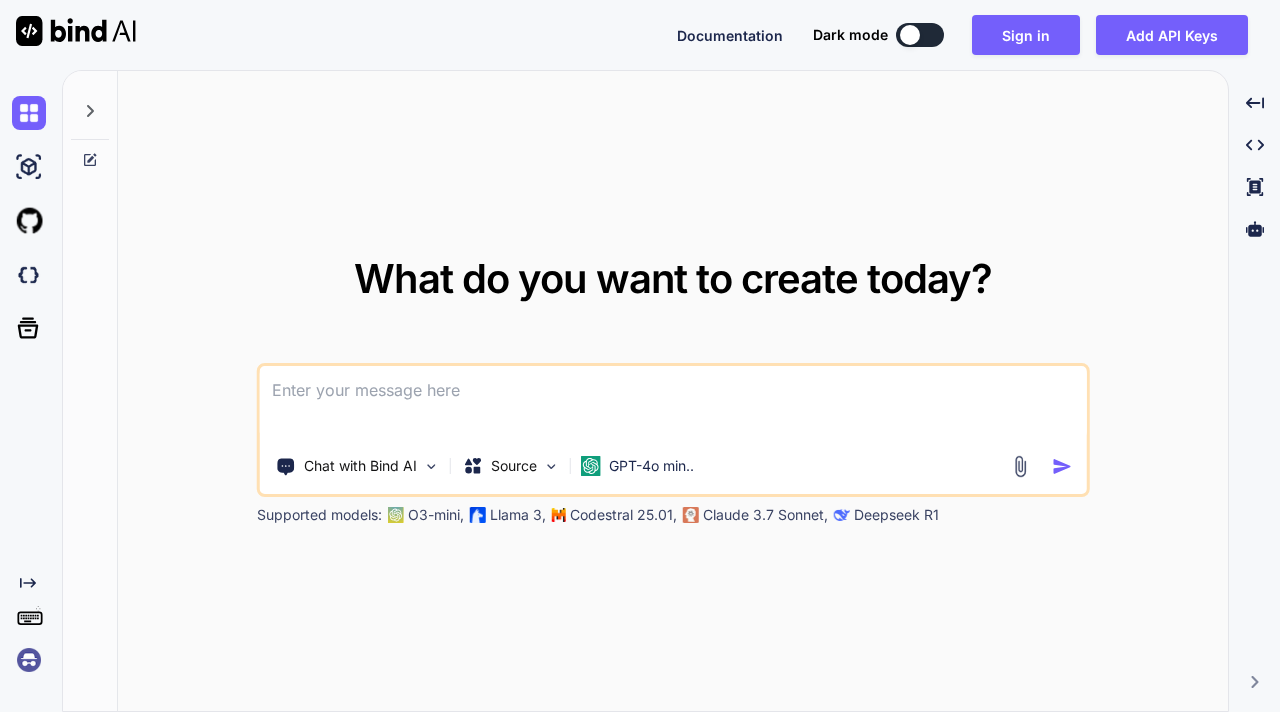 click on "What do you want to create today? Chat with Bind AI Source   GPT-4o min.. Supported models: O3-mini,   Llama 3, Codestral 25.01, Claude 3.7 Sonnet, Deepseek R1" at bounding box center [673, 392] 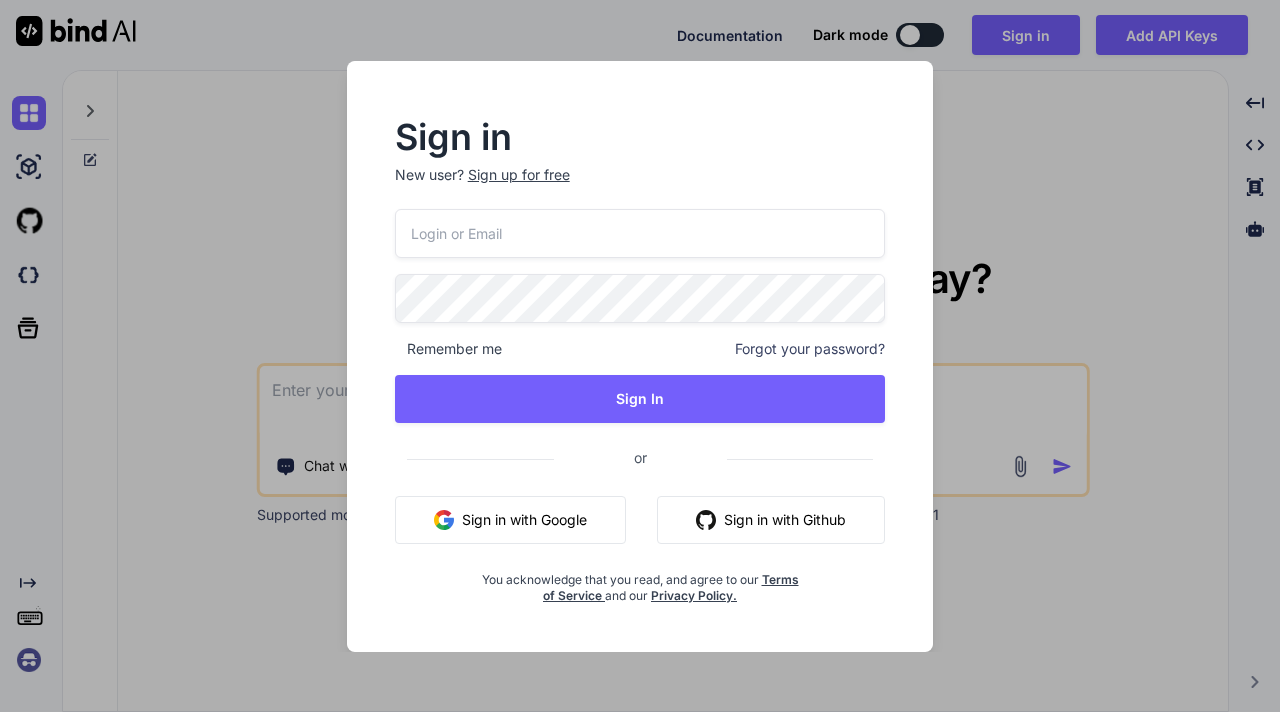 click at bounding box center (640, 233) 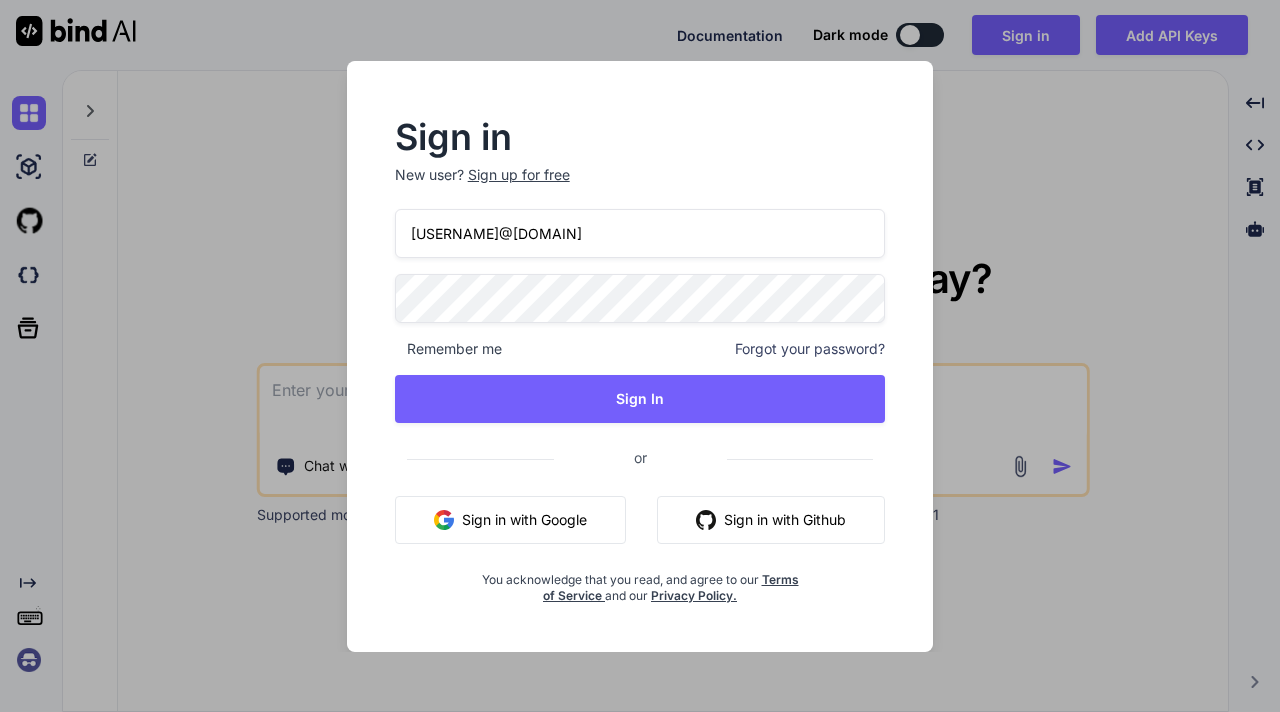 type on "[USERNAME]@[DOMAIN]" 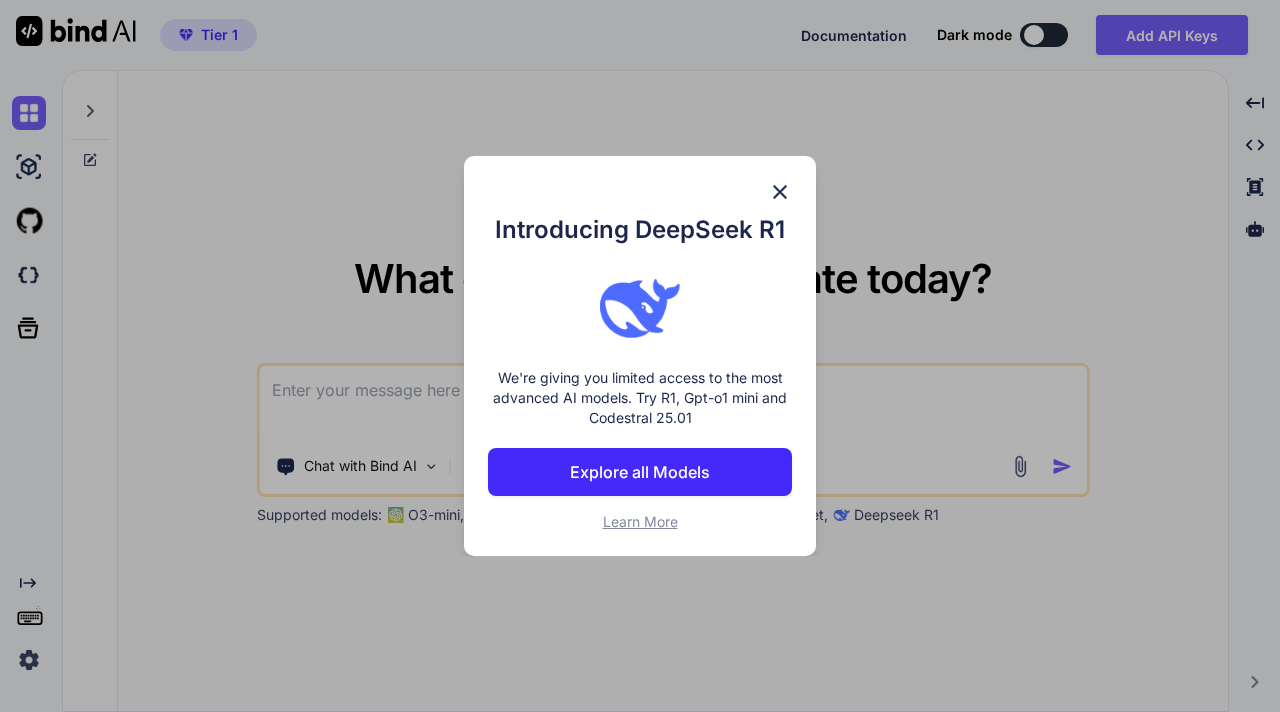 click on "Explore all Models" at bounding box center [640, 472] 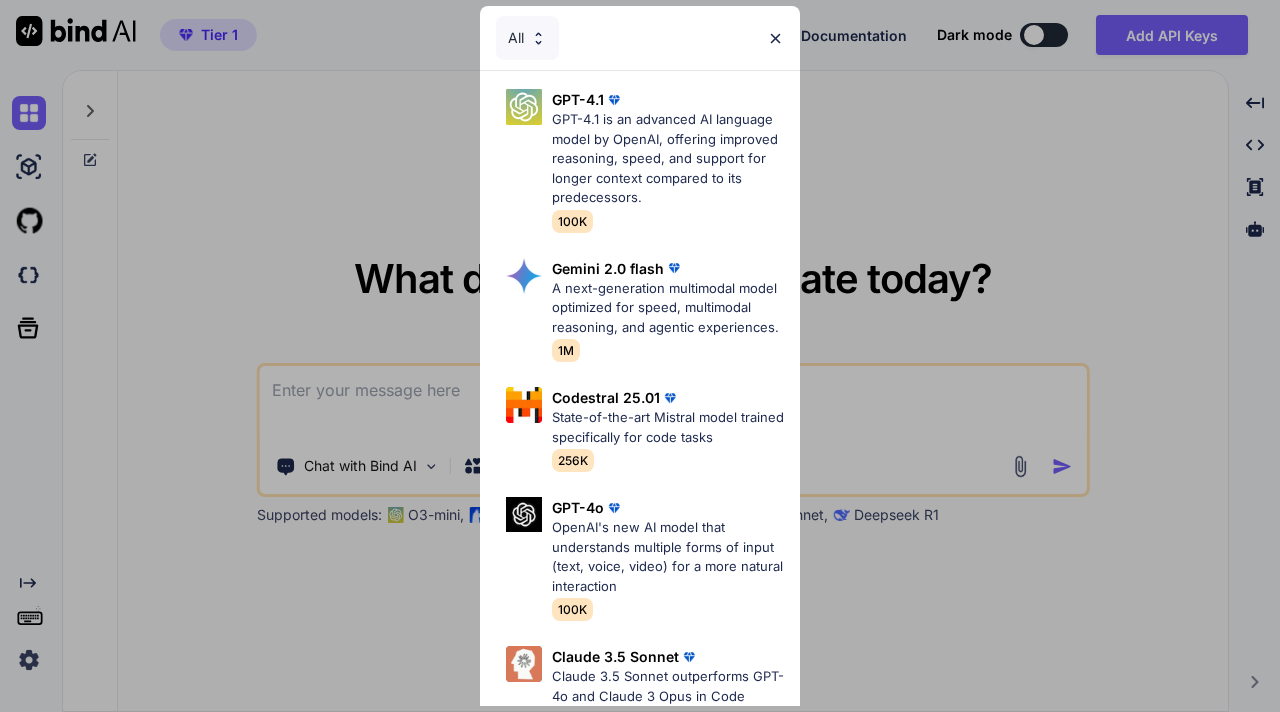 click on "All" at bounding box center [527, 38] 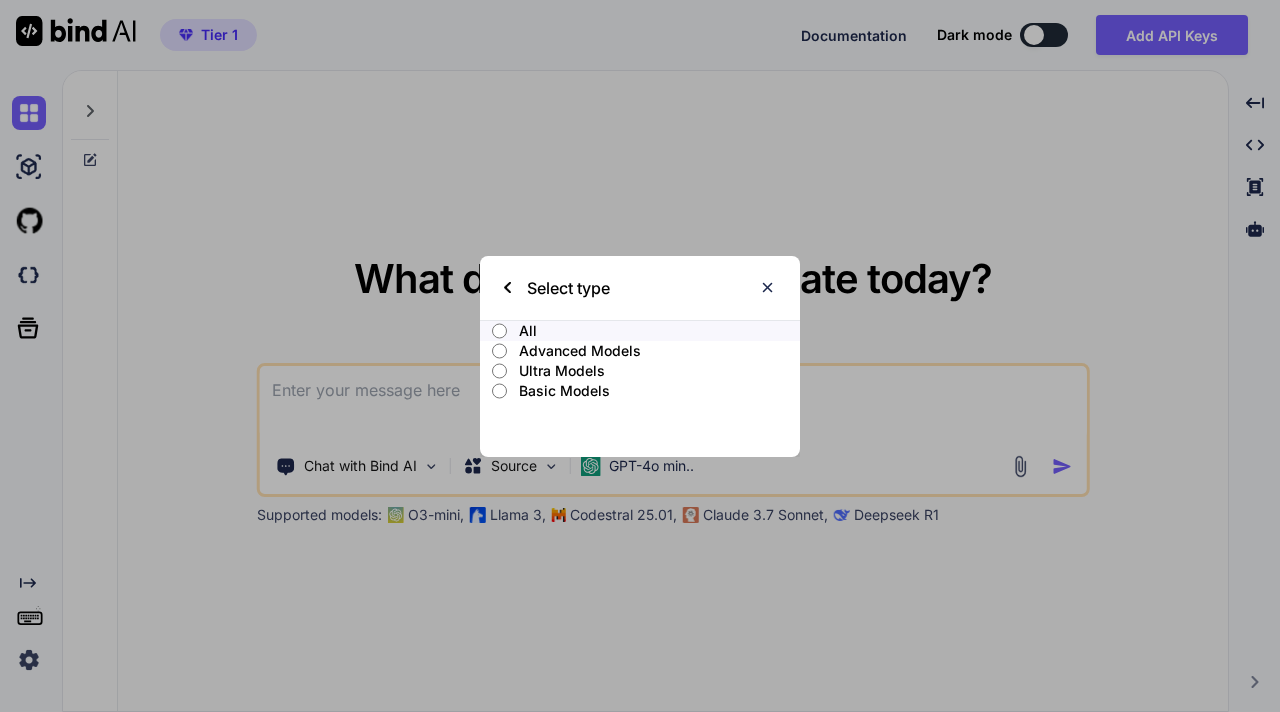 click on "Ultra Models" at bounding box center (659, 371) 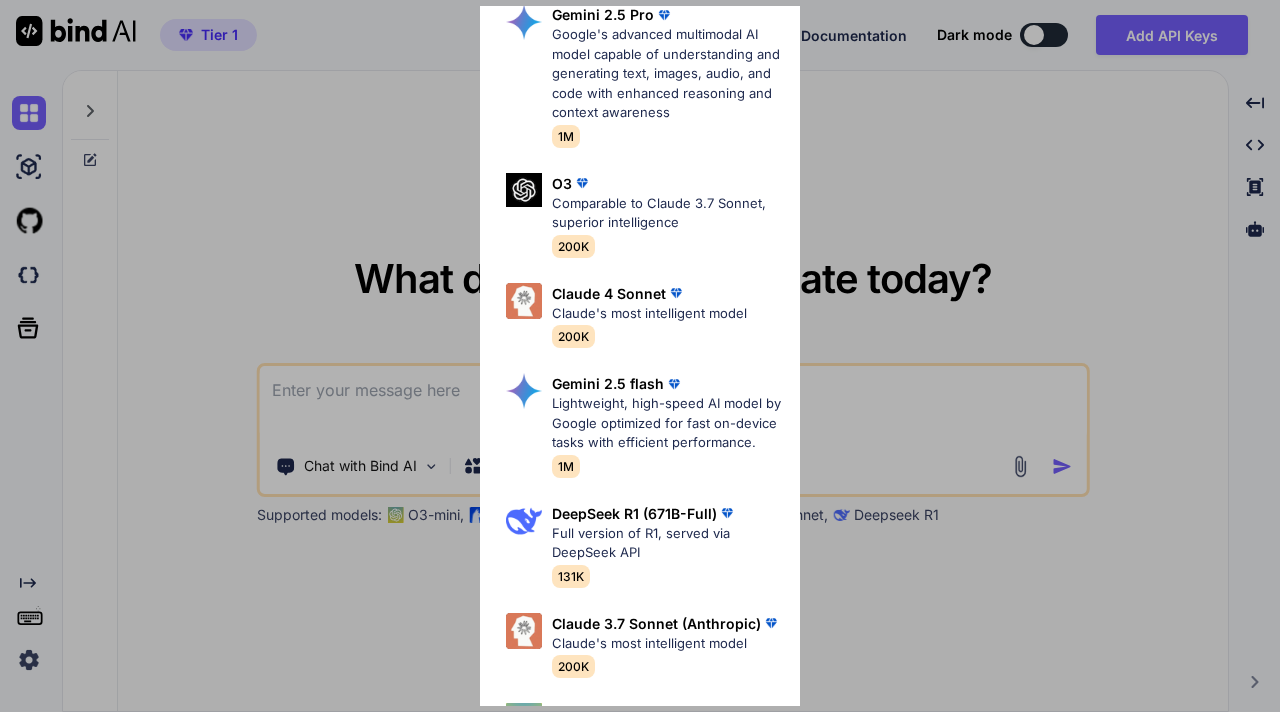scroll, scrollTop: 0, scrollLeft: 0, axis: both 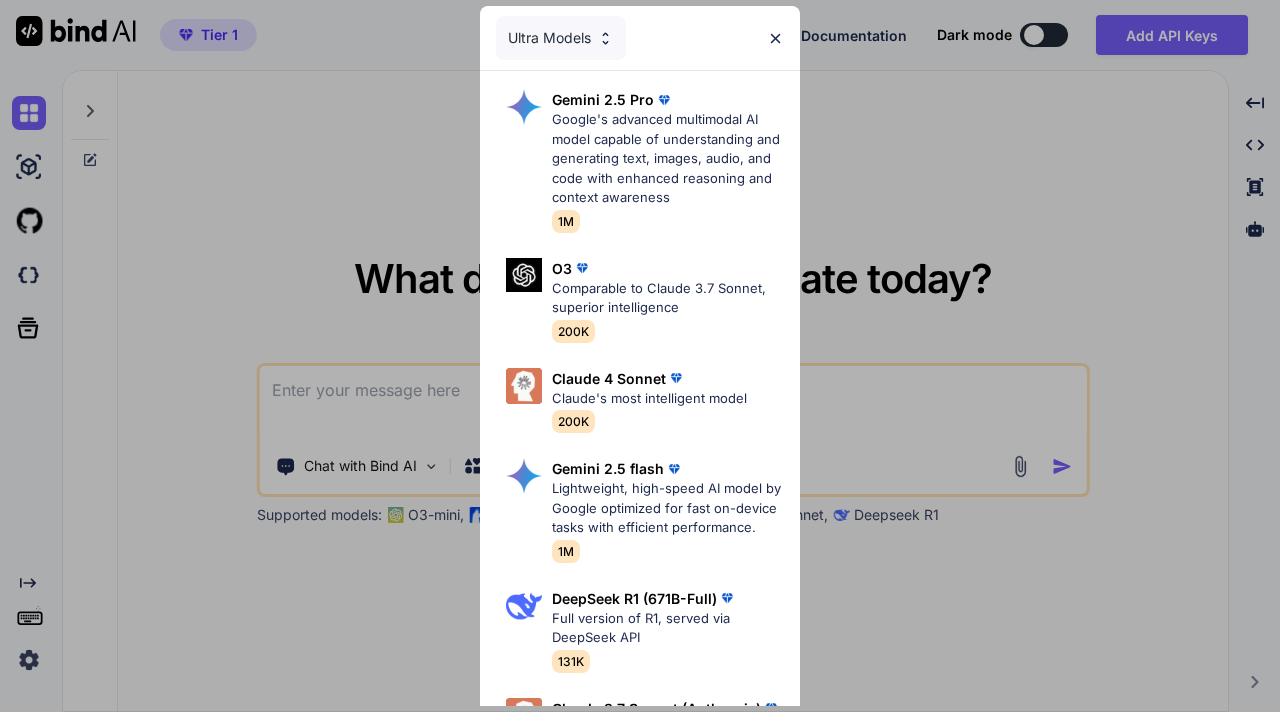 click on "Google's advanced multimodal AI model capable of understanding and generating text, images, audio, and code with enhanced reasoning and context awareness" at bounding box center [668, 159] 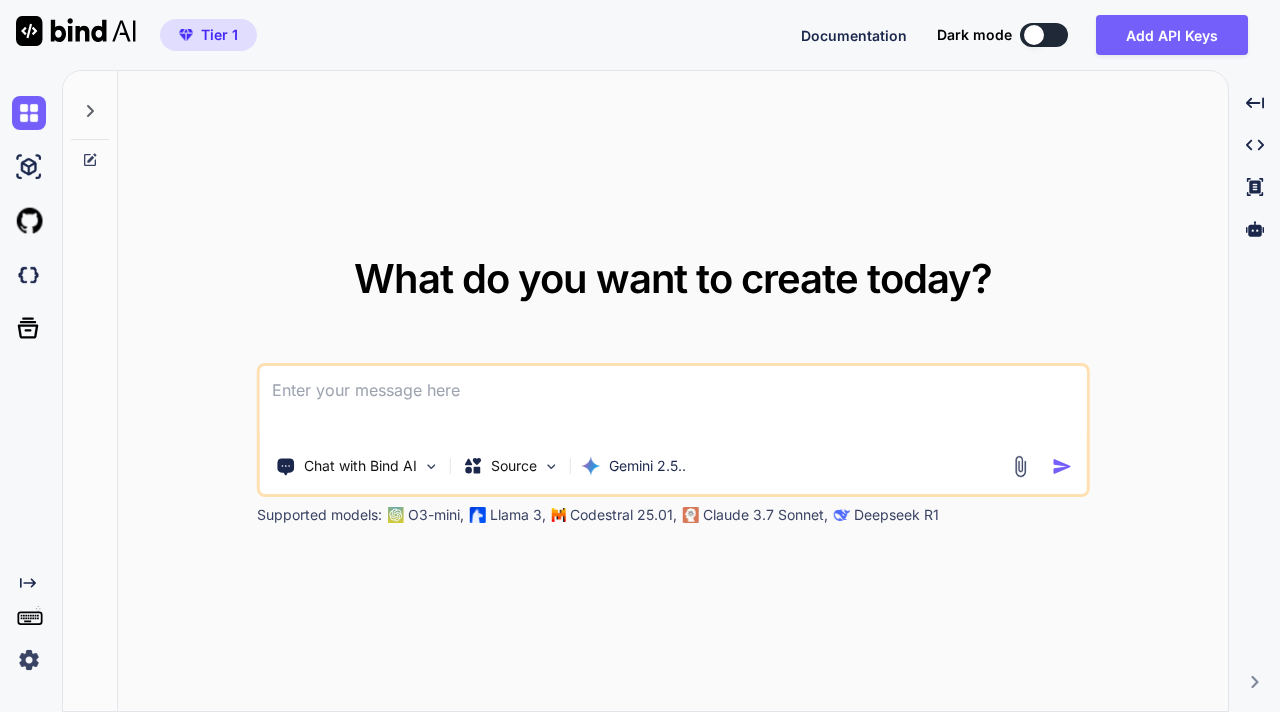 click at bounding box center [673, 403] 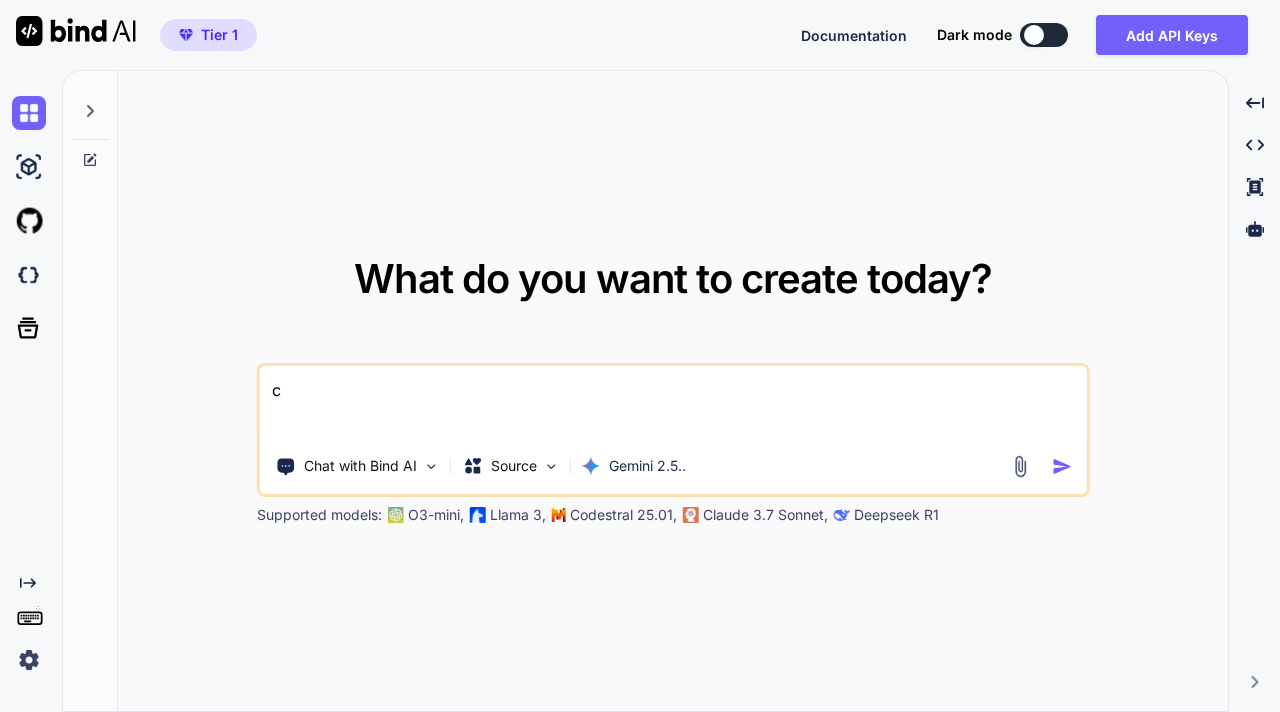 type on "cr" 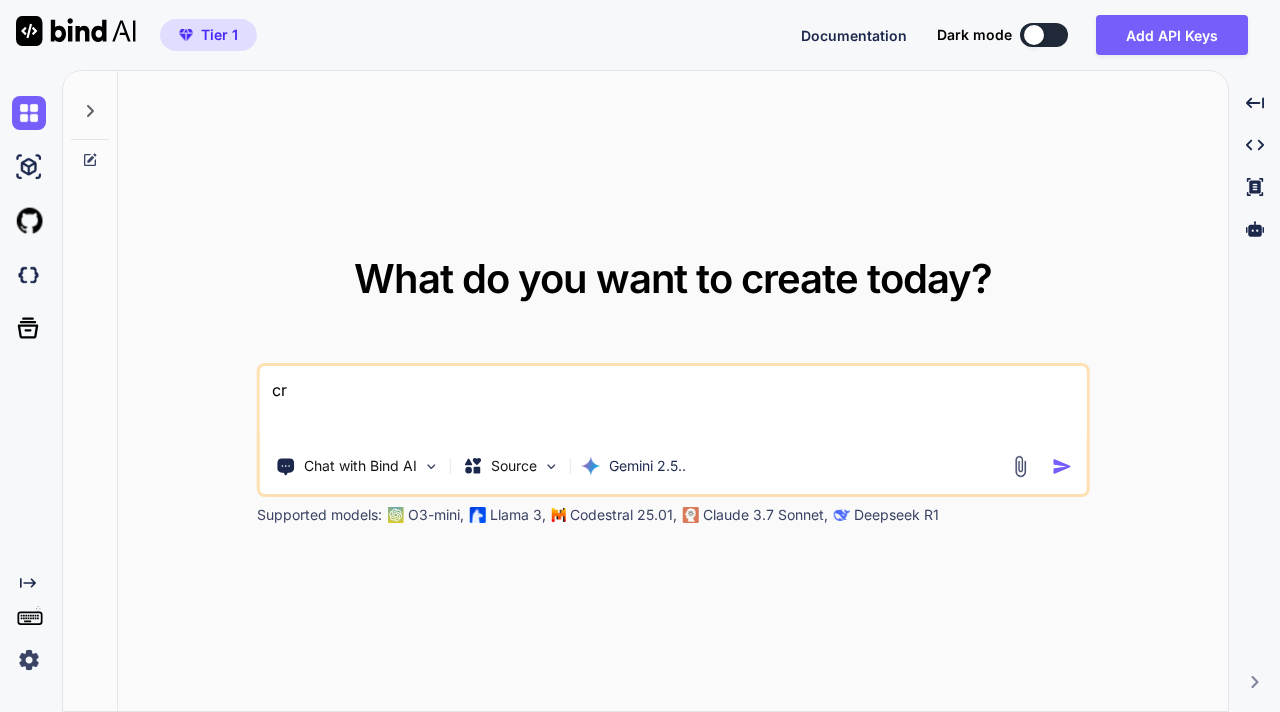 type on "cre" 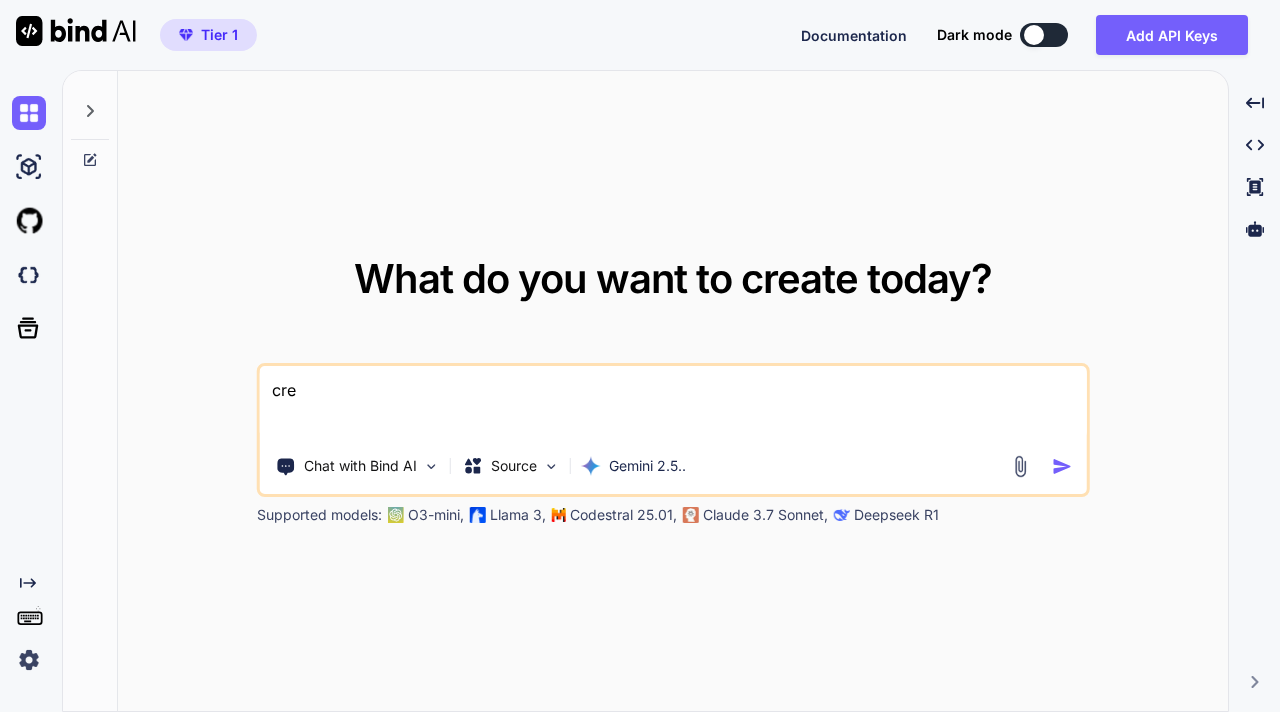 type on "crea" 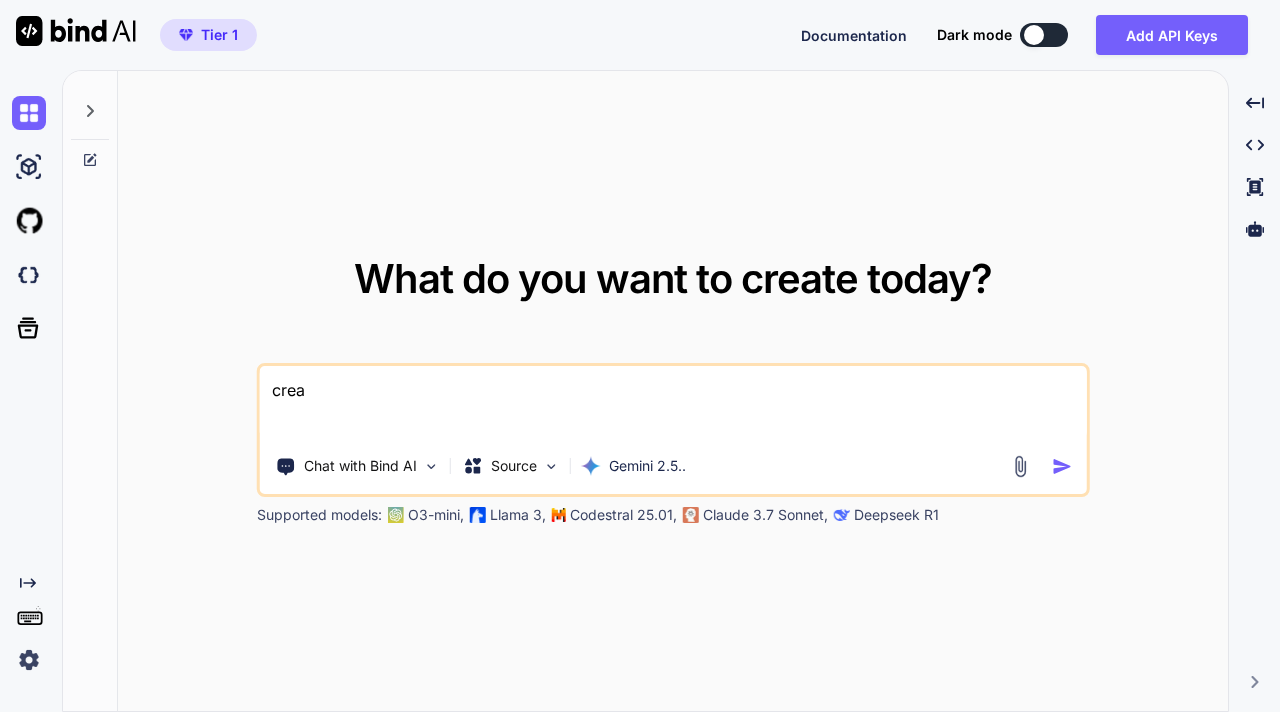 type on "creat" 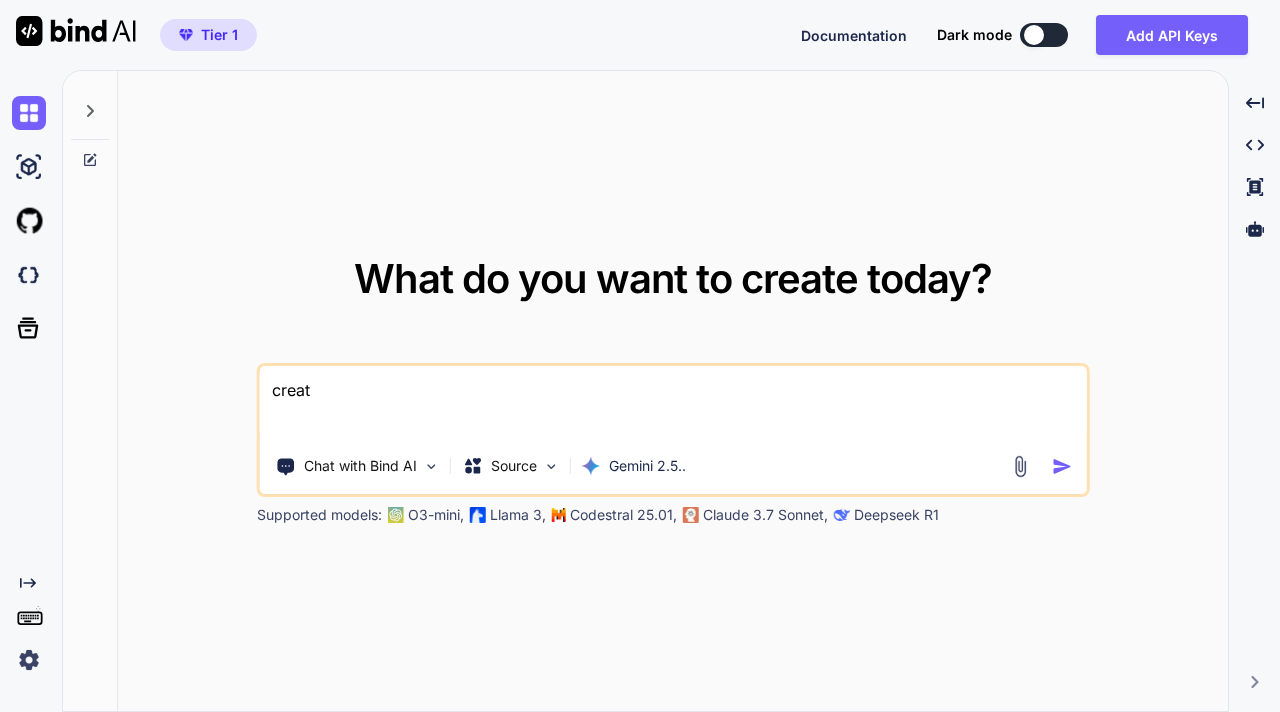 type on "create" 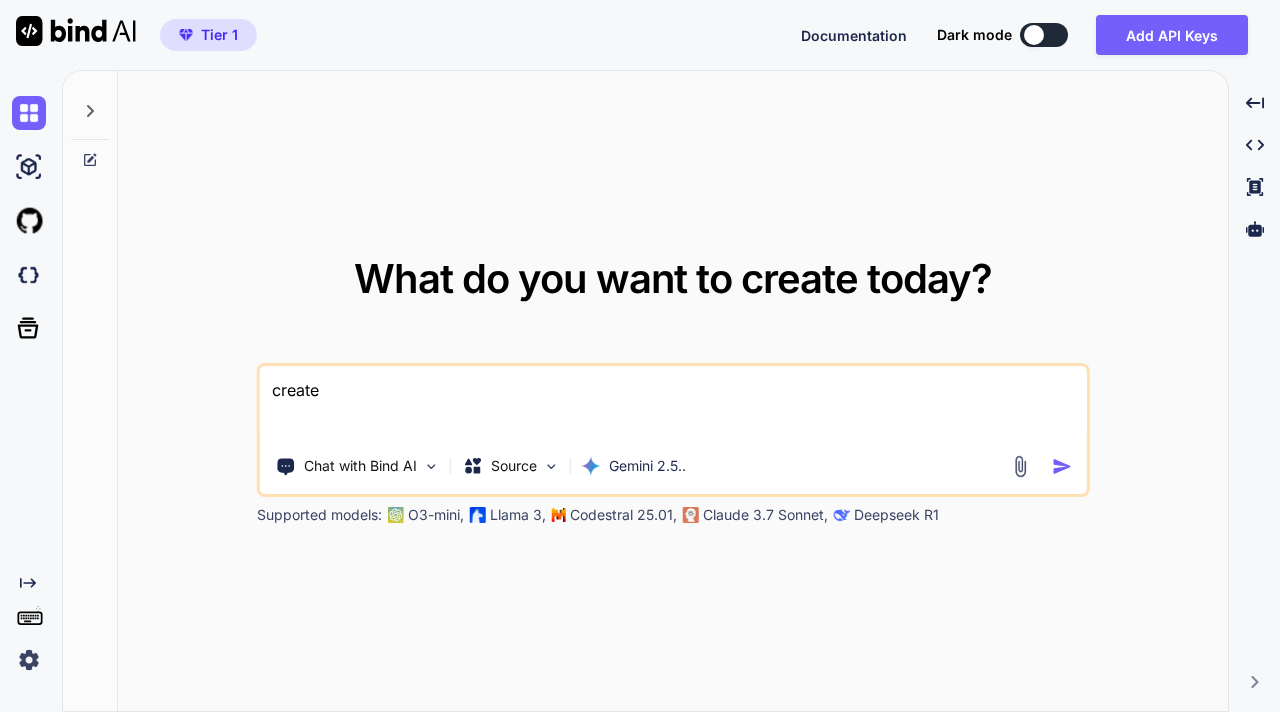 type on "create" 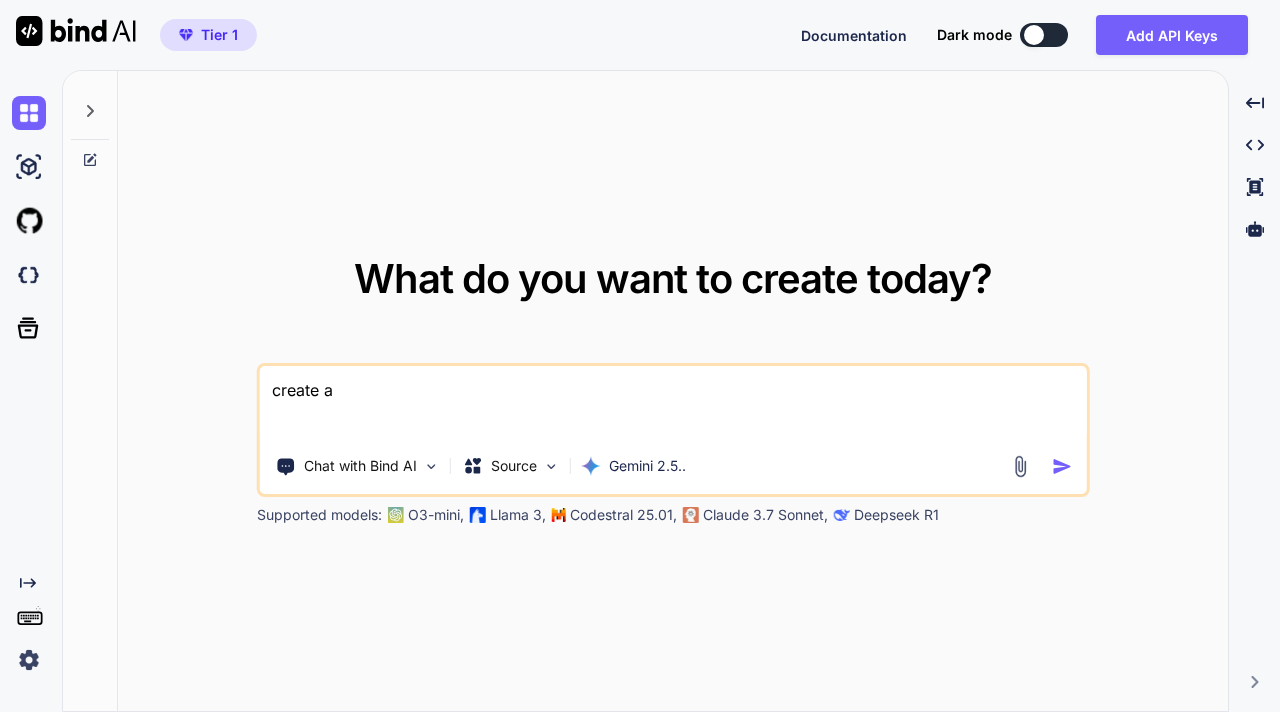 type on "create a" 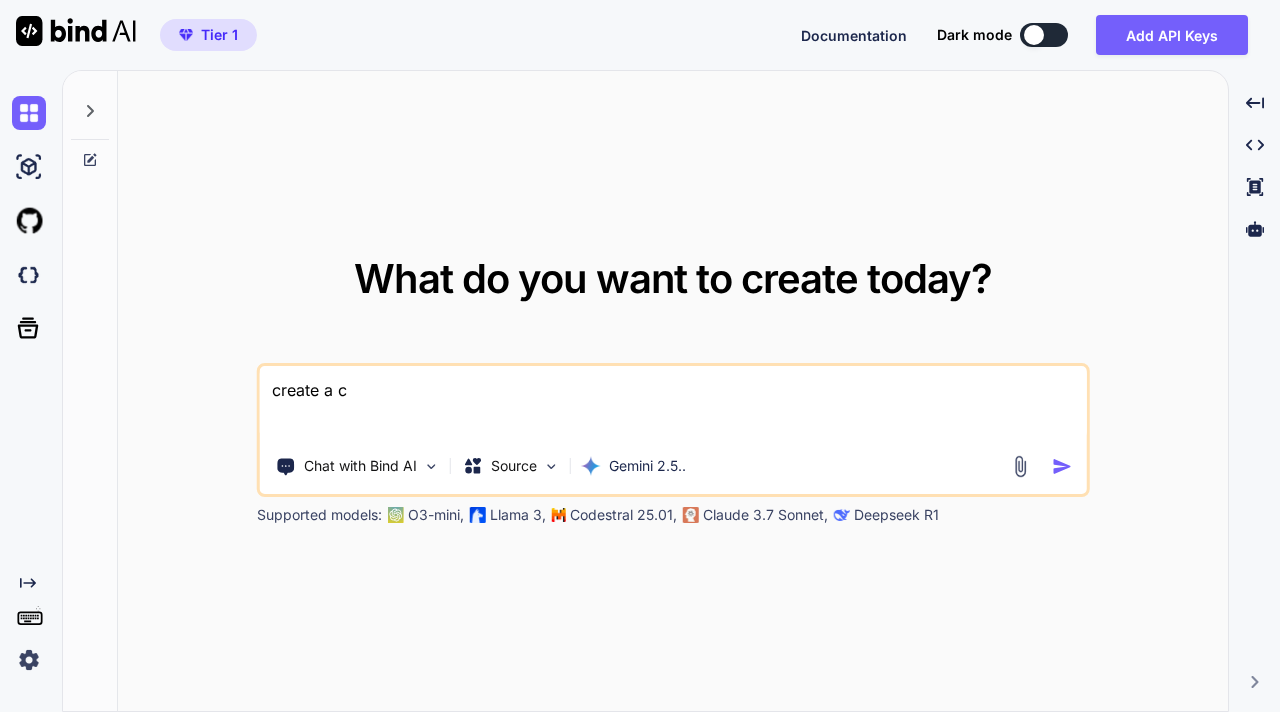 type on "create a c" 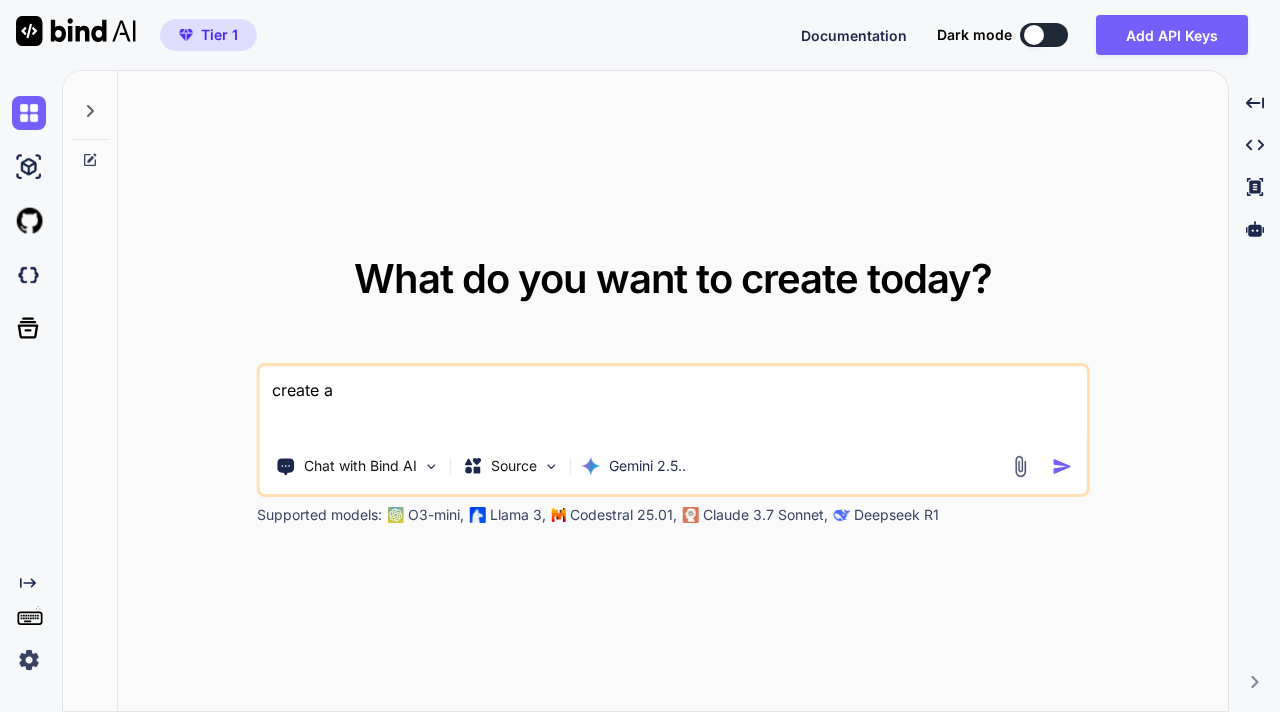 type on "create a c" 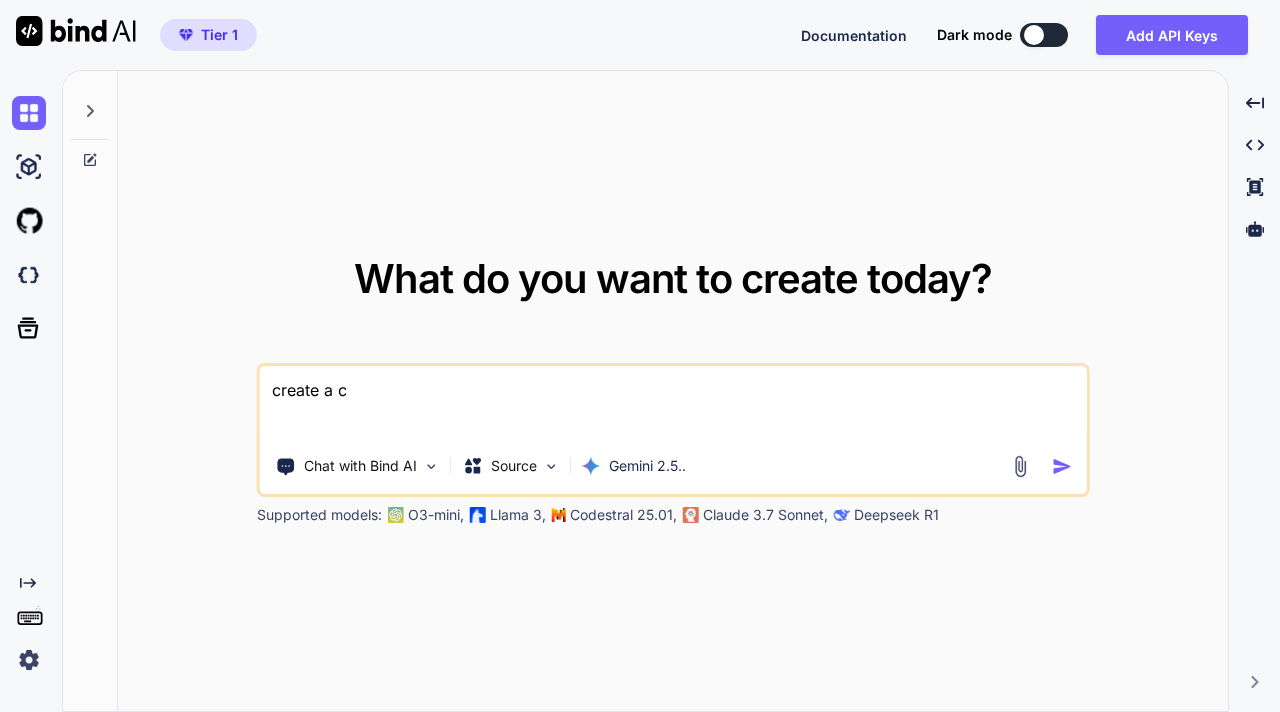 type on "create a co" 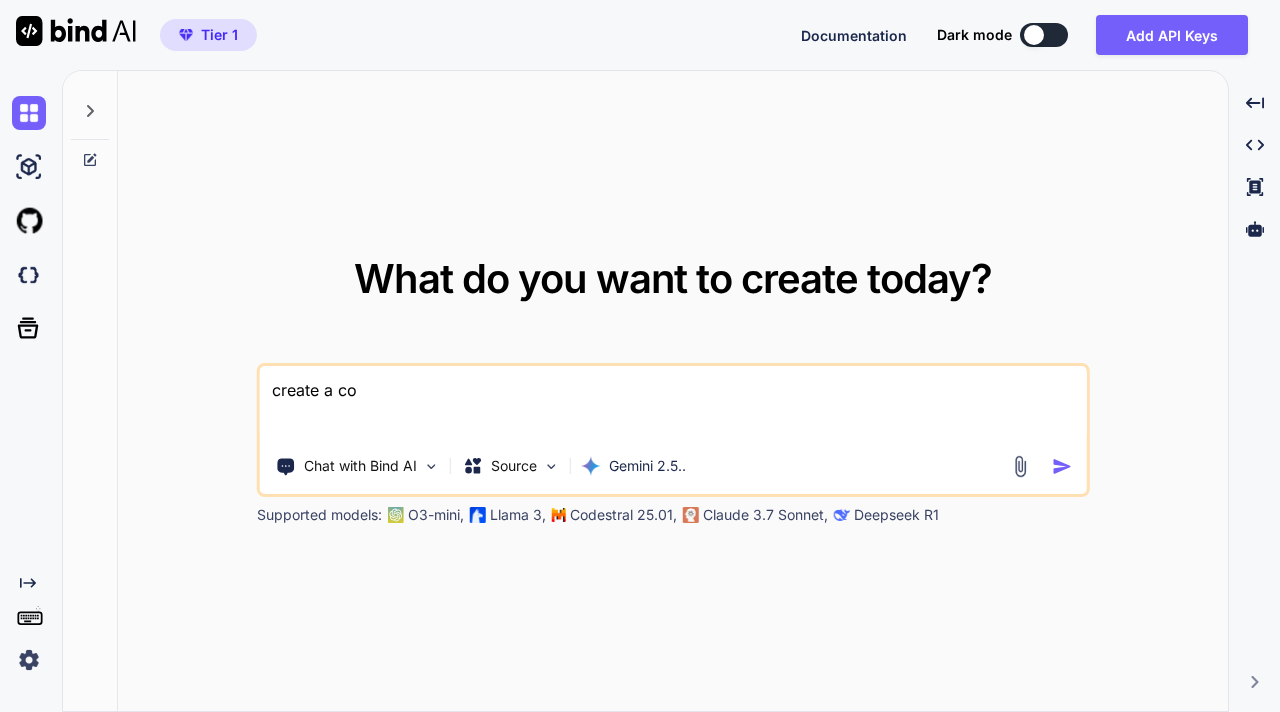 type on "create a com" 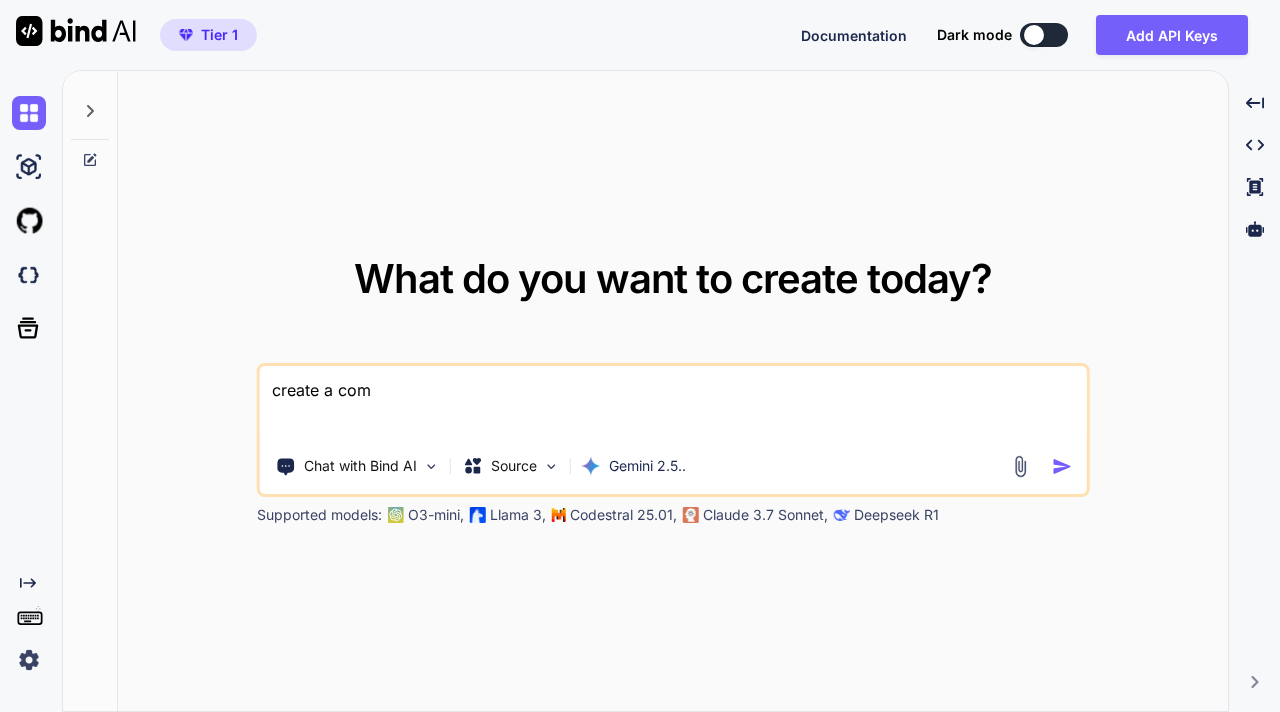 type on "create a comp" 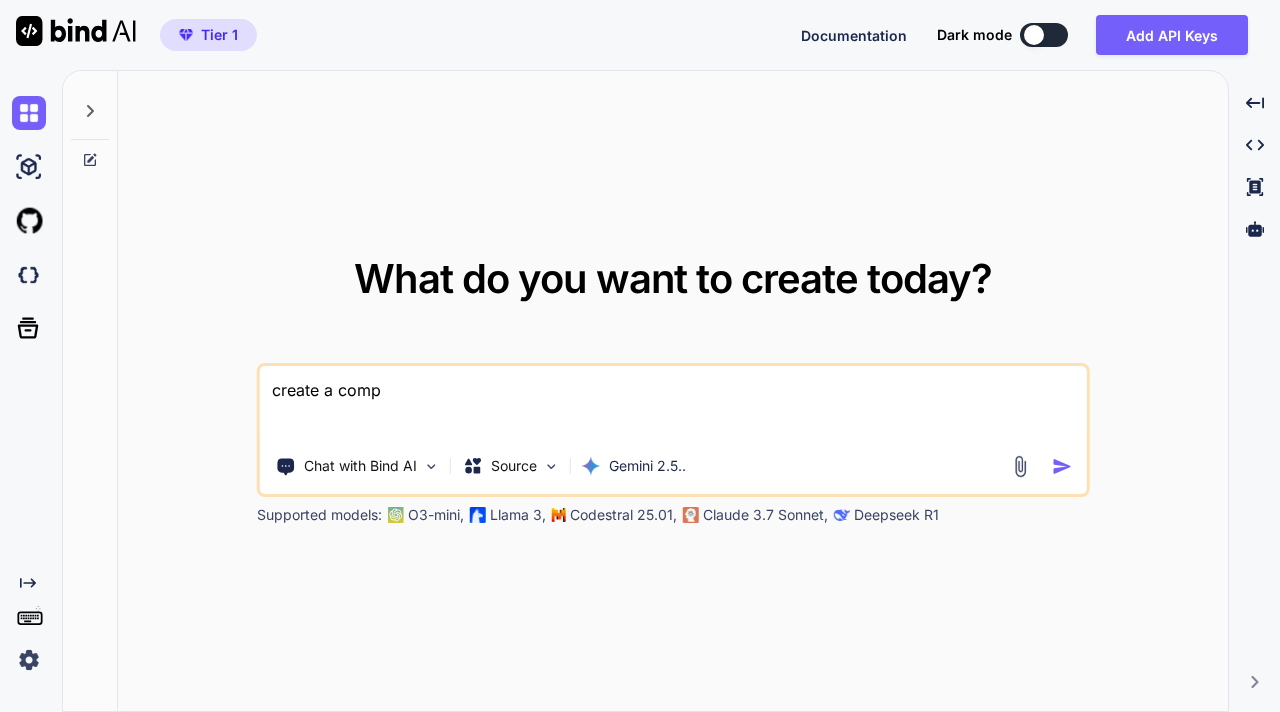 type on "create a compr" 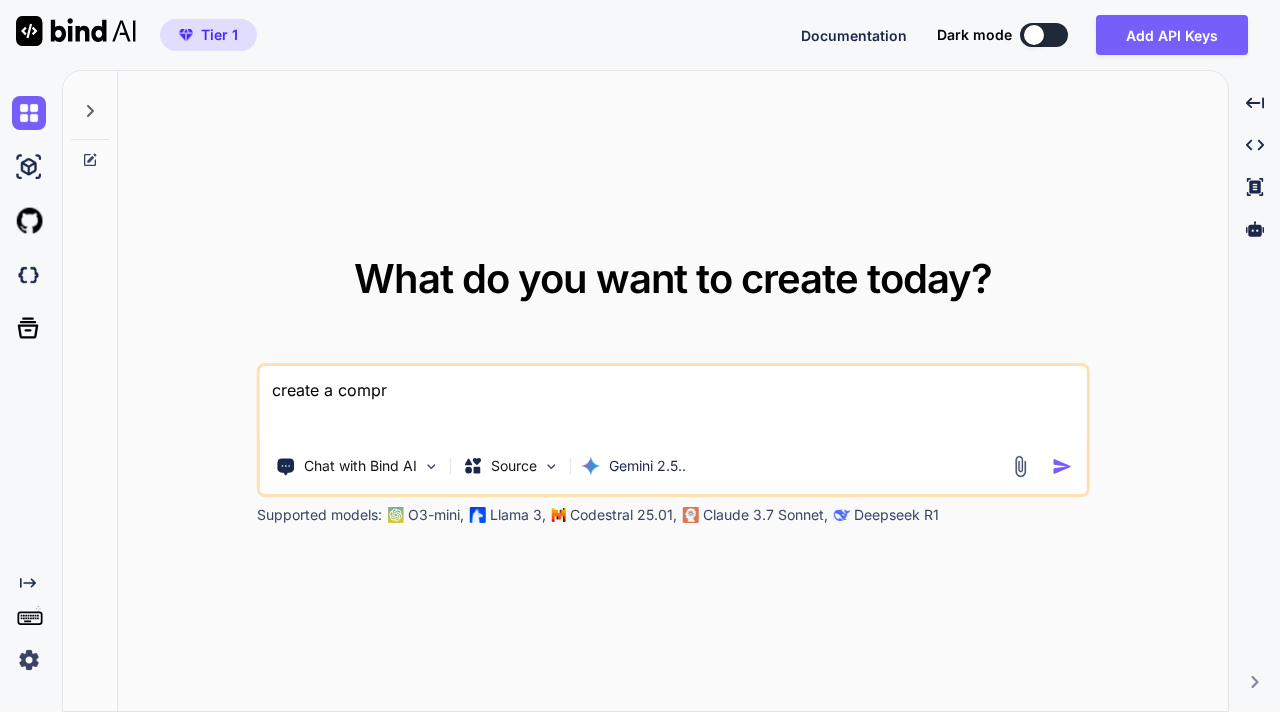 type on "create a compre" 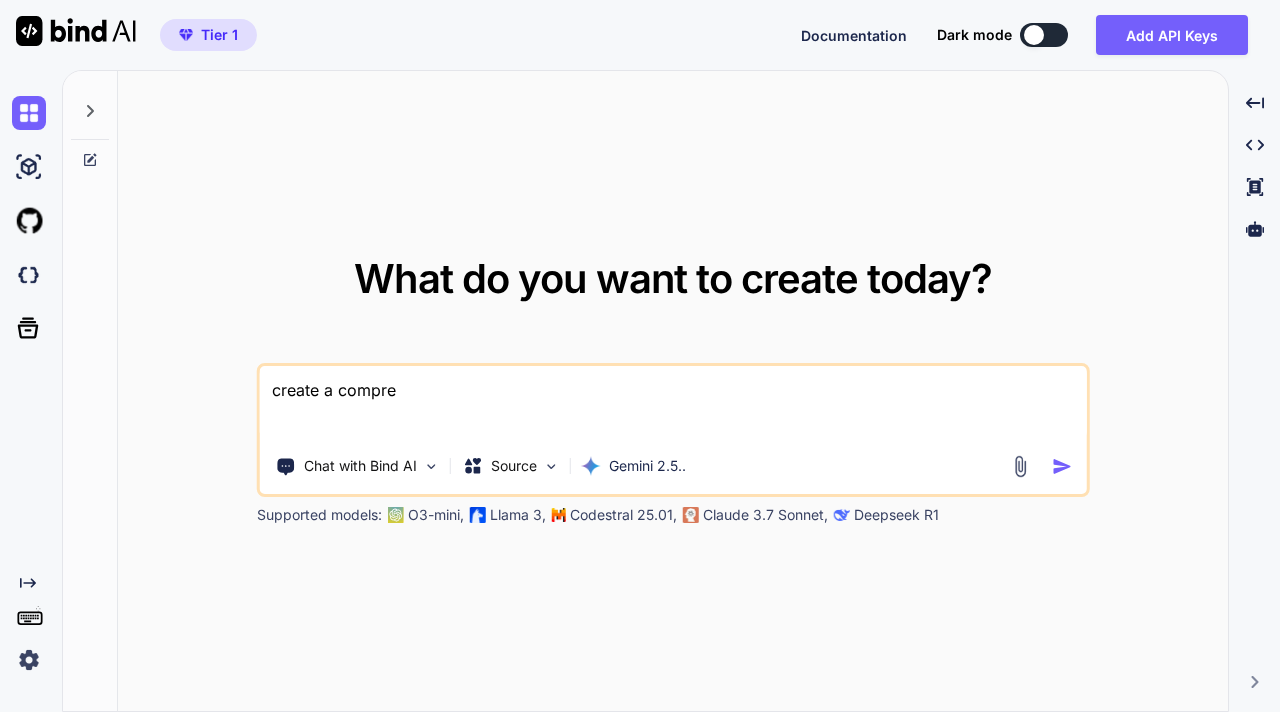 type on "create a compreh" 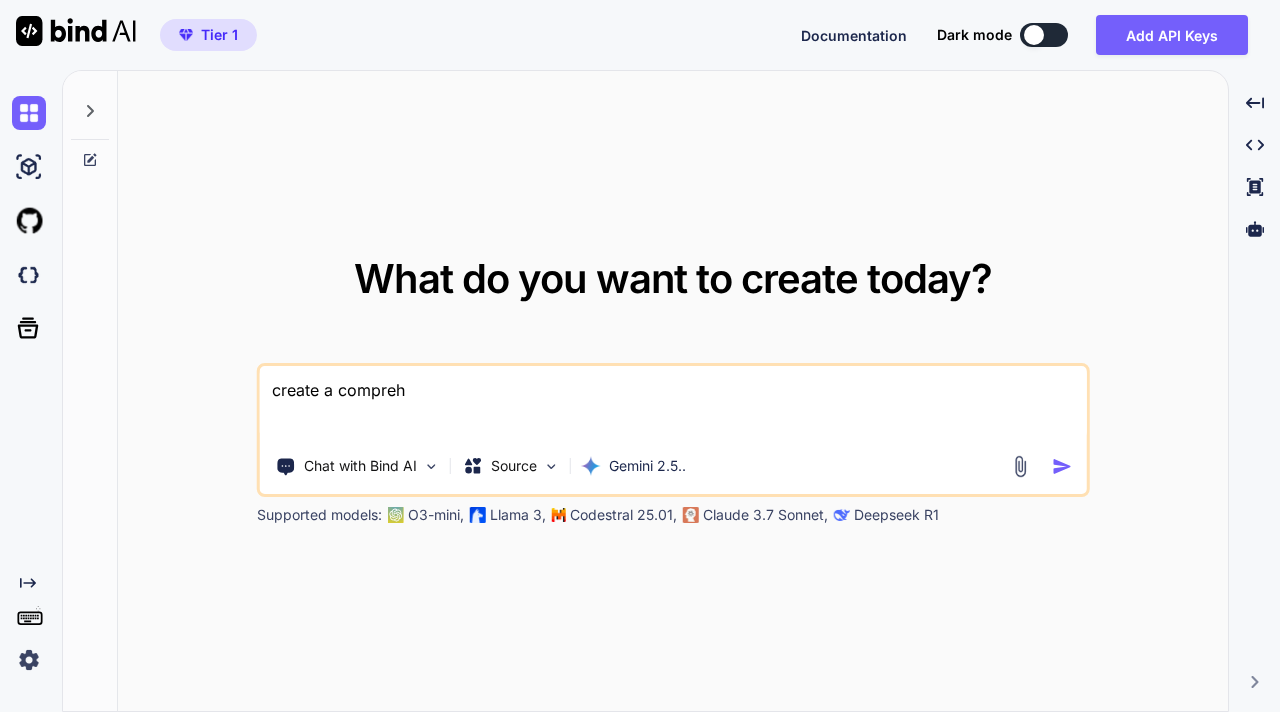 type on "create a comprehe" 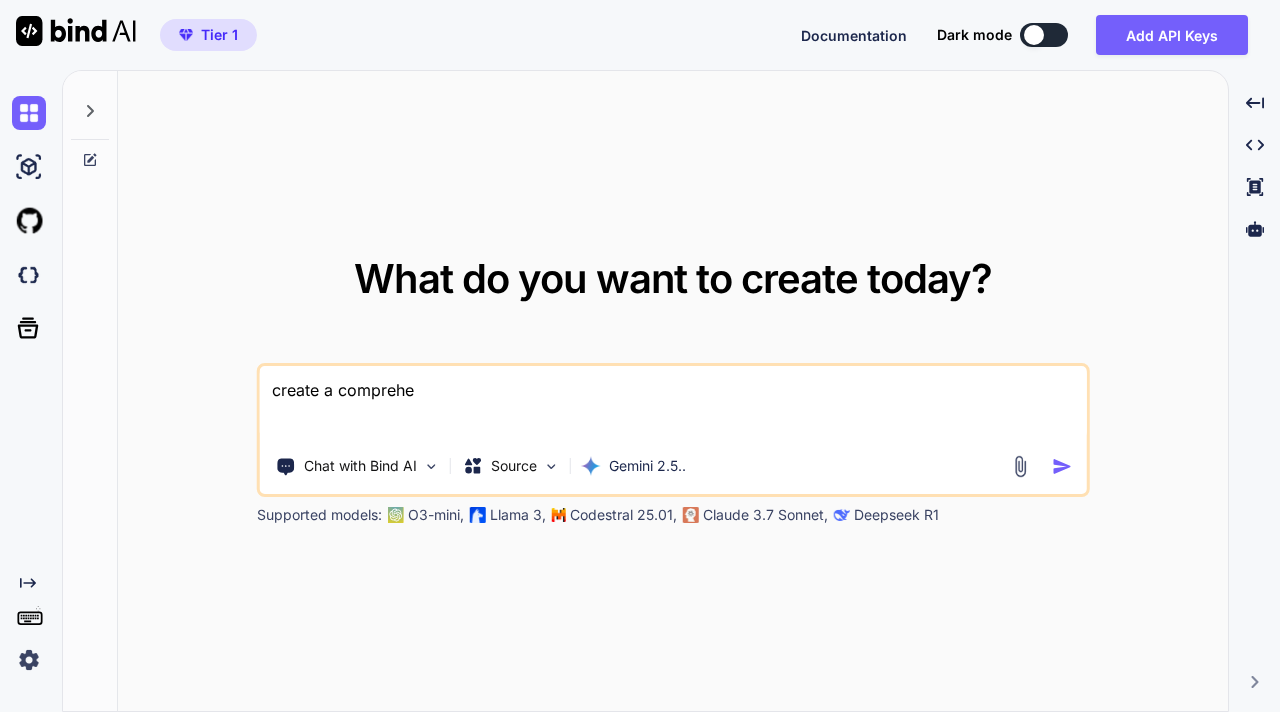 type on "create a comprehen" 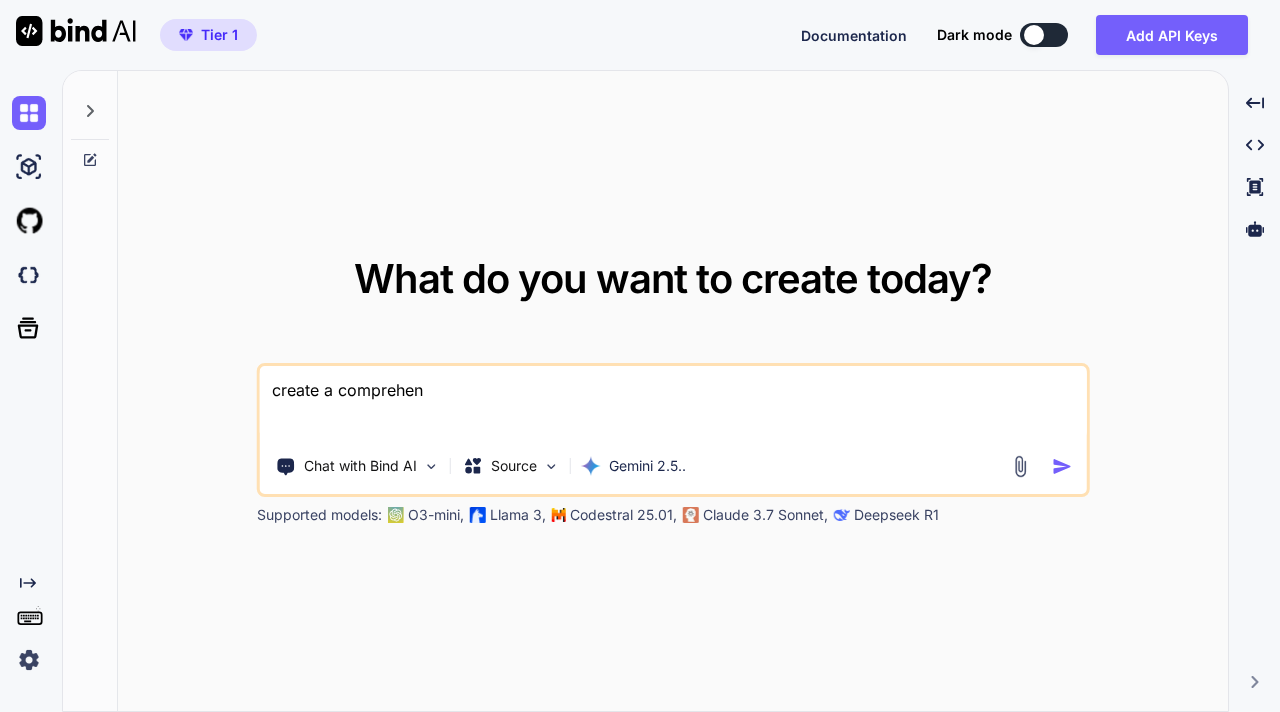 type on "create a comprehens" 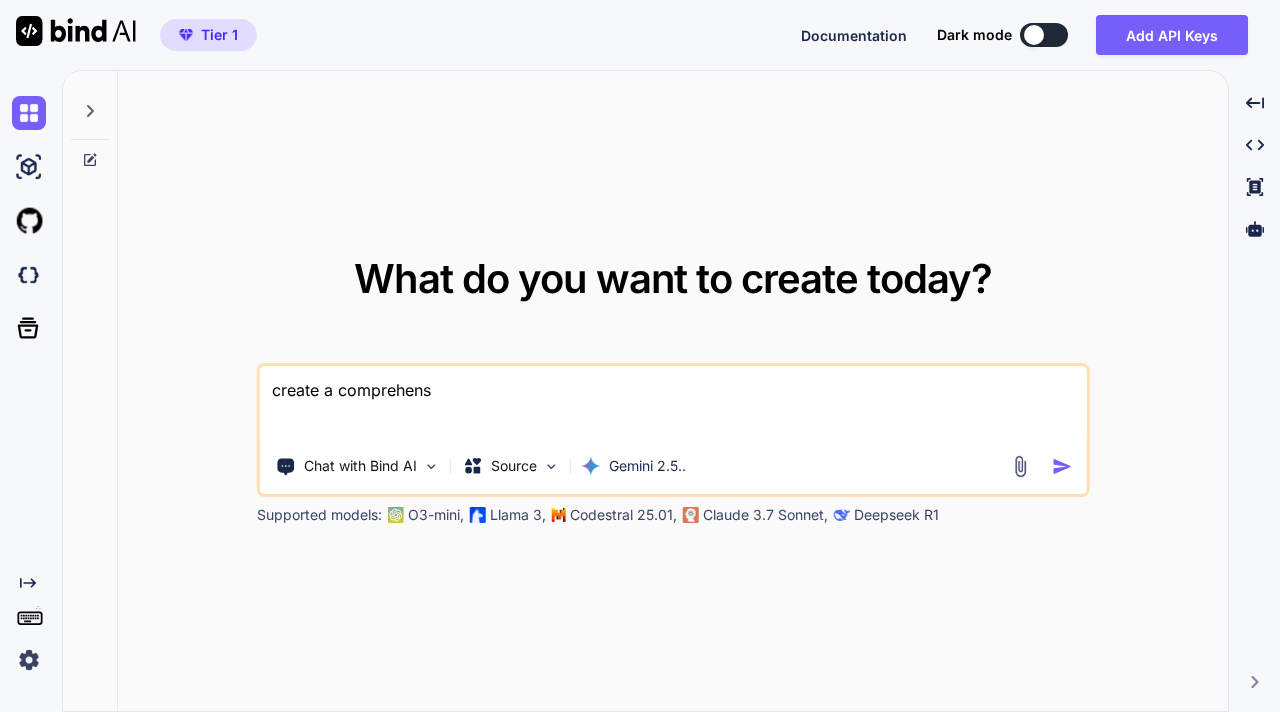 type on "create a comprehensi" 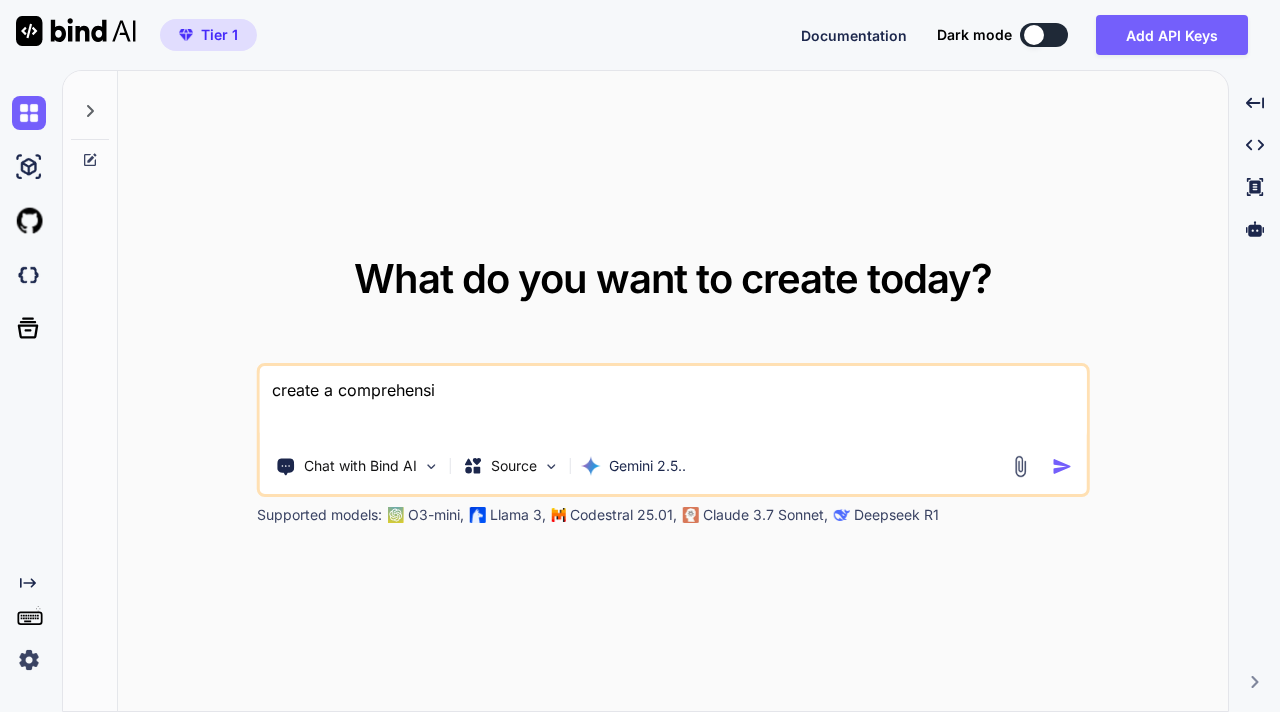 type on "create a comprehensiv" 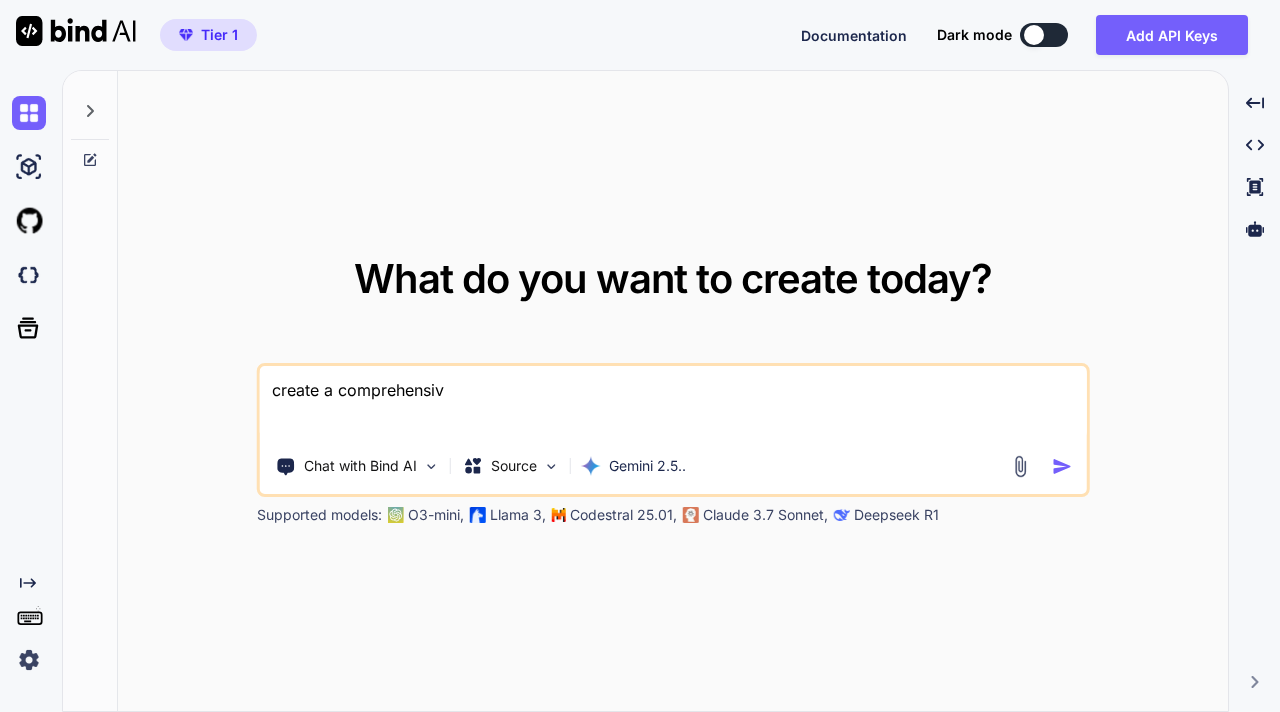 type on "create a comprehensive" 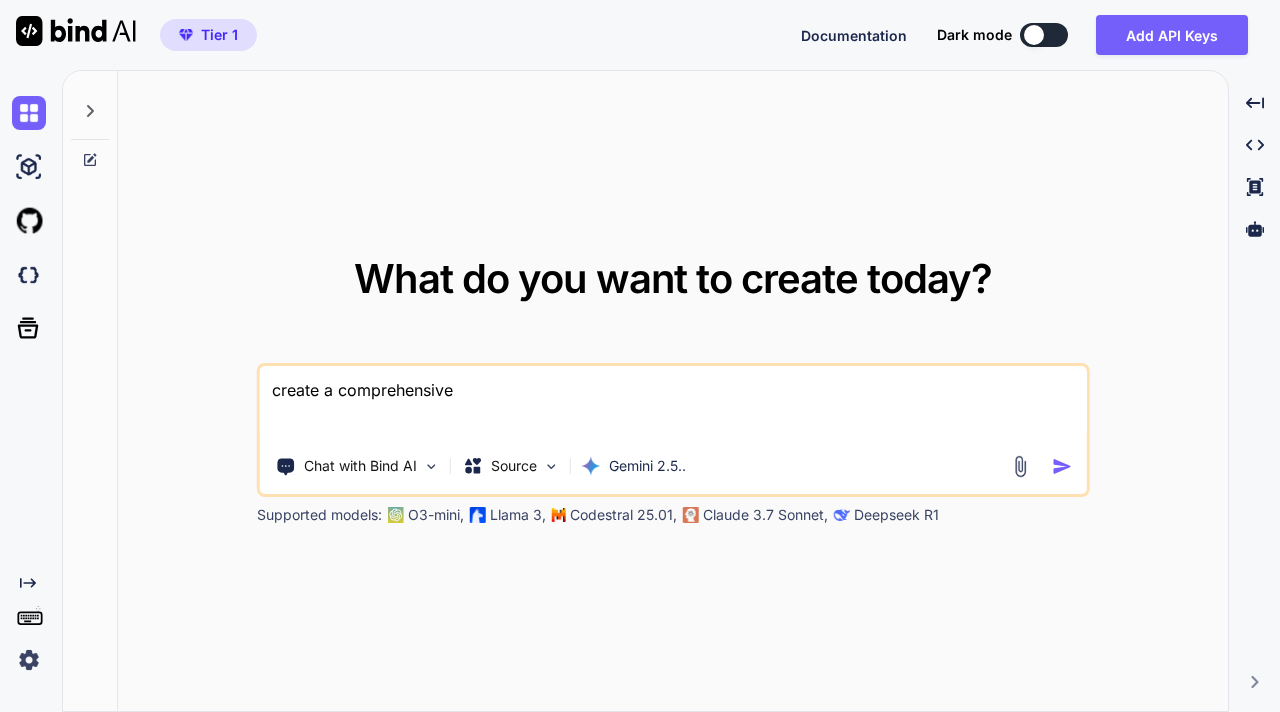 type on "create a comprehensive" 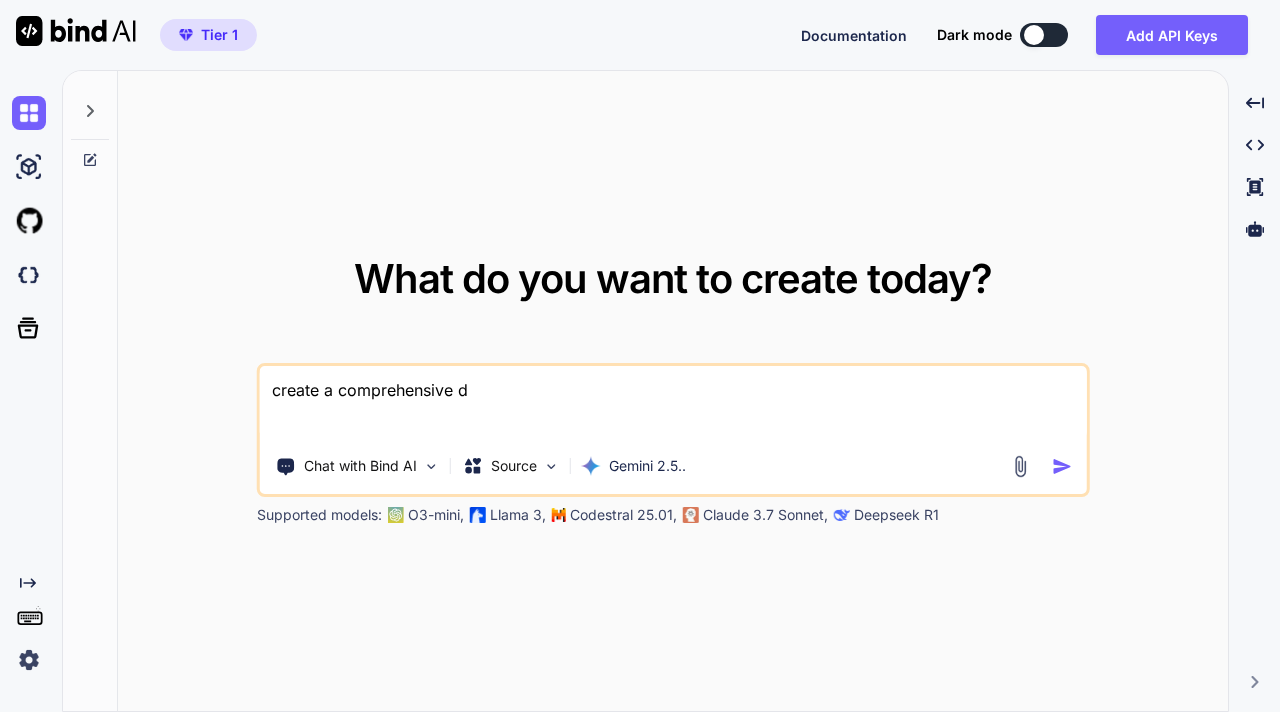 type on "create a comprehensive da" 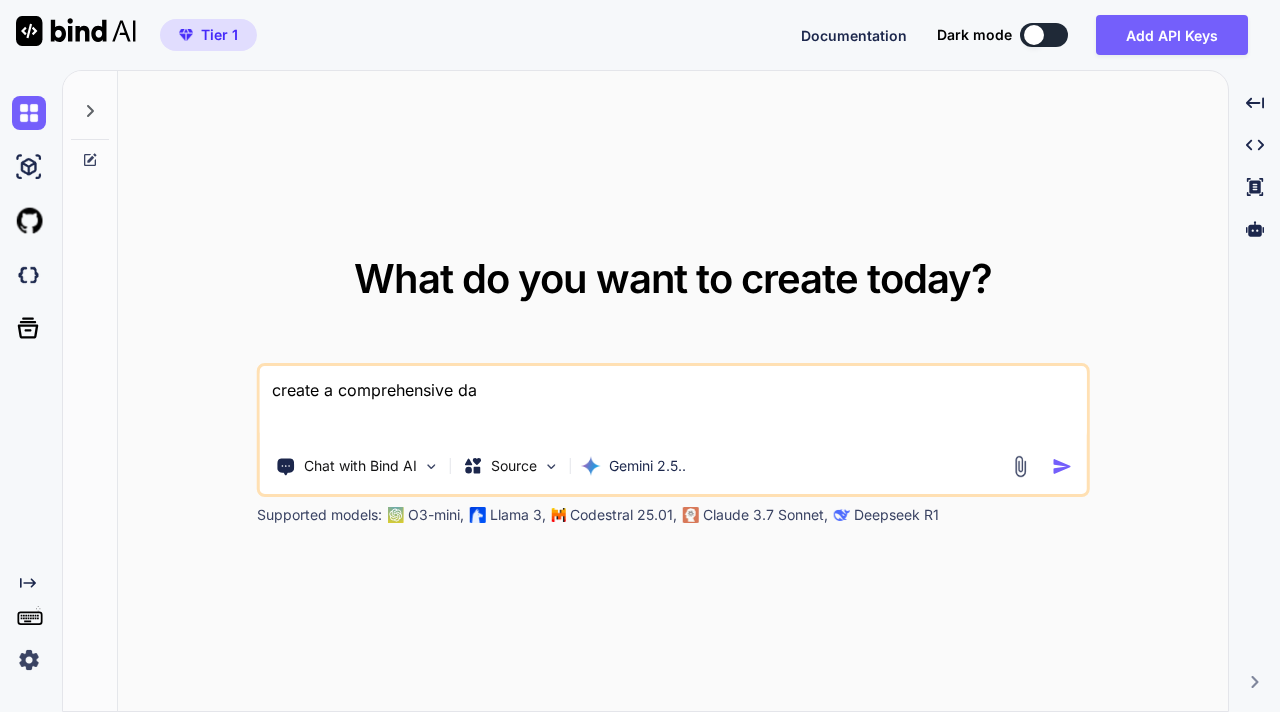type on "create a comprehensive dat" 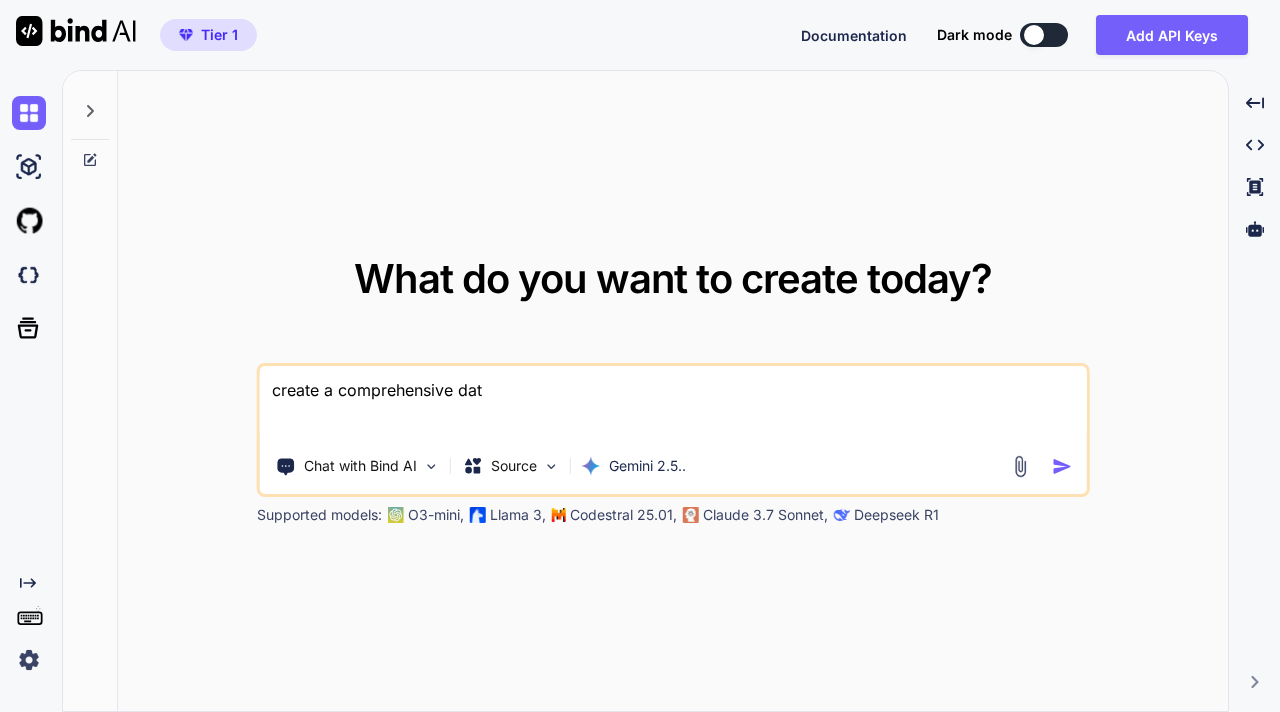 type on "create a comprehensive data" 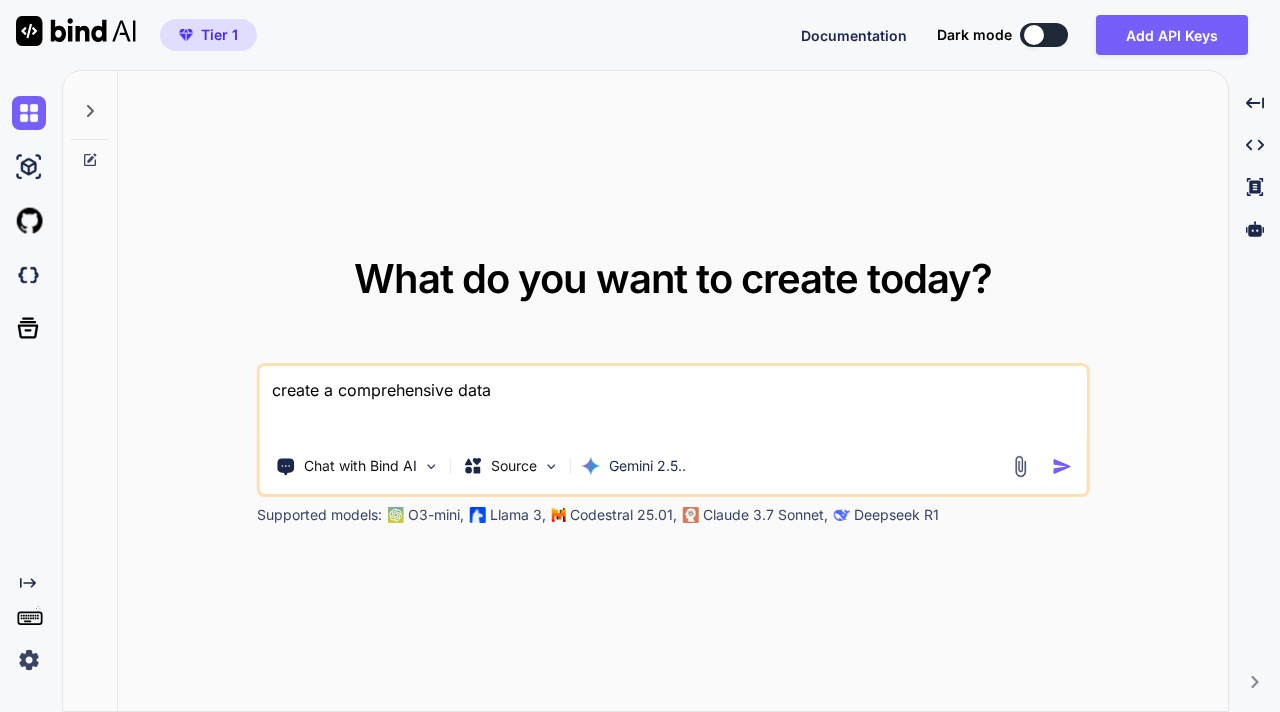 type on "create a comprehensive datab" 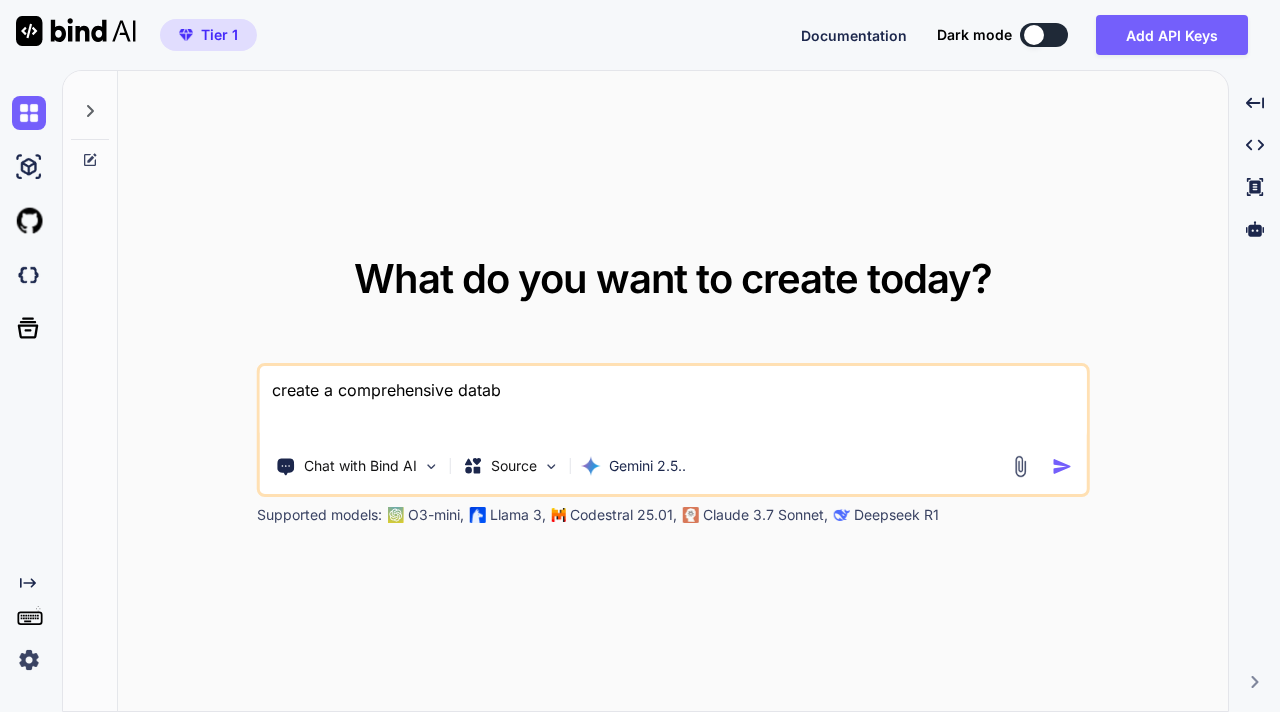 type on "create a comprehensive databa" 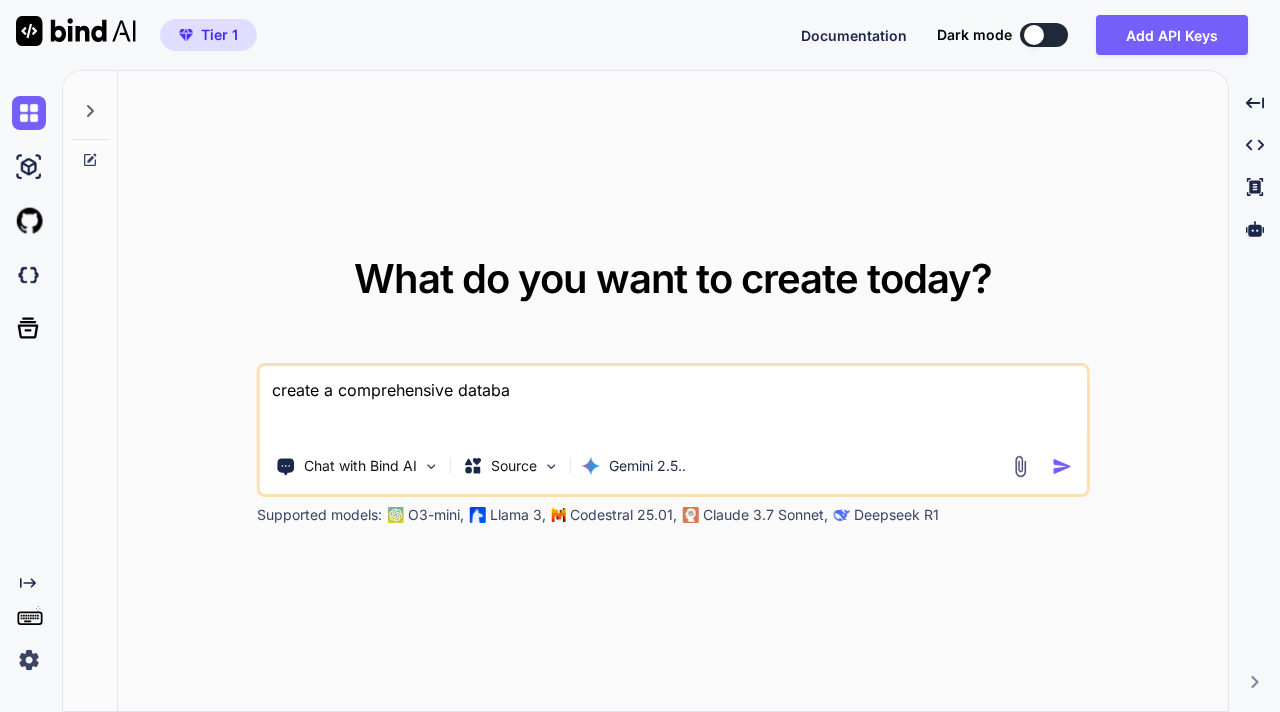 type on "create a comprehensive databas" 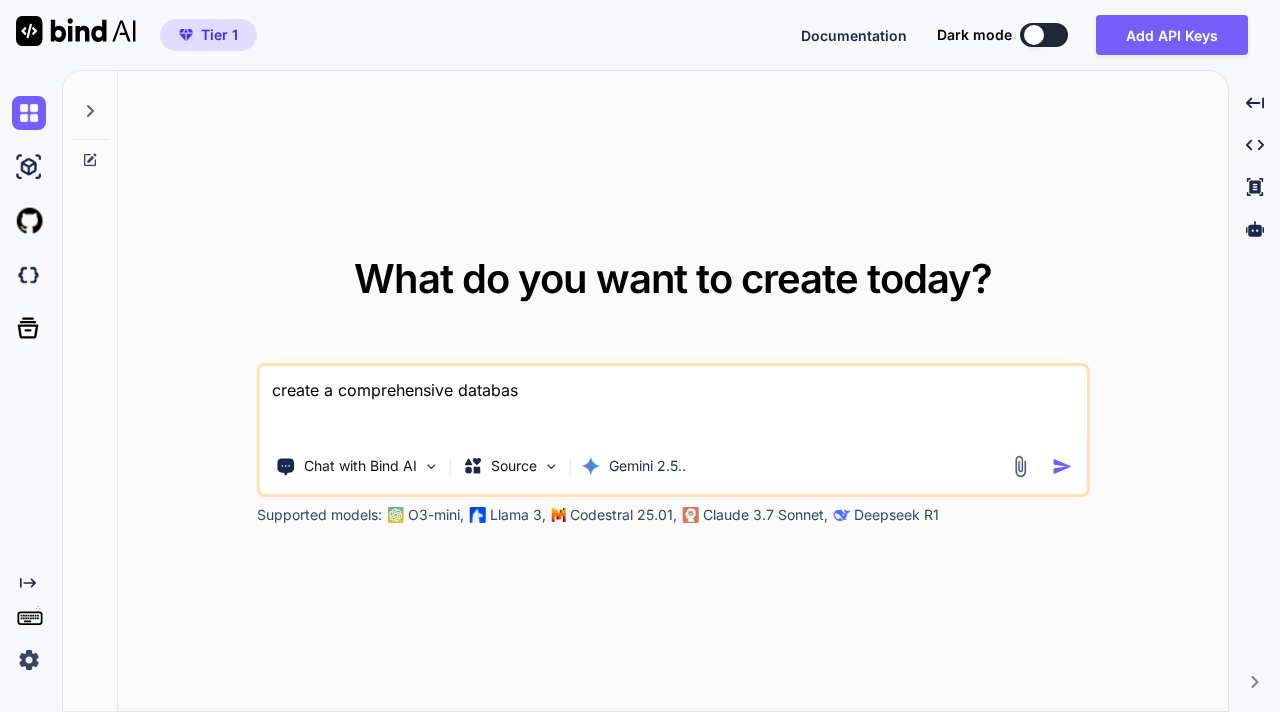 type on "create a comprehensive database" 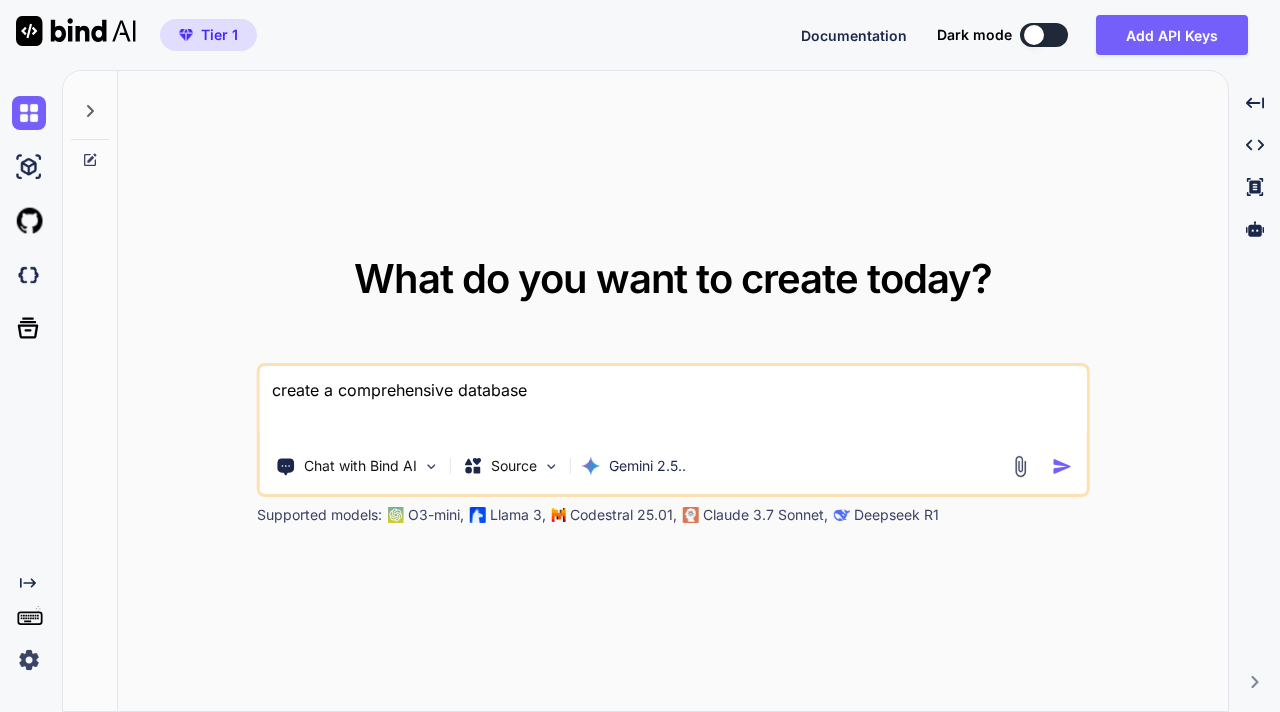 type on "create a comprehensive database" 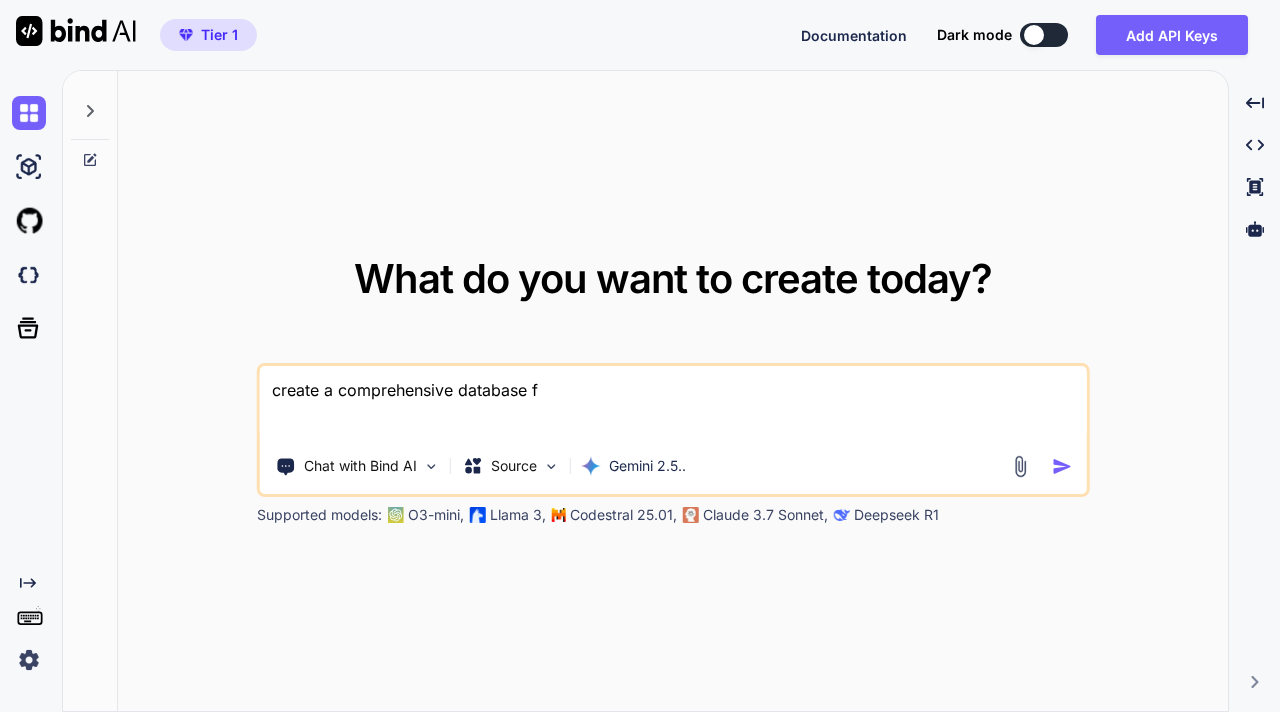 type on "create a comprehensive database fo" 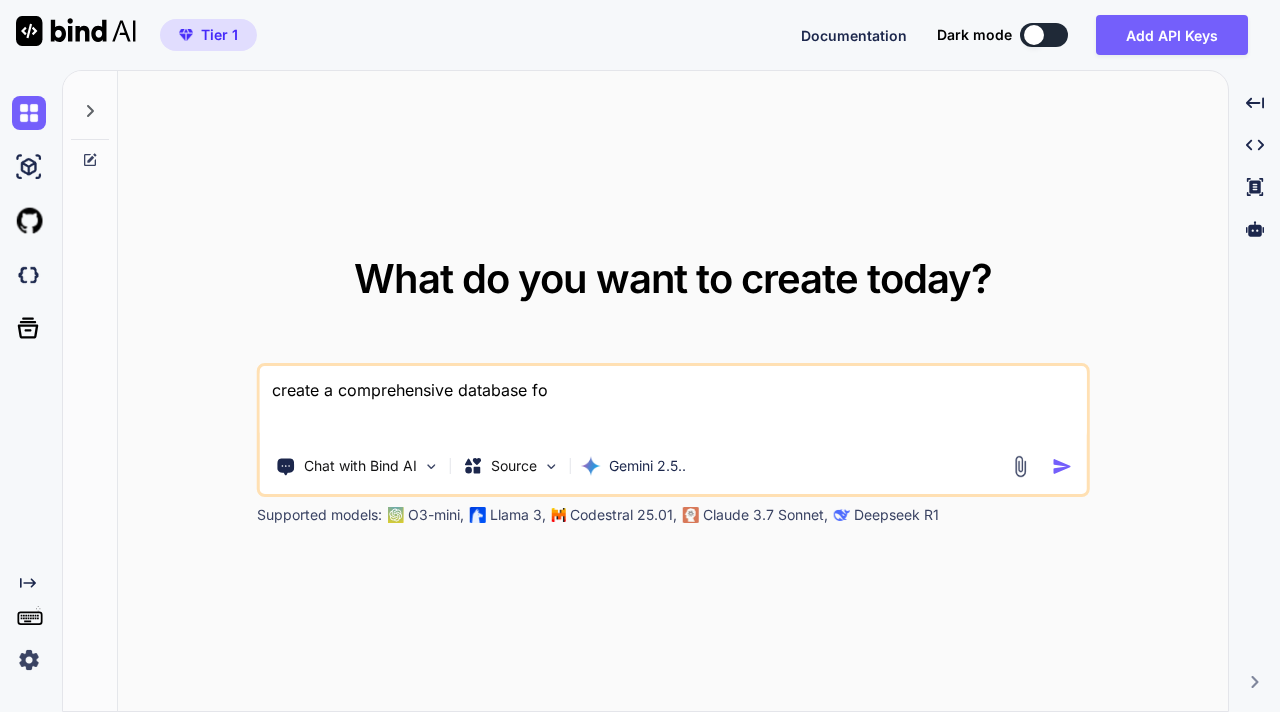 type on "create a comprehensive database for" 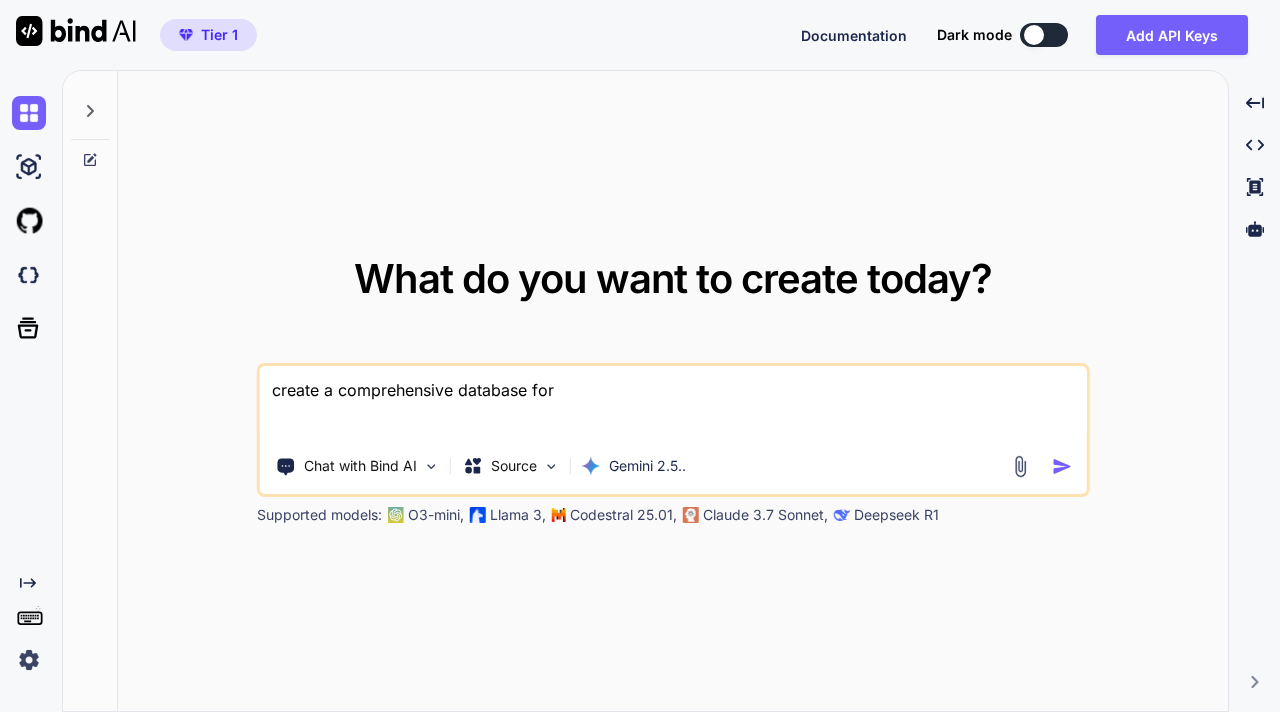 type on "create a comprehensive database for" 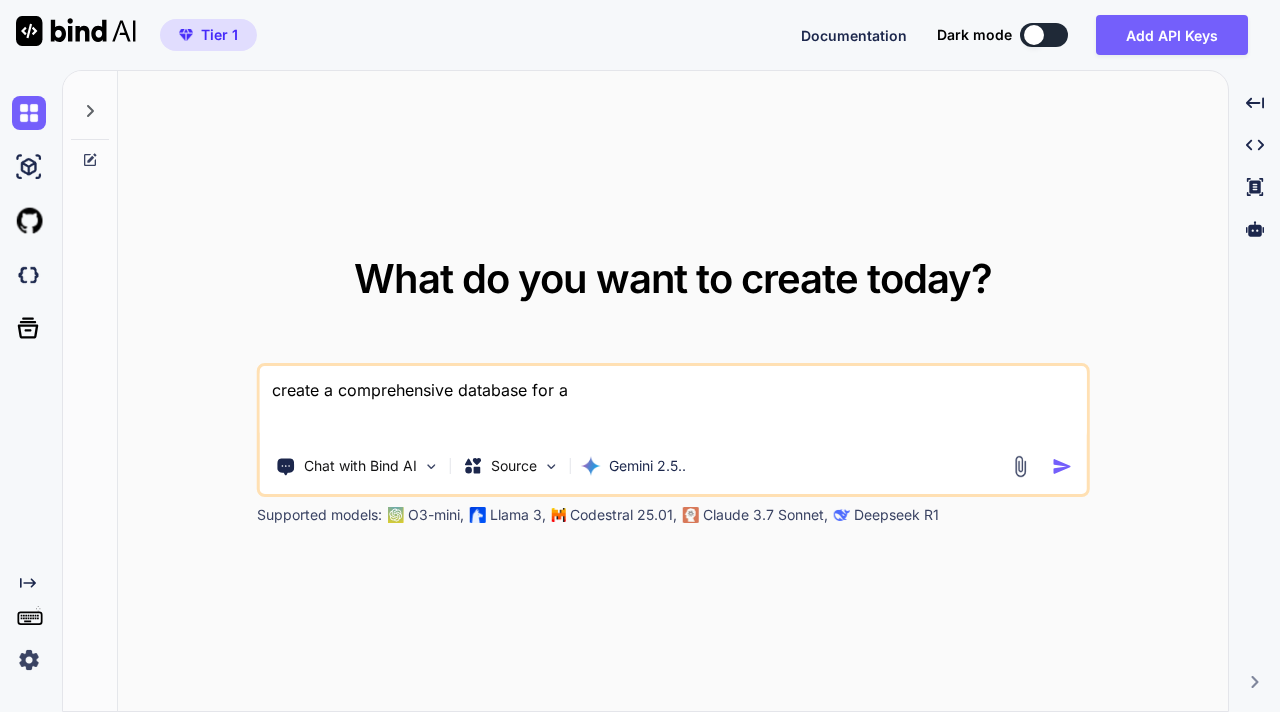 type on "create a comprehensive database for a" 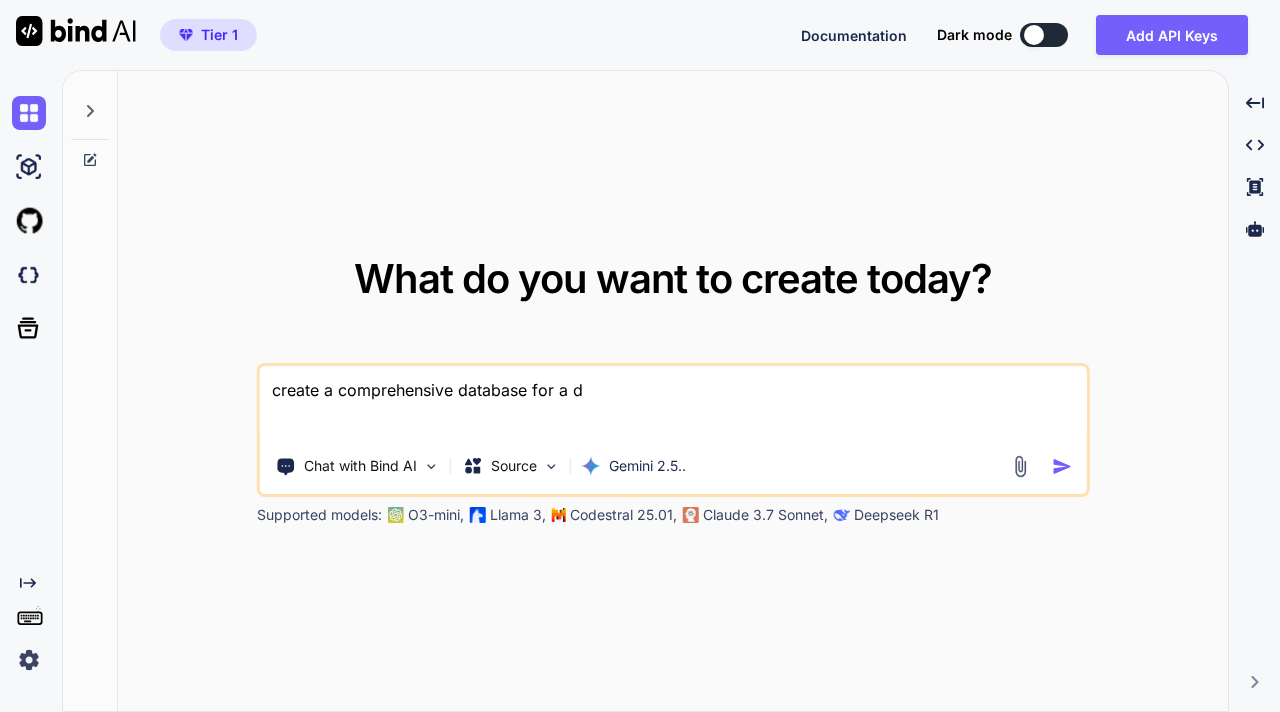 type on "create a comprehensive database for a di" 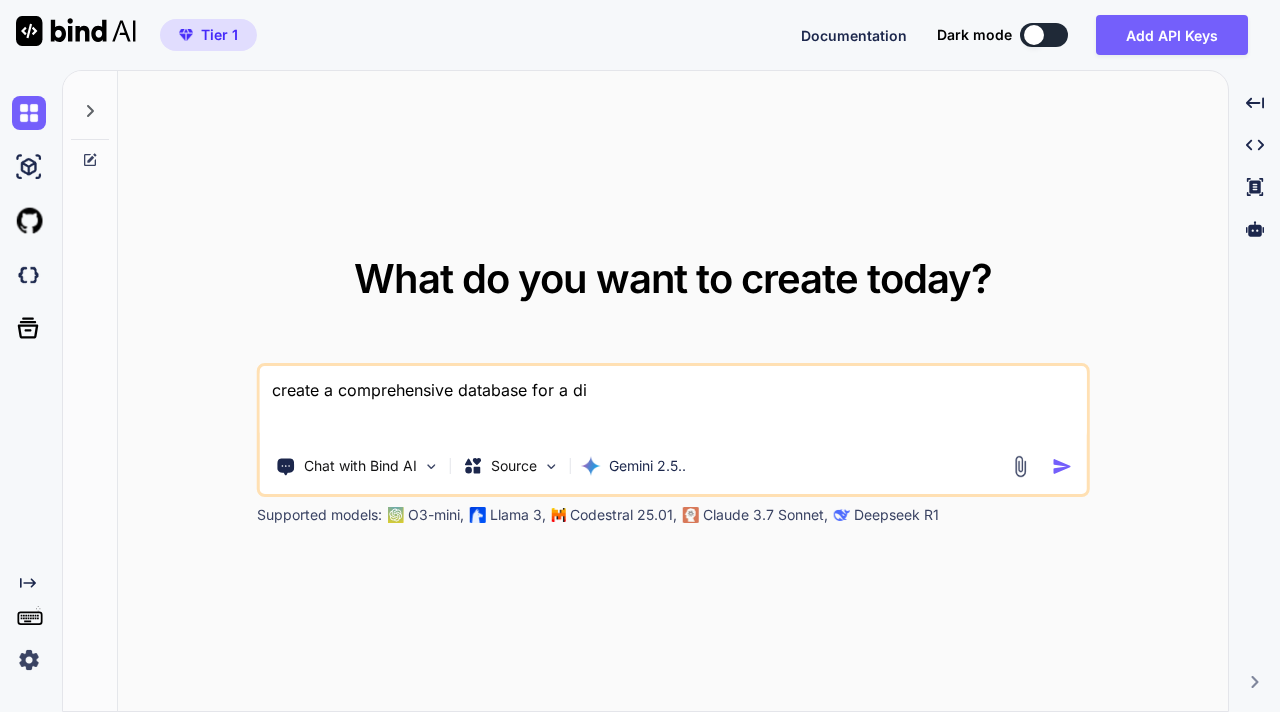 type on "create a comprehensive database for a dinosaur info card app with details for [NUMBER] din" 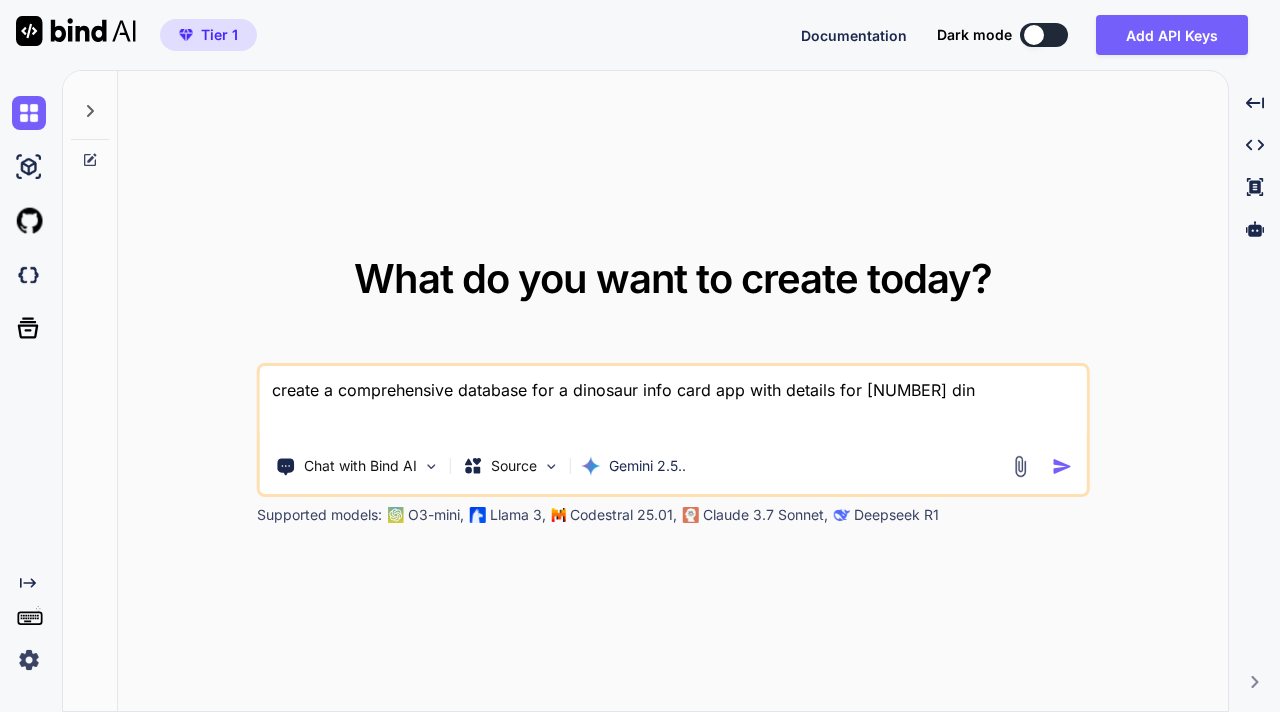 type on "create a comprehensive database for a dino" 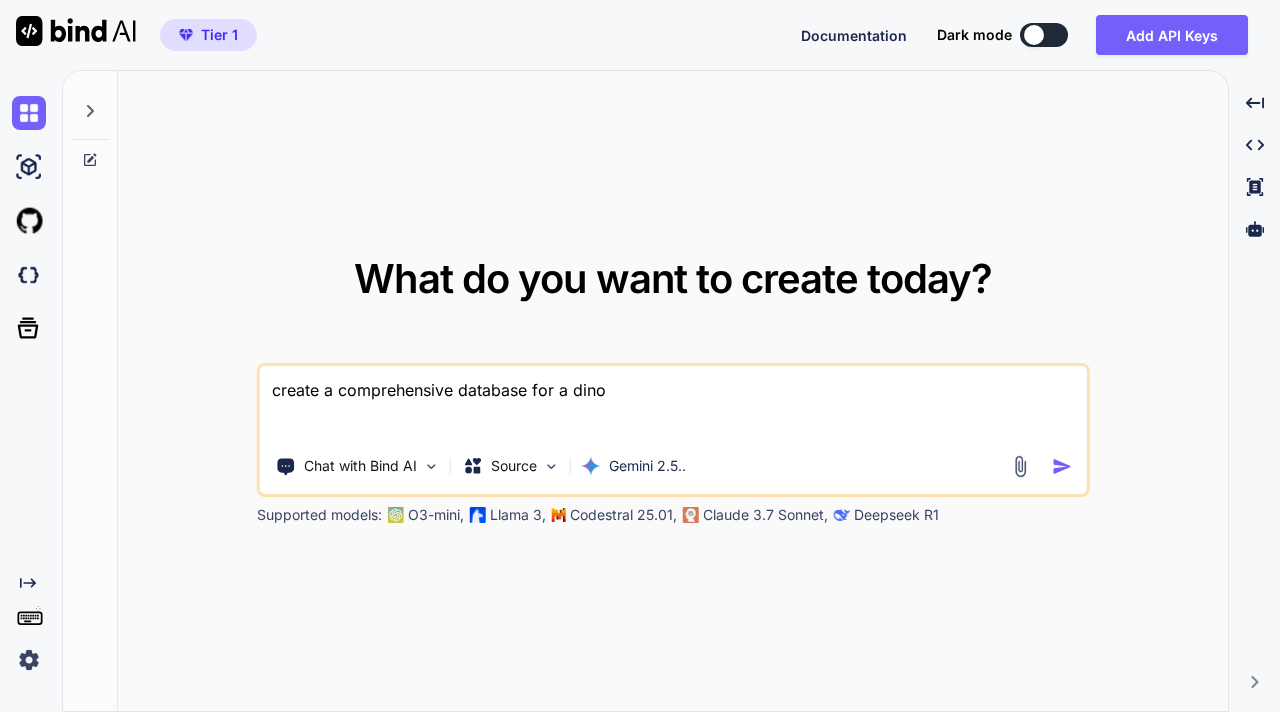 type on "create a comprehensive database for a dinos" 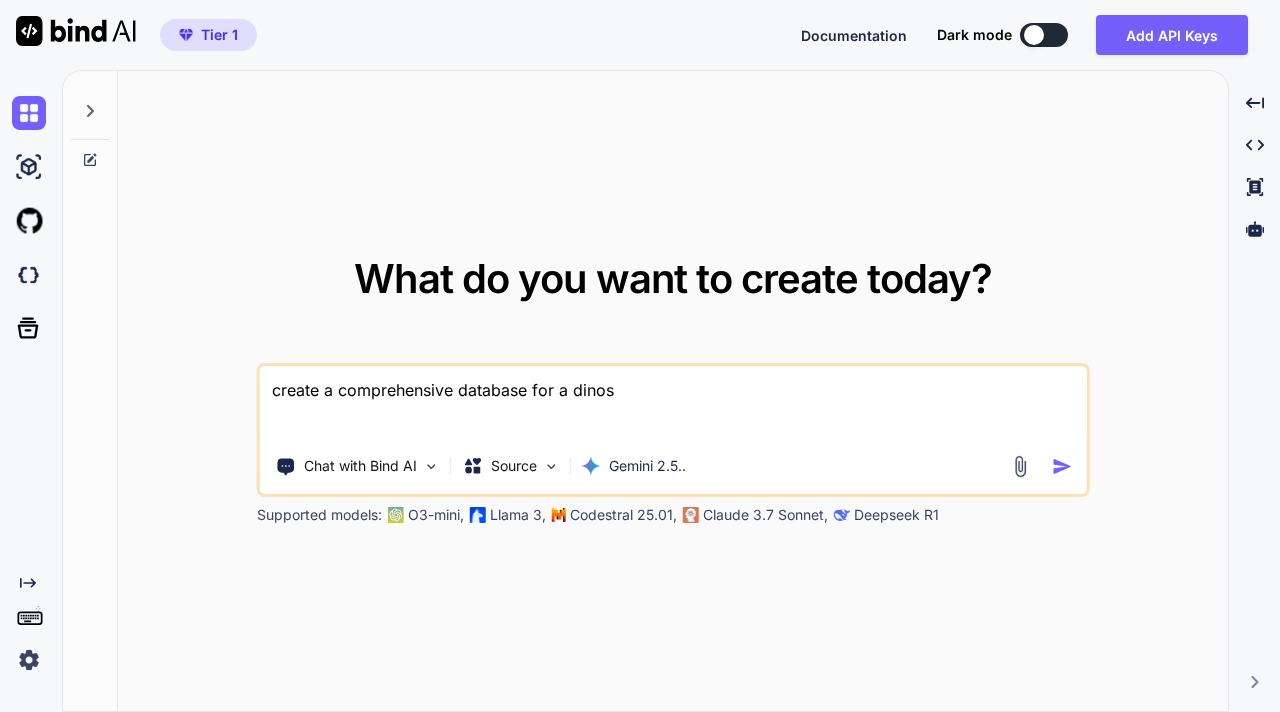 type on "create a comprehensive database for a dinosa" 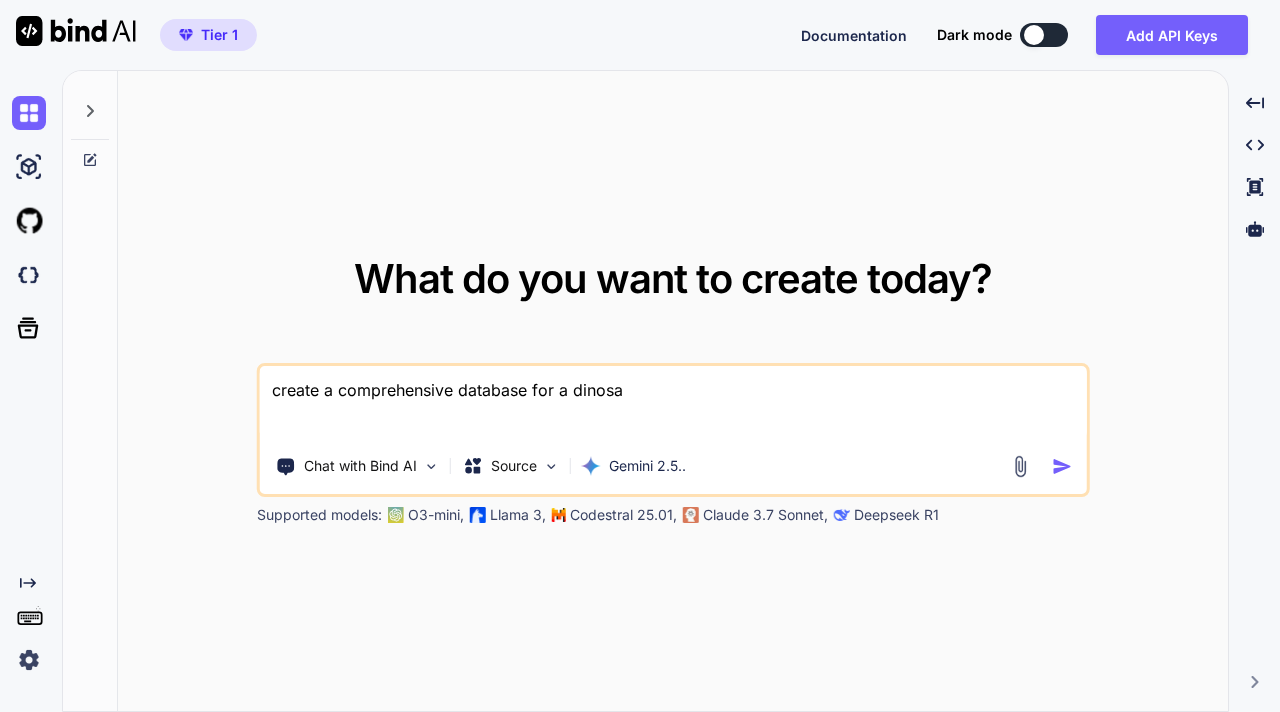 type on "create a comprehensive database for a dinosau" 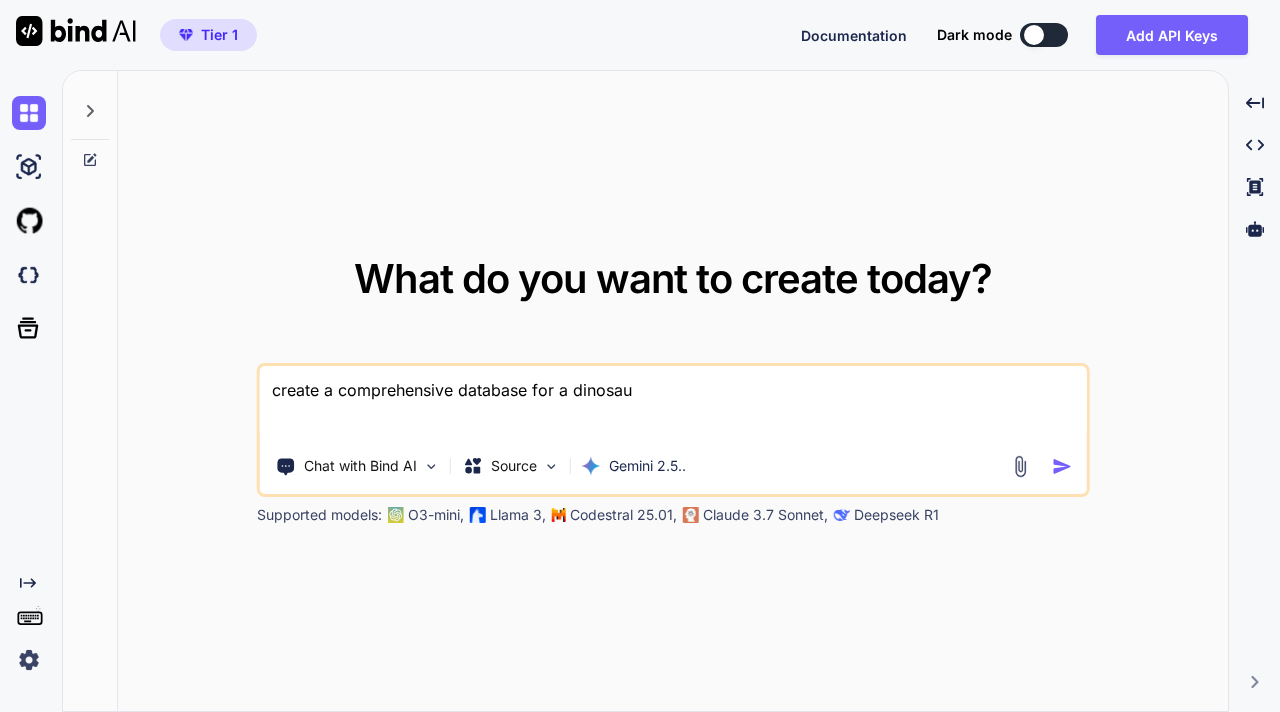 type on "create a comprehensive database for a dinosaur" 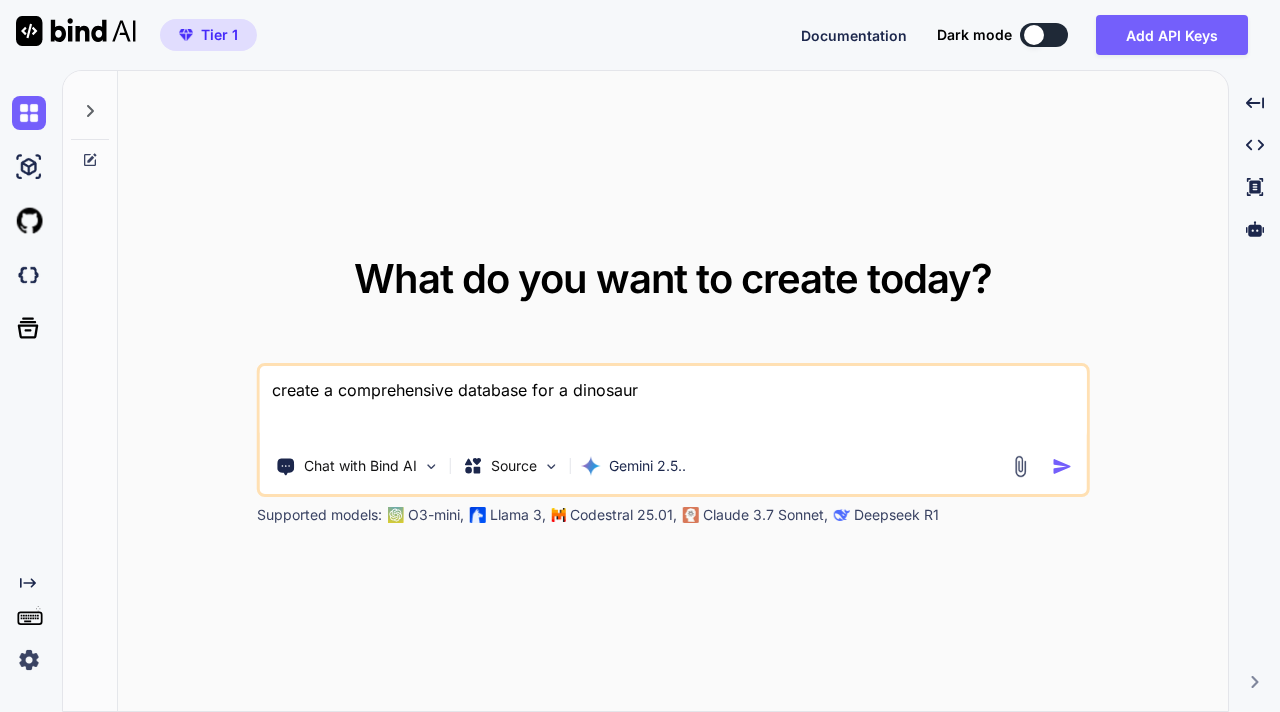 type on "create a comprehensive database for a dinosaur" 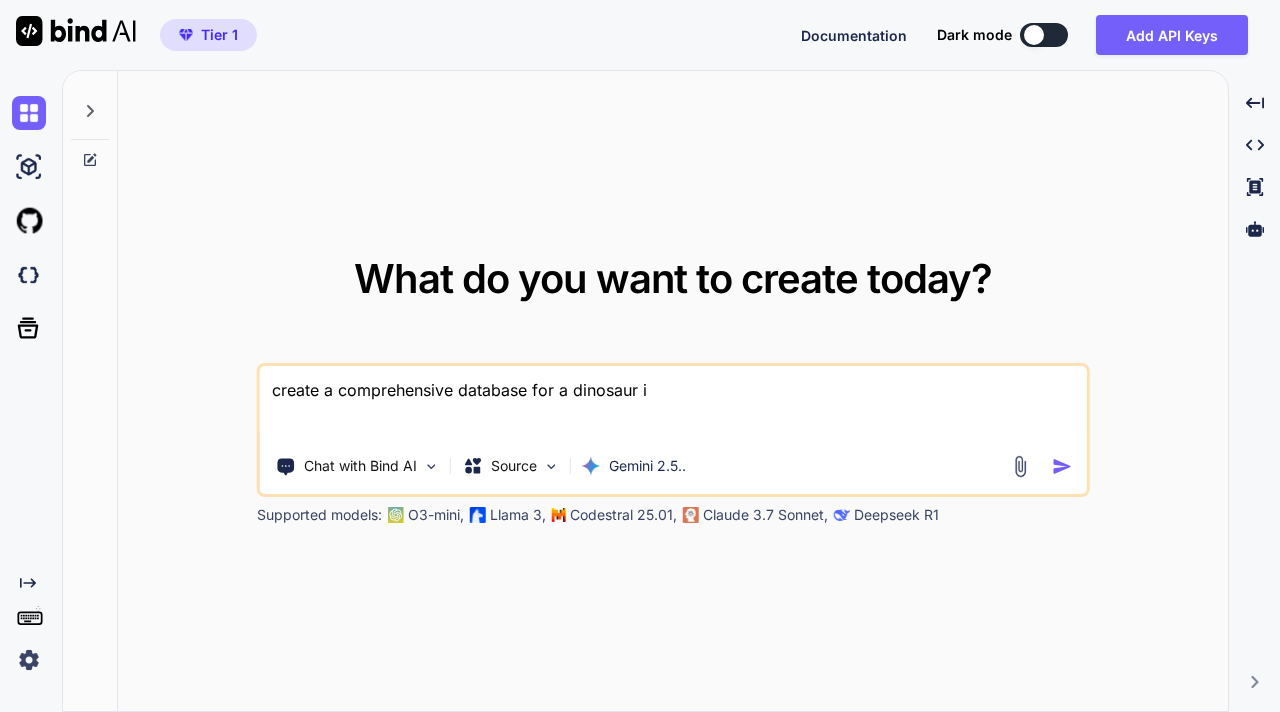 type on "x" 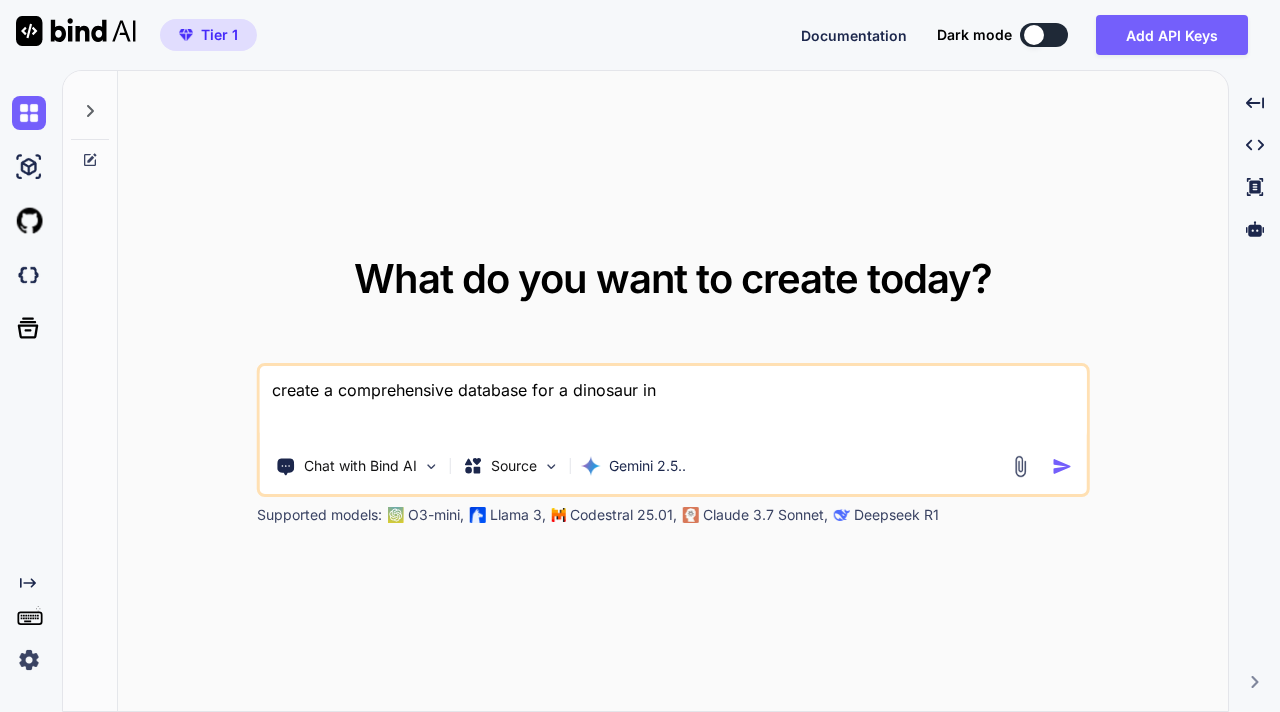 type on "create a comprehensive database for a dinosaur inf" 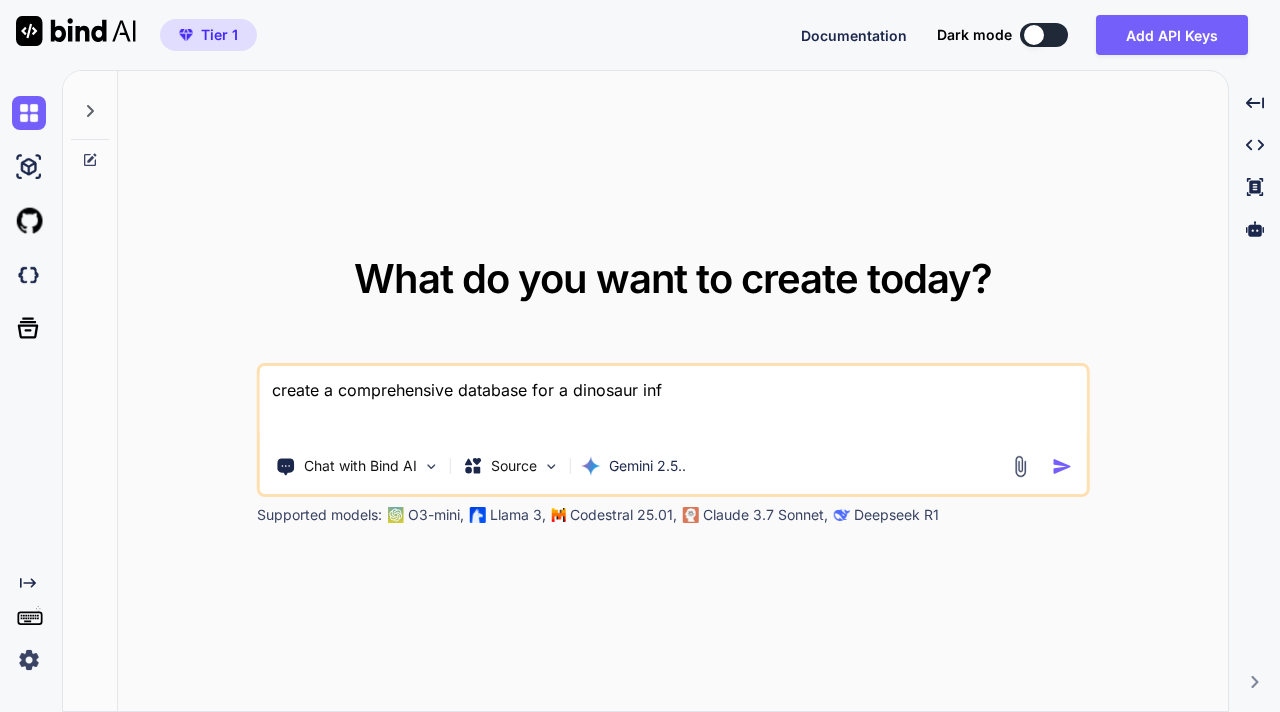 type on "create a comprehensive database for a dinosaur info" 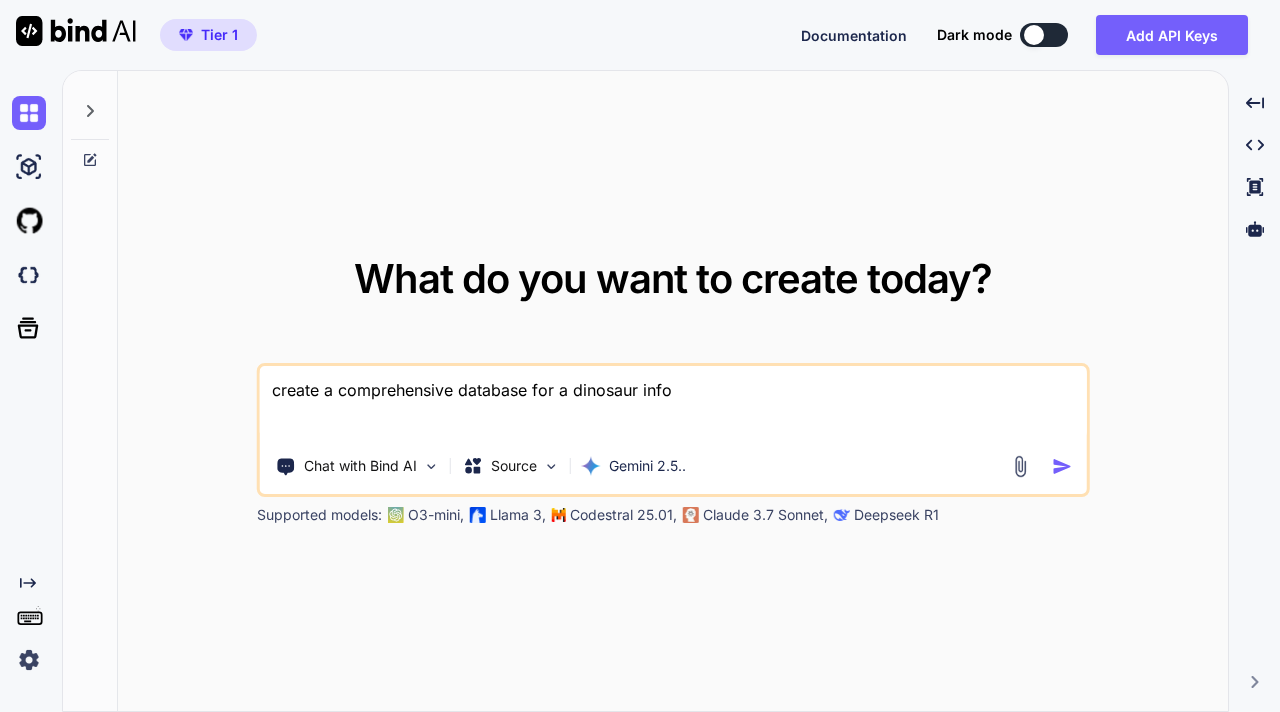 type on "create a comprehensive database for a dinosaur info" 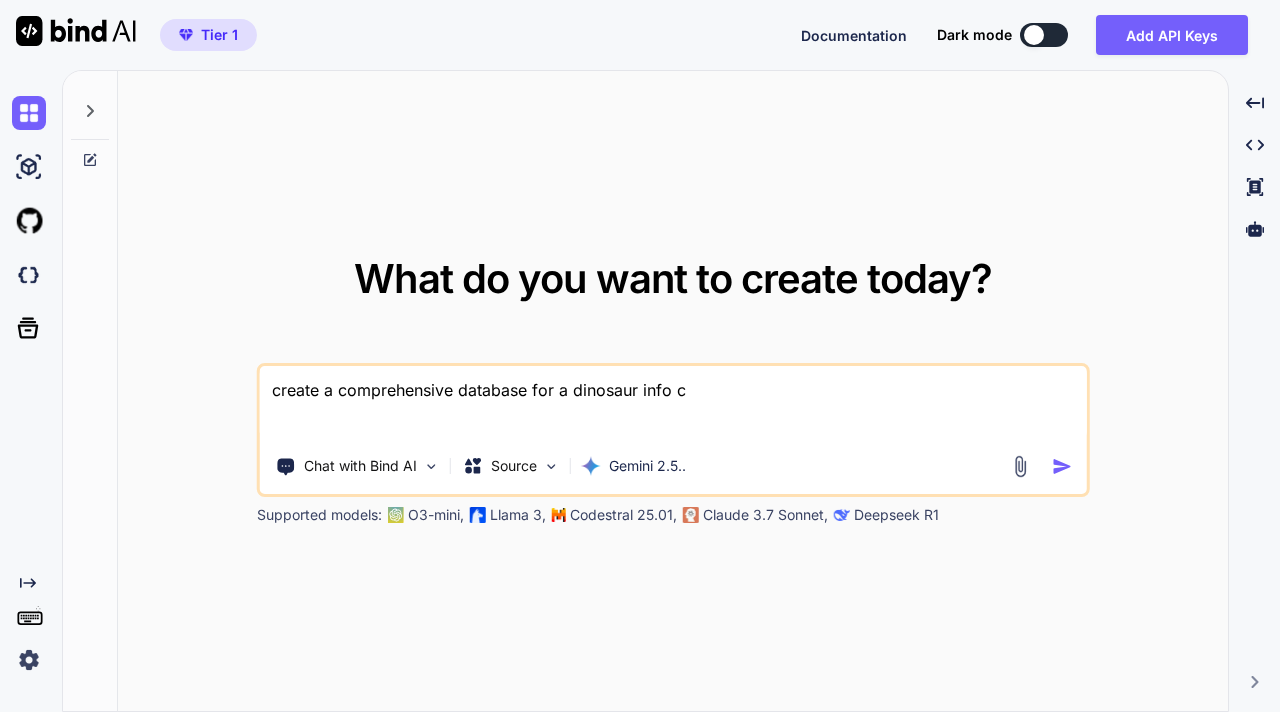 type on "create a comprehensive database for a dinosaur info ca" 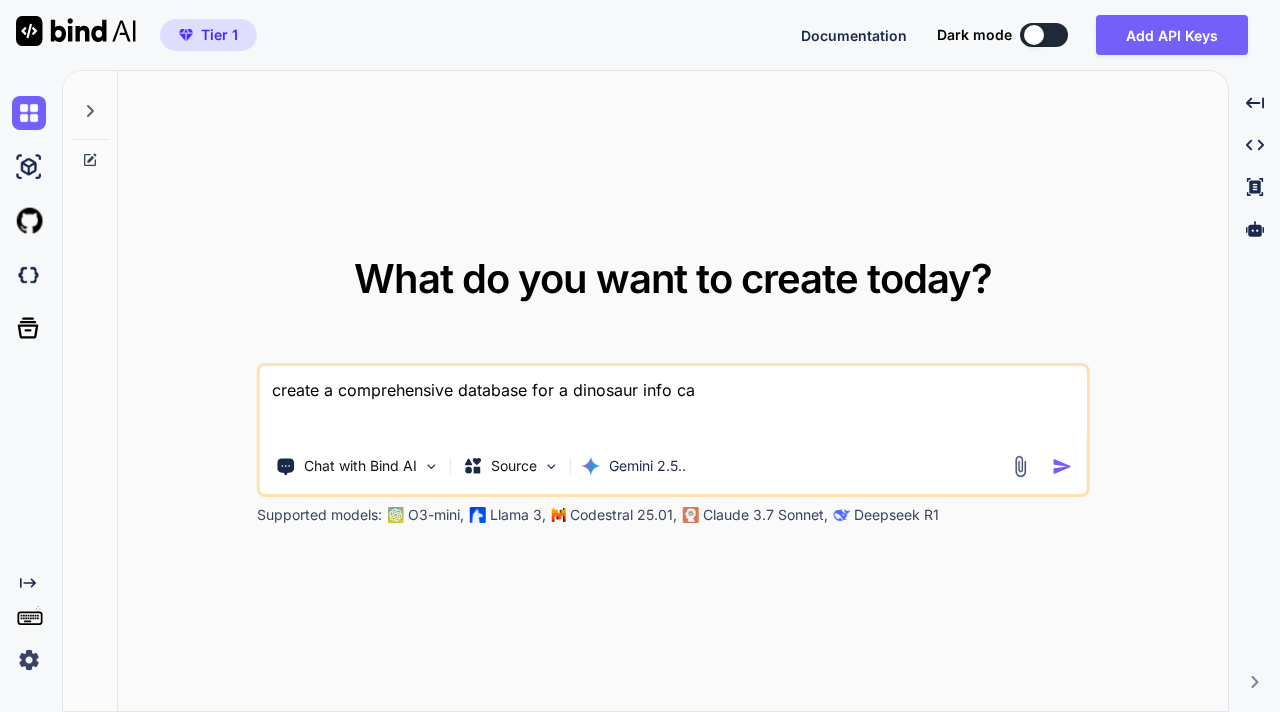 type on "create a comprehensive database for a dinosaur info car" 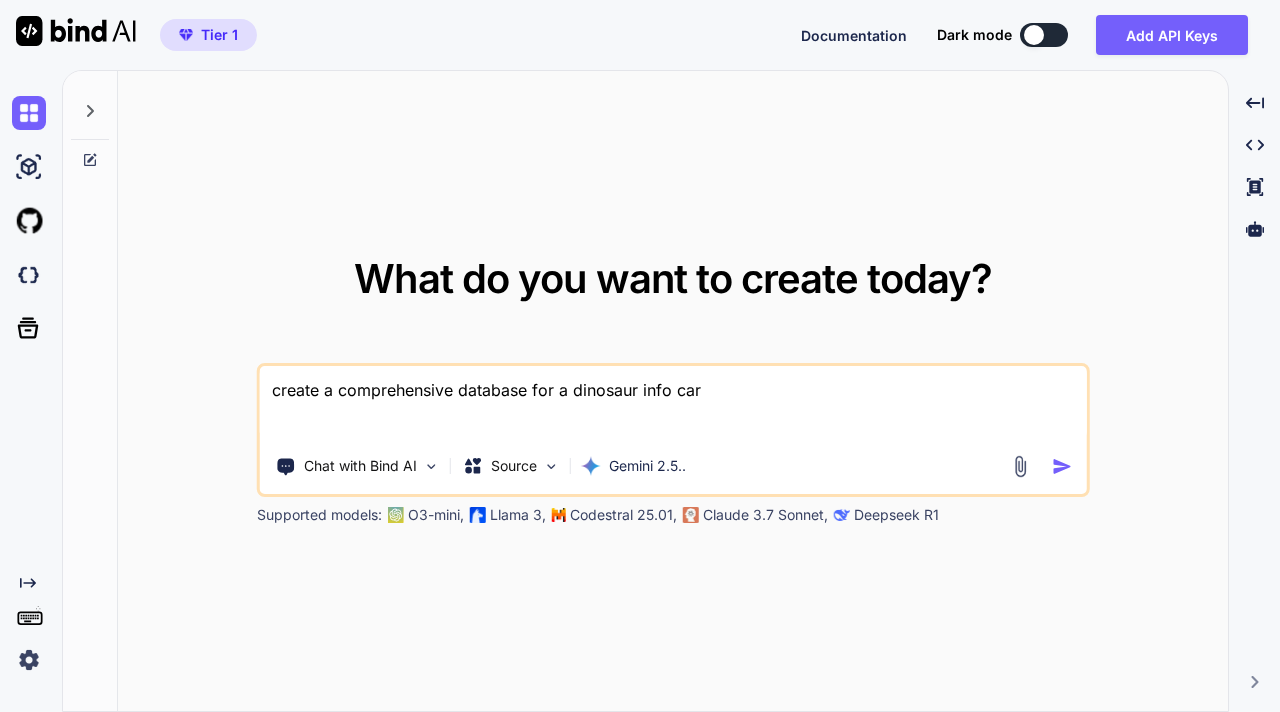 type on "create a comprehensive database for a dinosaur info card" 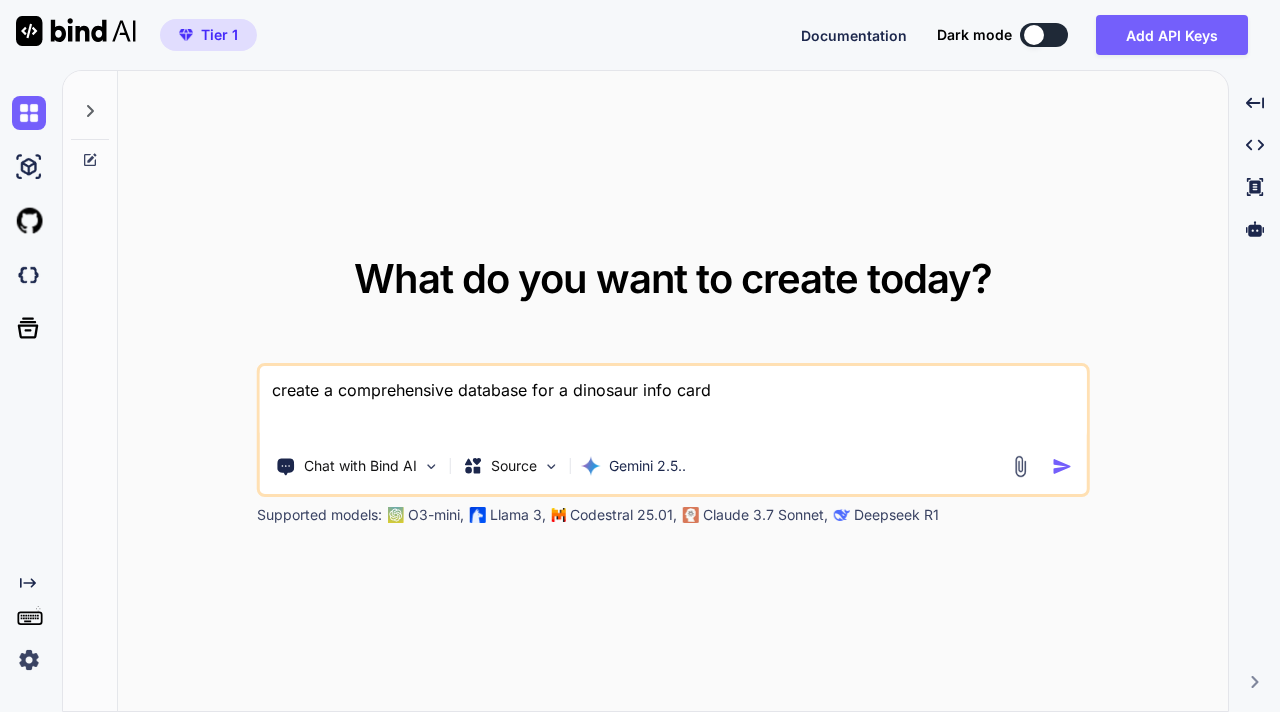 type on "create a comprehensive database for a dinosaur info card" 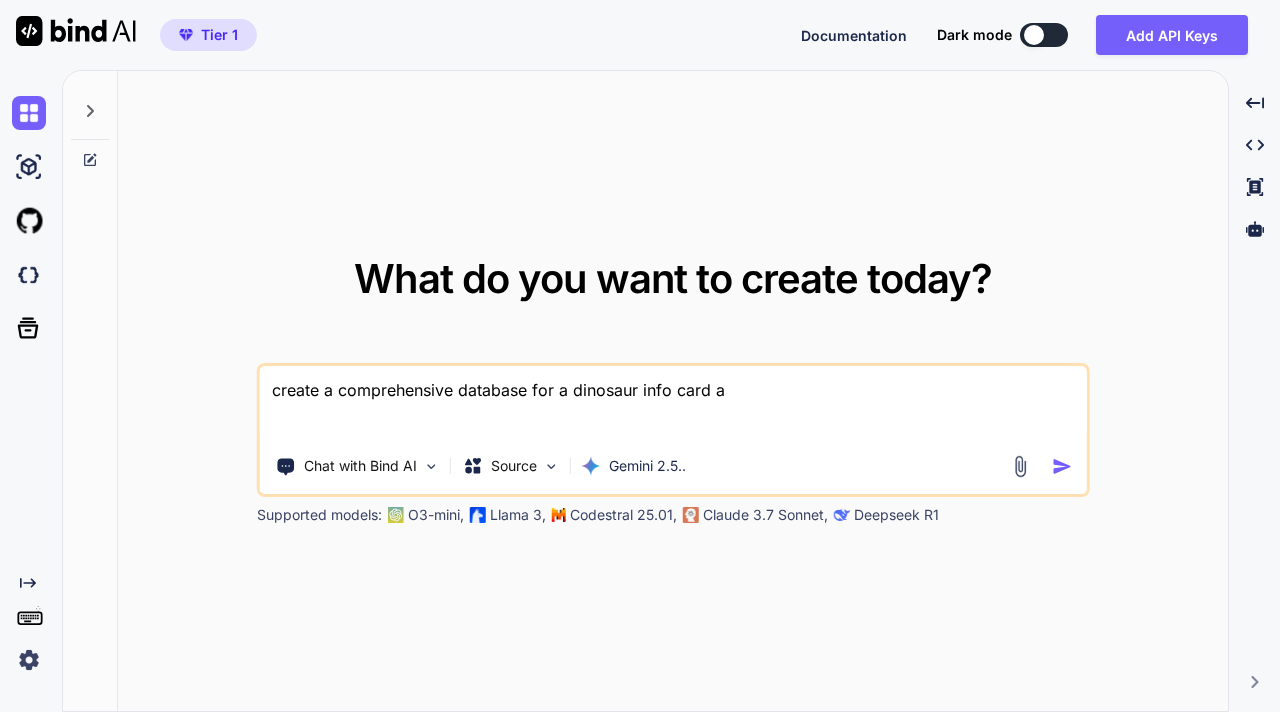 type on "create a comprehensive database for a dinosaur info card ap" 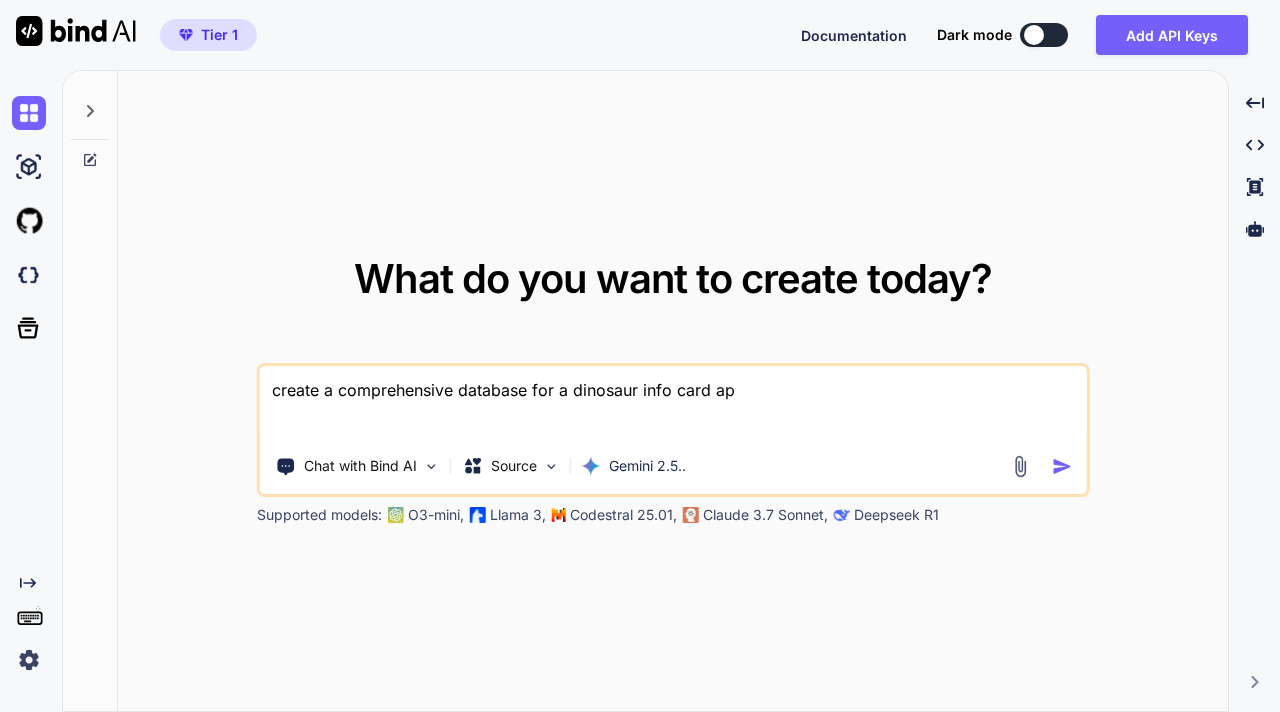 type on "create a comprehensive database for a dinosaur info card app" 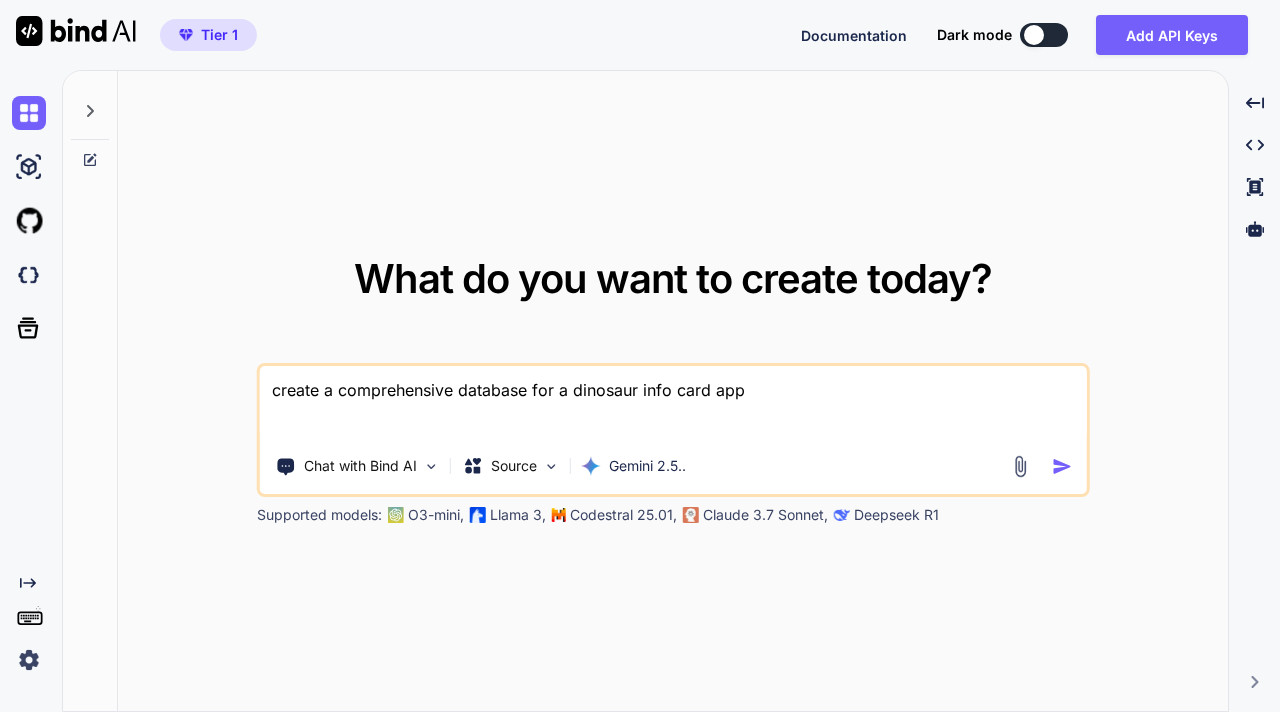 type on "create a comprehensive database for a dinosaur info card app" 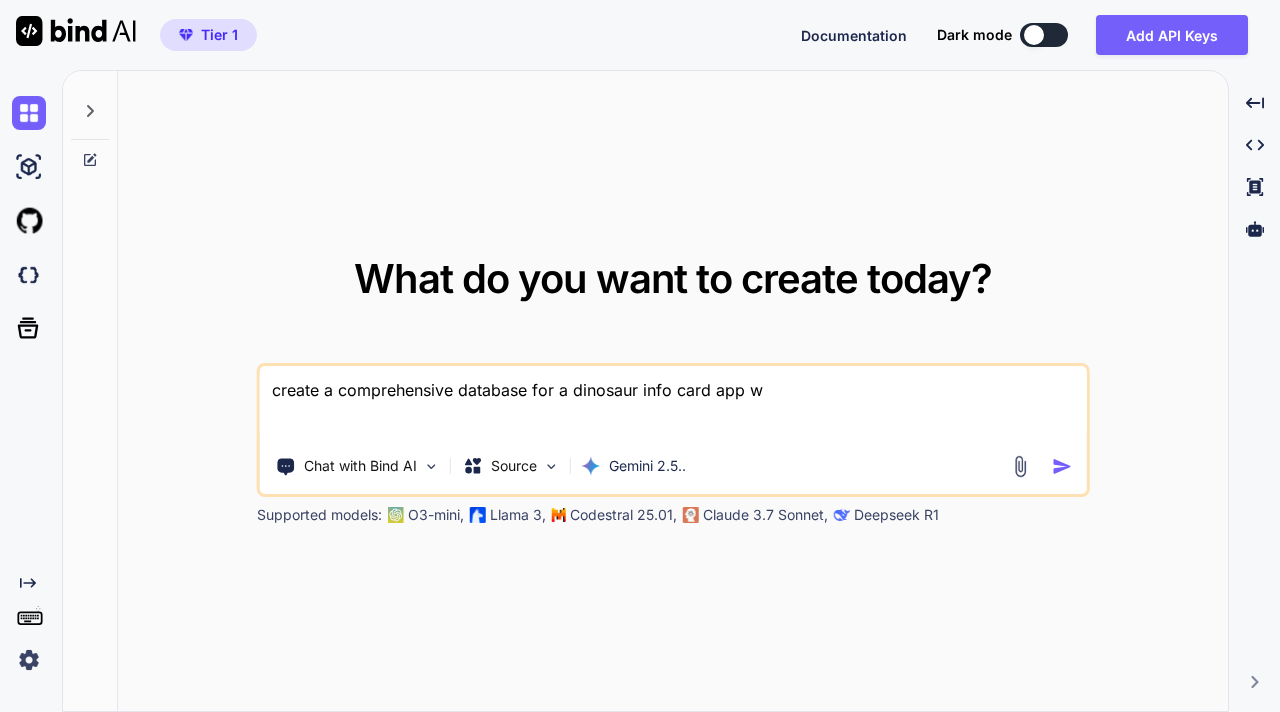type on "create a comprehensive database for a dinosaur info card app wi" 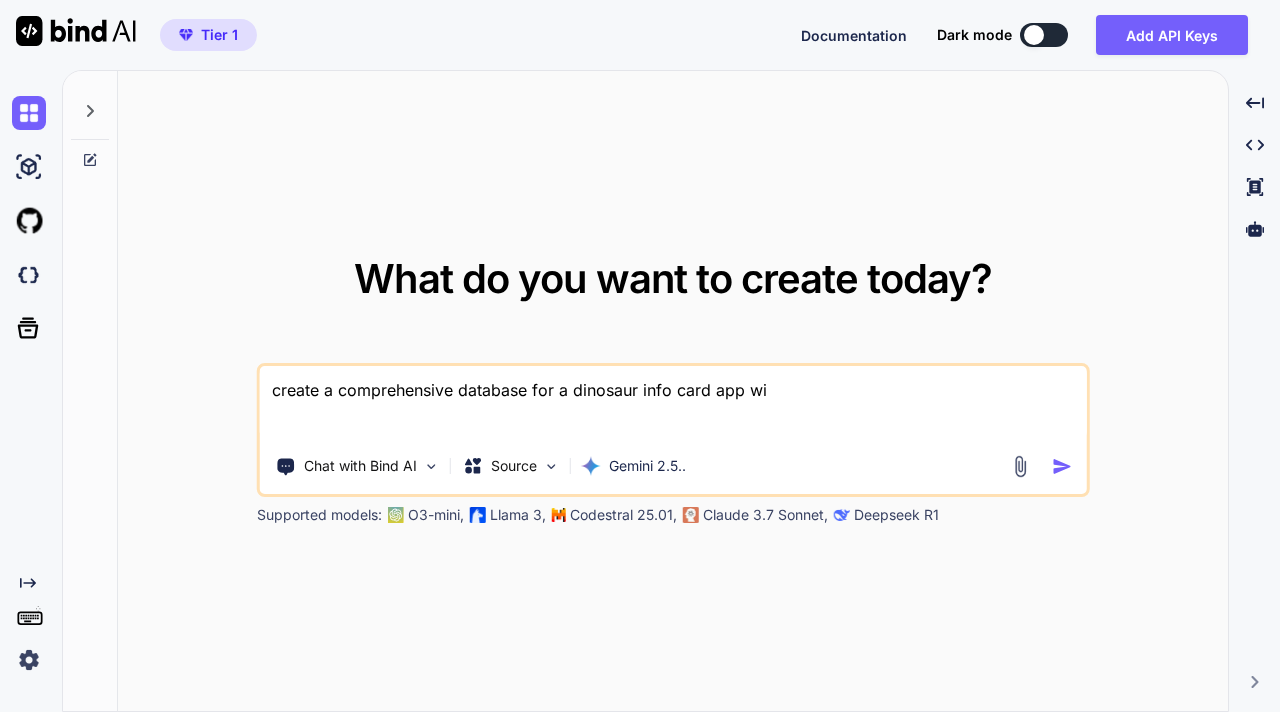 type on "create a comprehensive database for a dinosaur info card app wit" 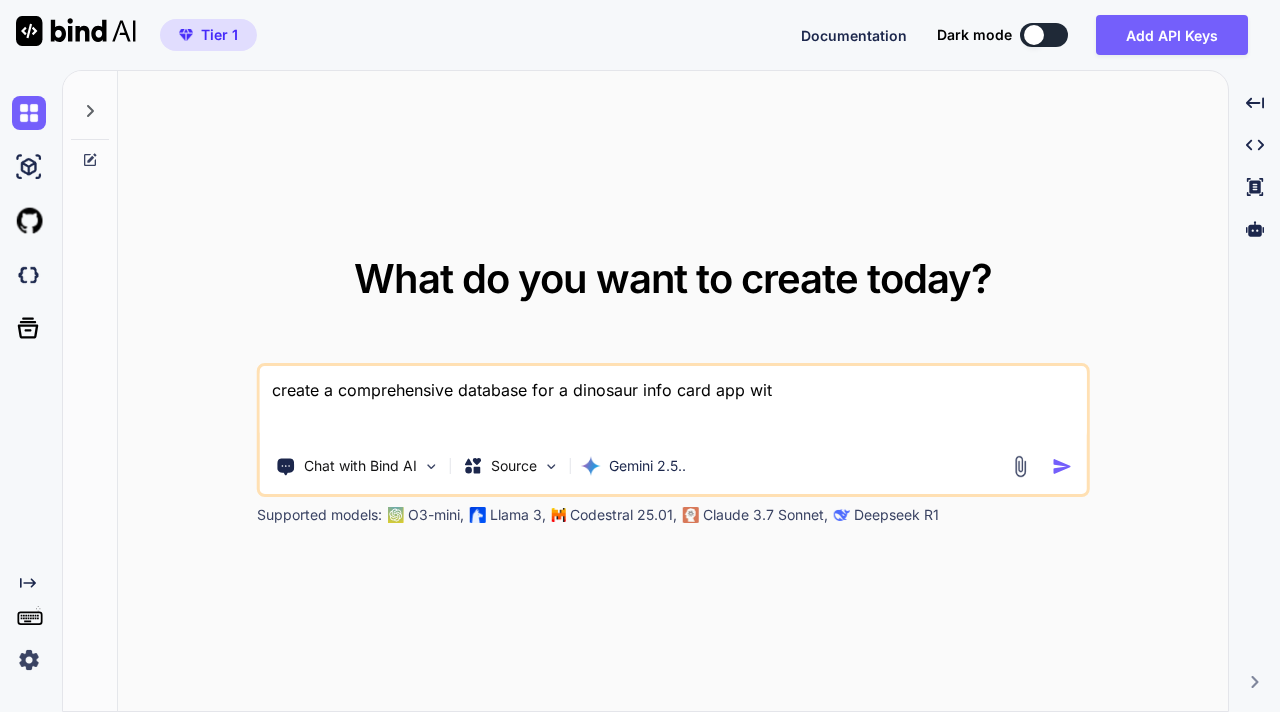type on "create a comprehensive database for a dinosaur info card app with" 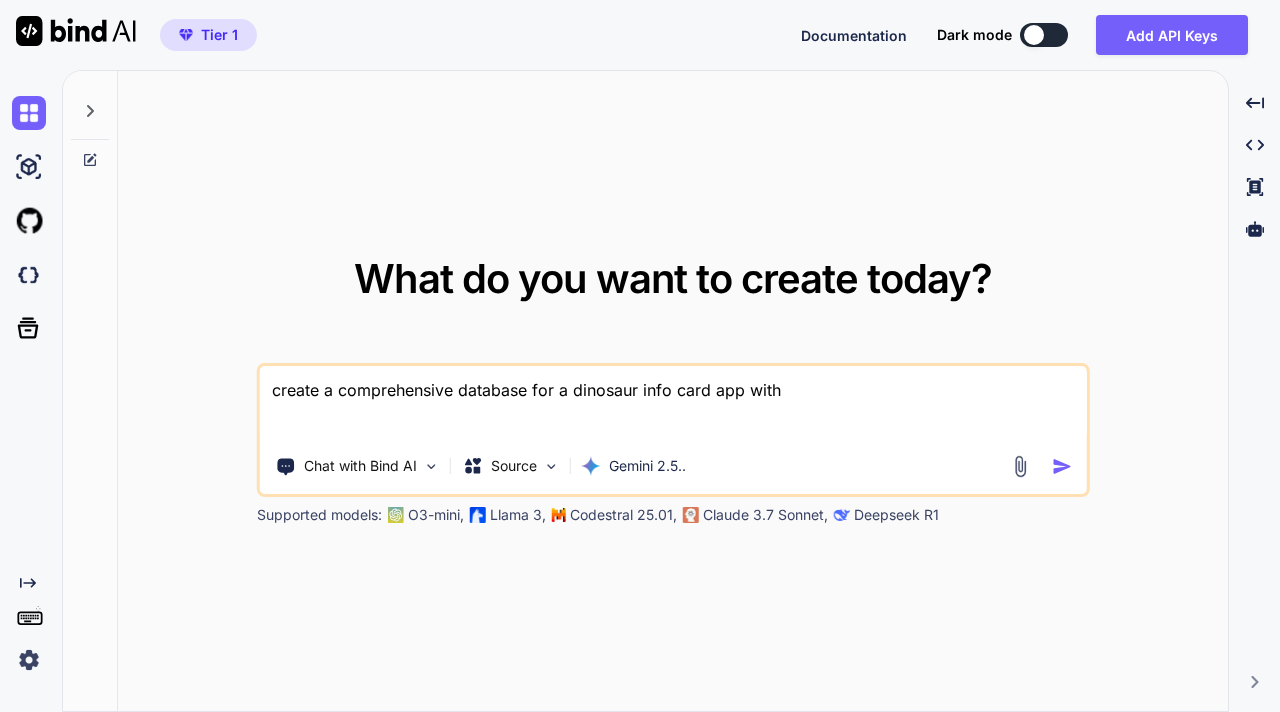type on "create a comprehensive database for a dinosaur info card app with" 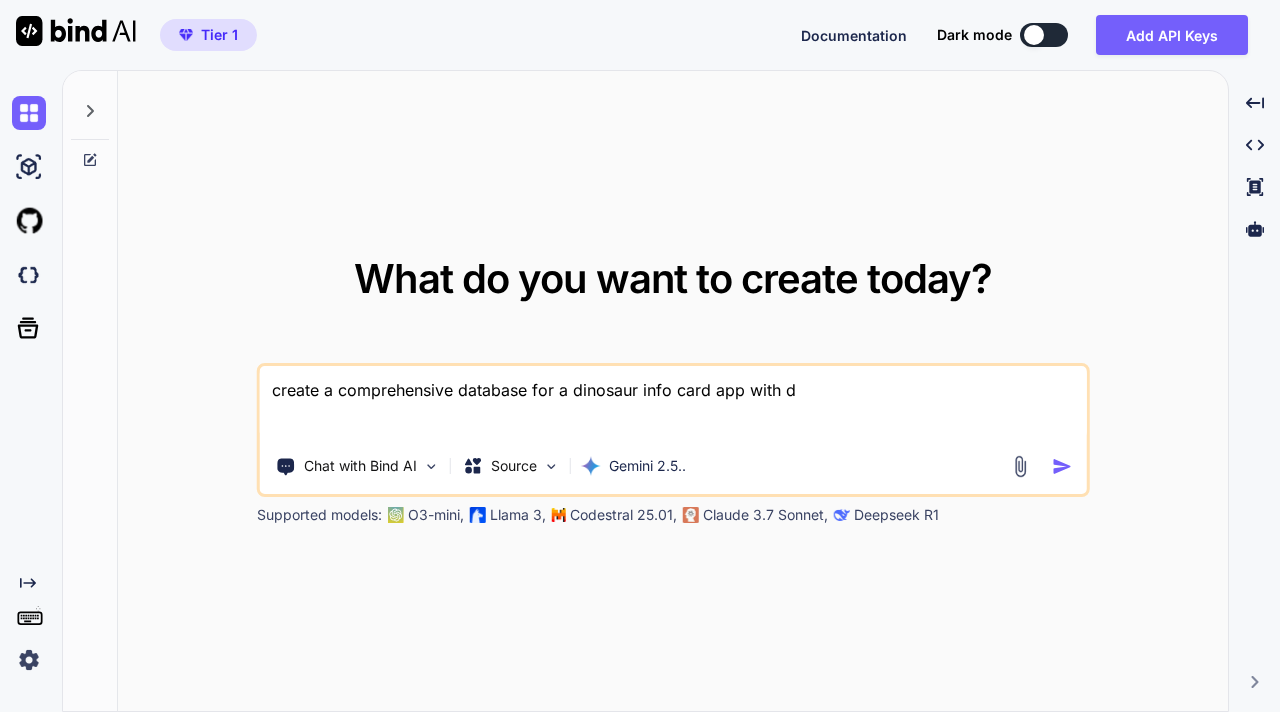 type on "create a comprehensive database for a dinosaur info card app with de" 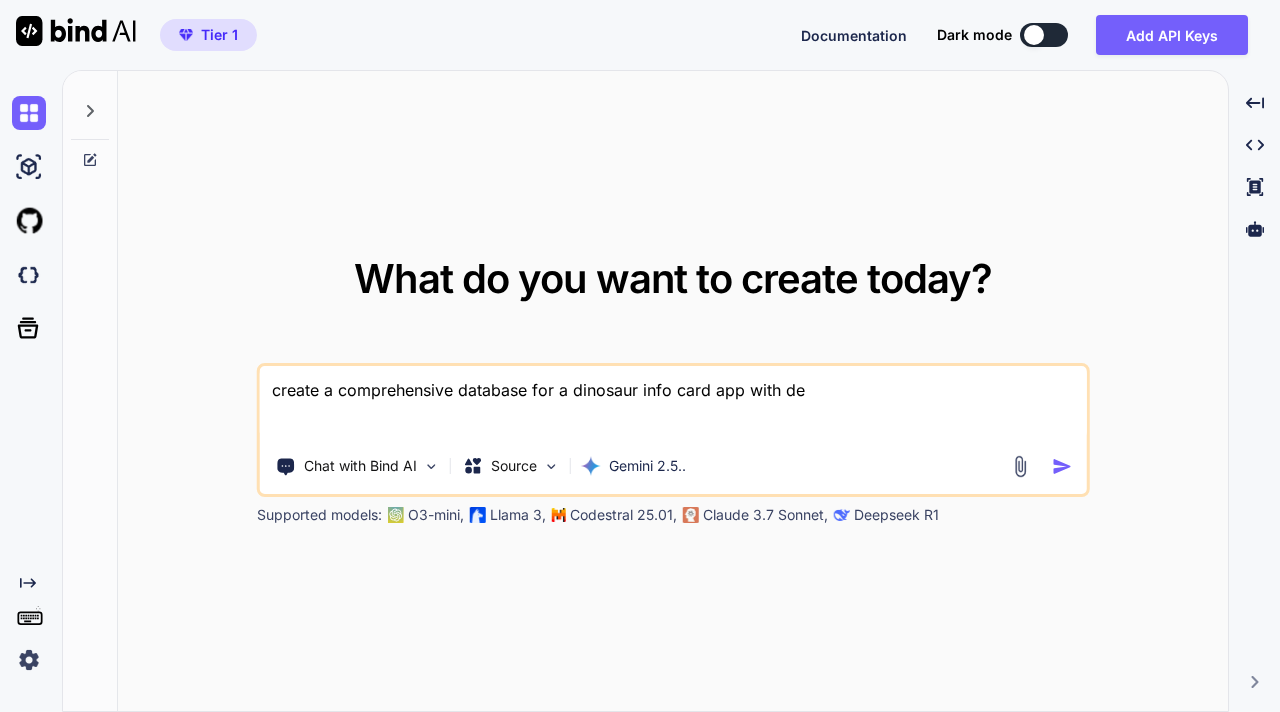 type on "create a comprehensive database for a dinosaur info card app with det" 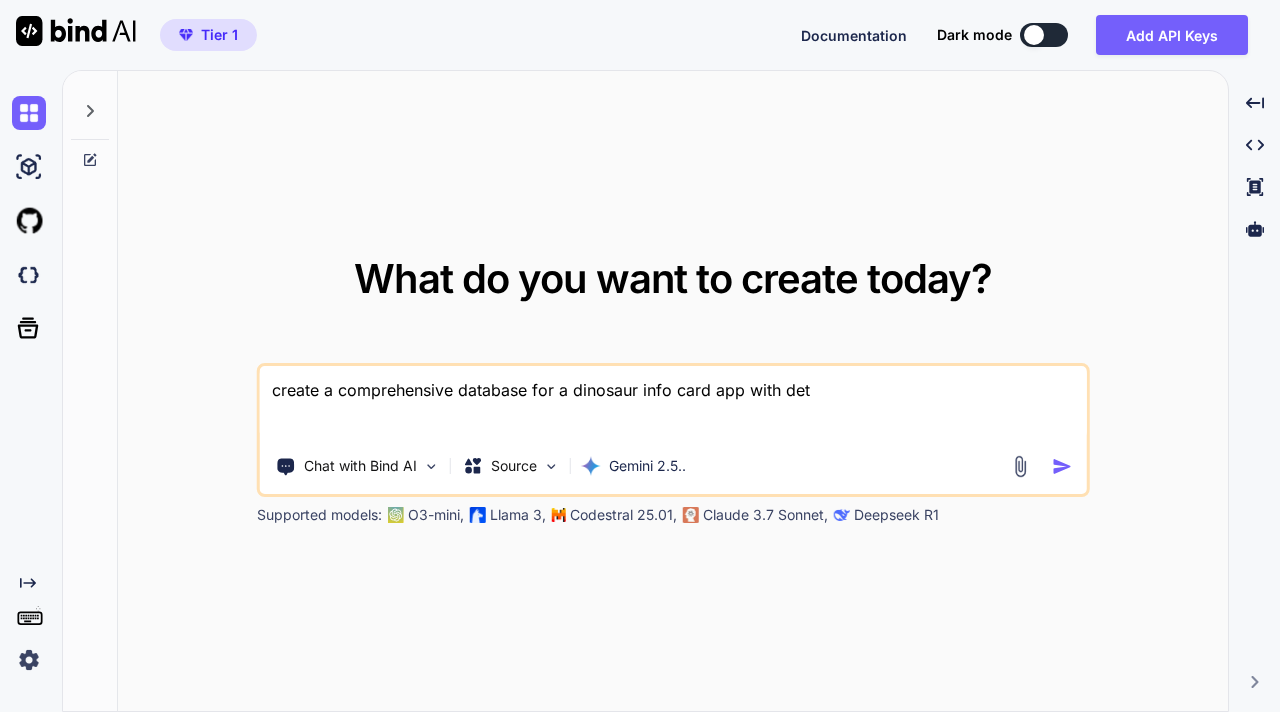 type on "create a comprehensive database for a dinosaur info card app with deta" 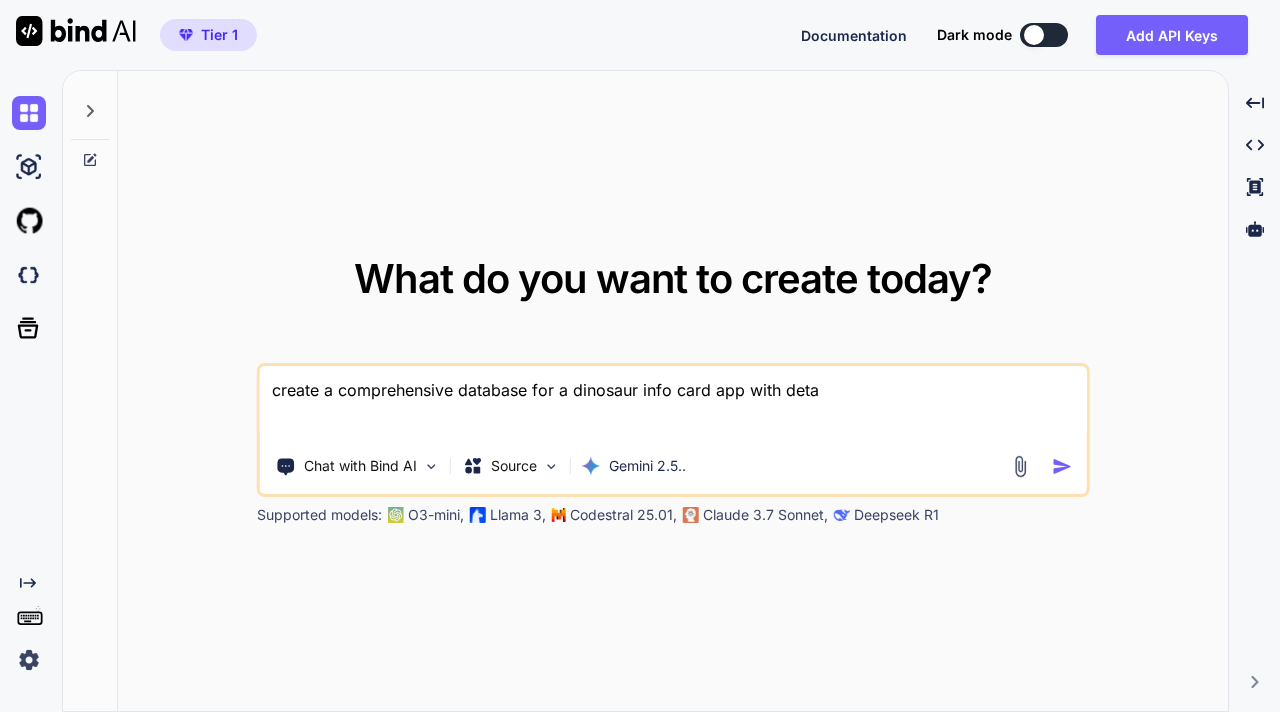 type on "create a comprehensive database for a dinosaur info card app with detai" 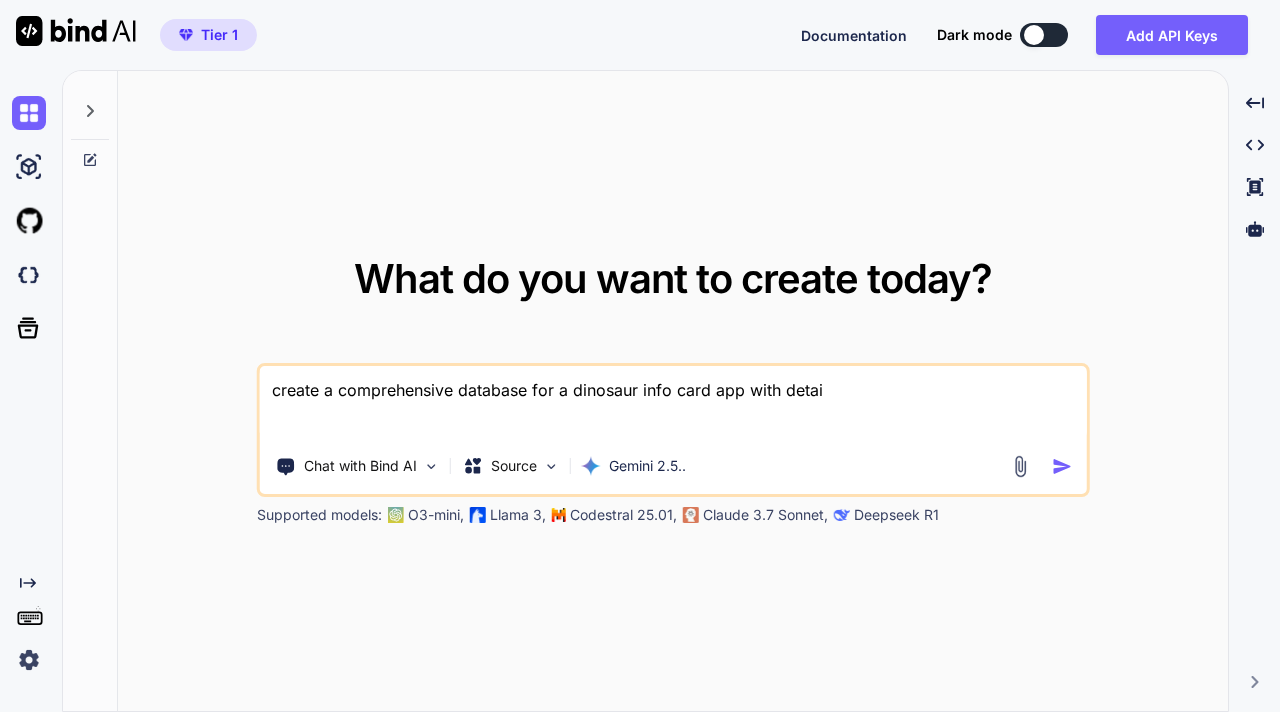 type on "create a comprehensive database for a dinosaur info card app with detail" 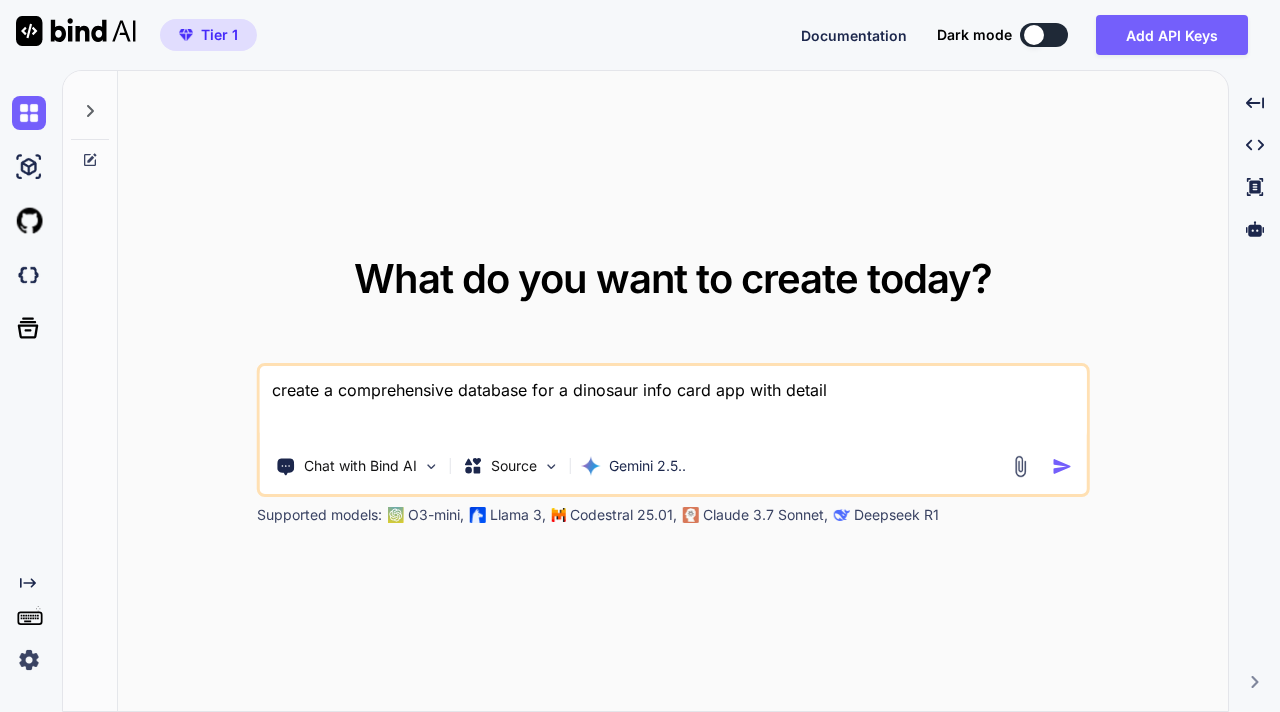 type on "create a comprehensive database for a dinosaur info card app with details" 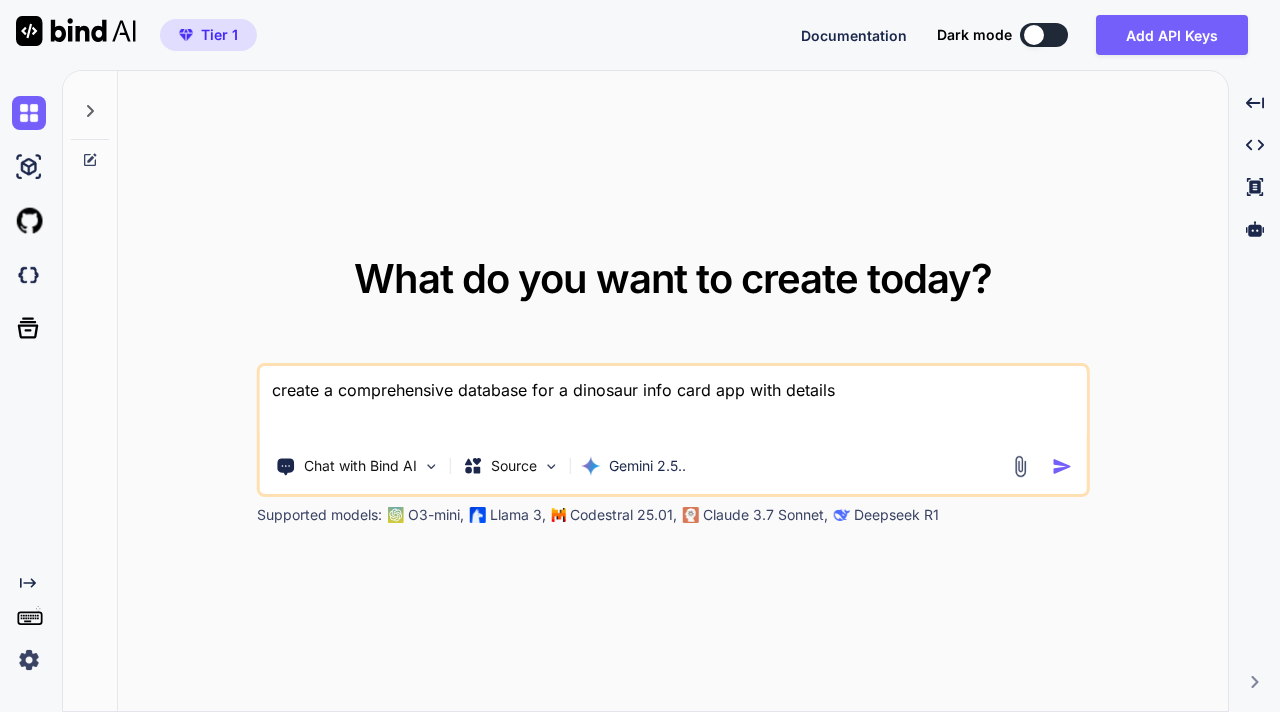 type on "create a comprehensive database for a dinosaur info card app with details" 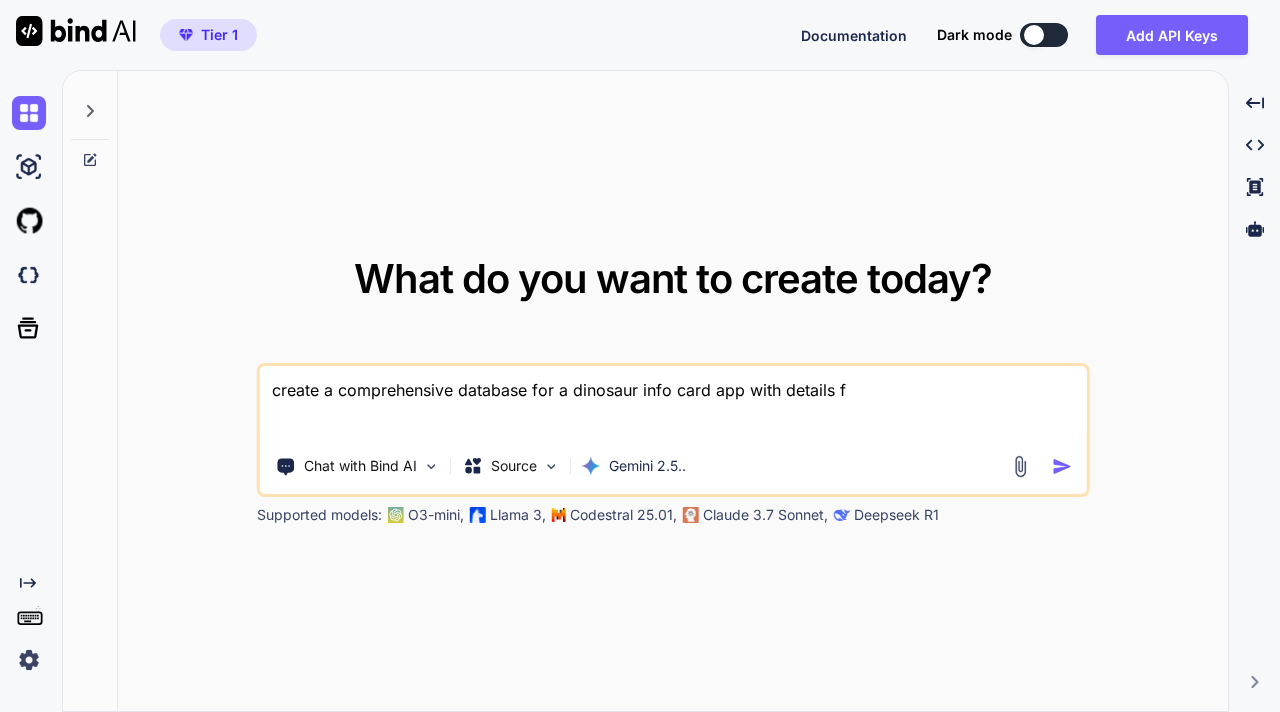 type on "create a comprehensive database for a dinosaur info card app with details fo" 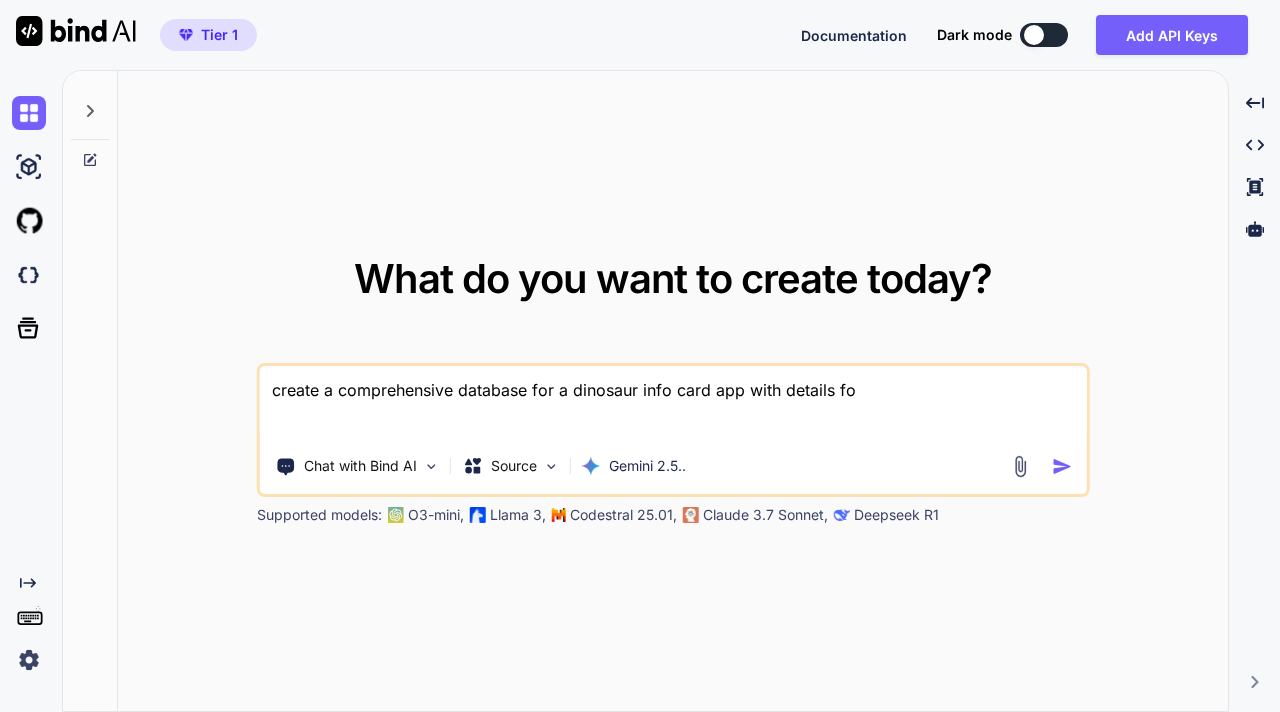 type on "create a comprehensive database for a dinosaur info card app with details for" 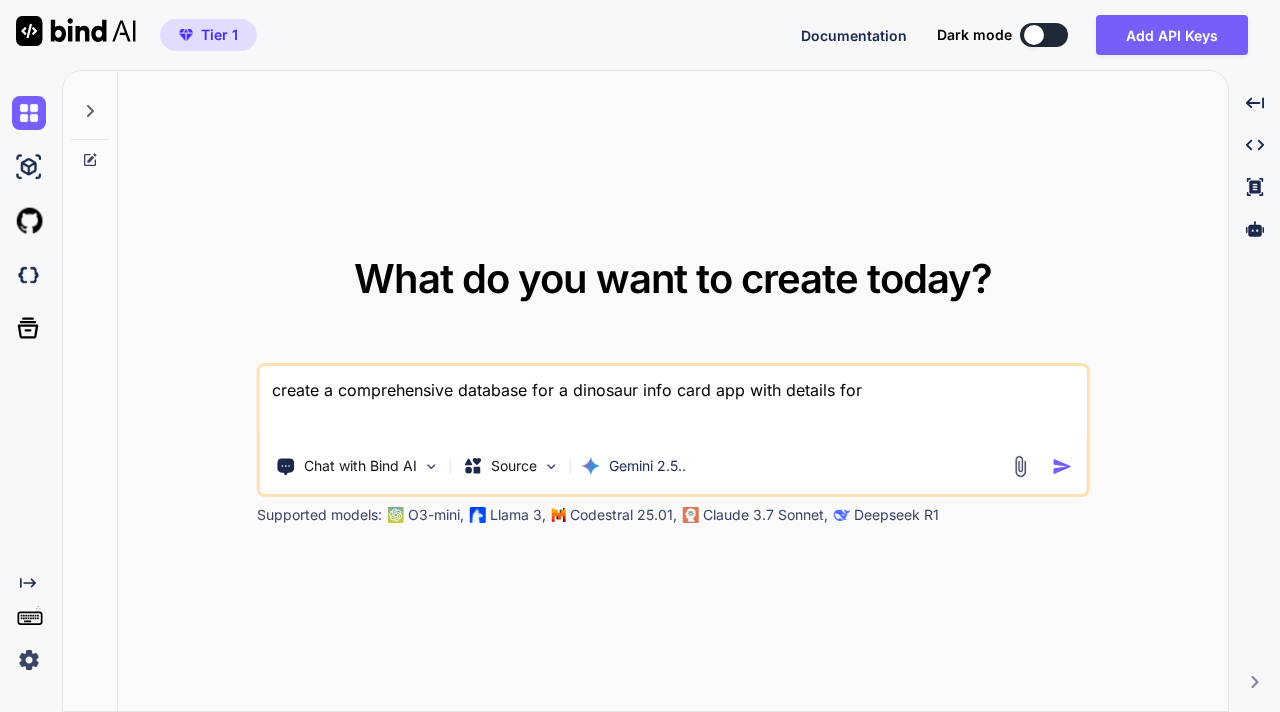 type on "create a comprehensive database for a dinosaur info card app with details for" 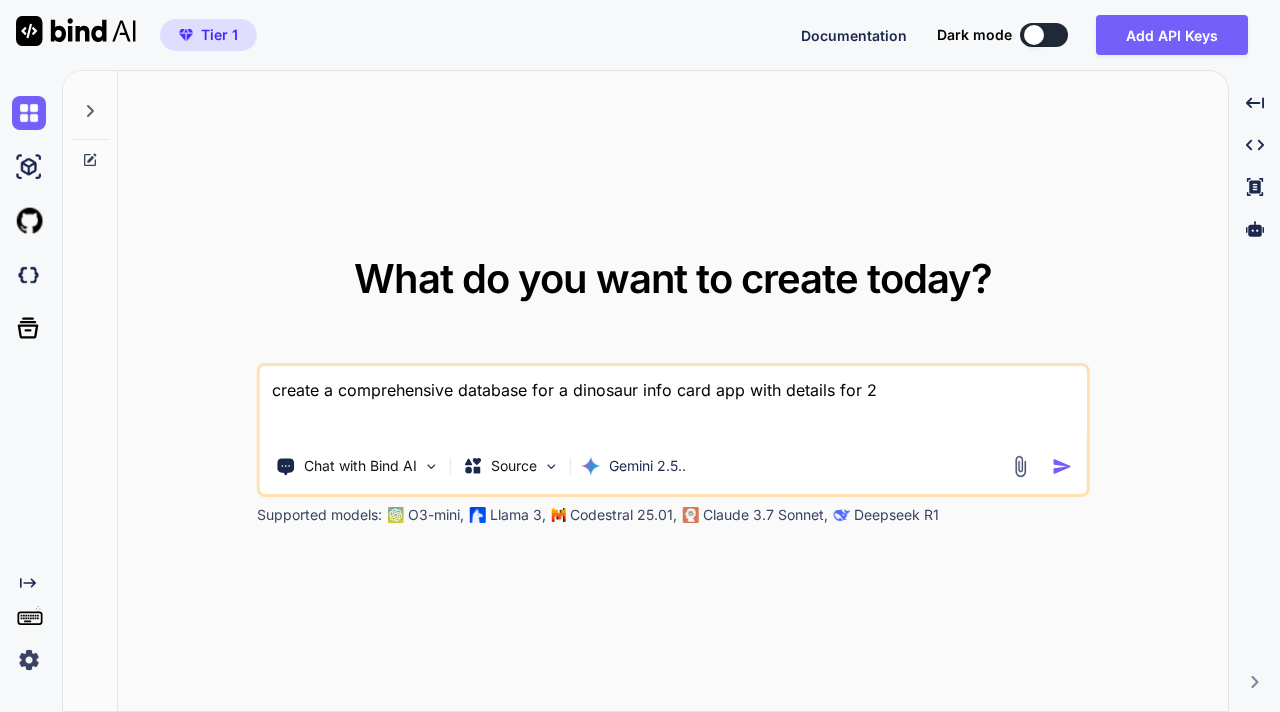 type on "create a comprehensive database for a dinosaur info card app with details for 20" 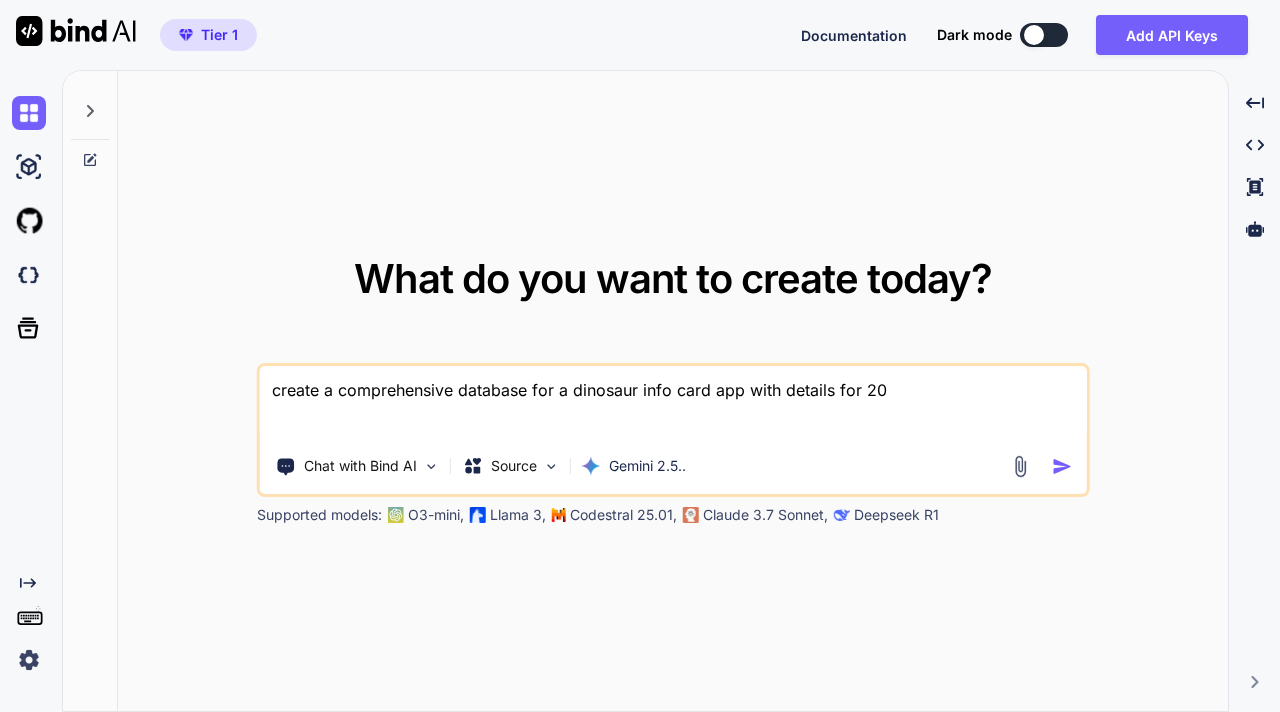 type on "create a comprehensive database for a dinosaur info card app with details for [NUMBER]" 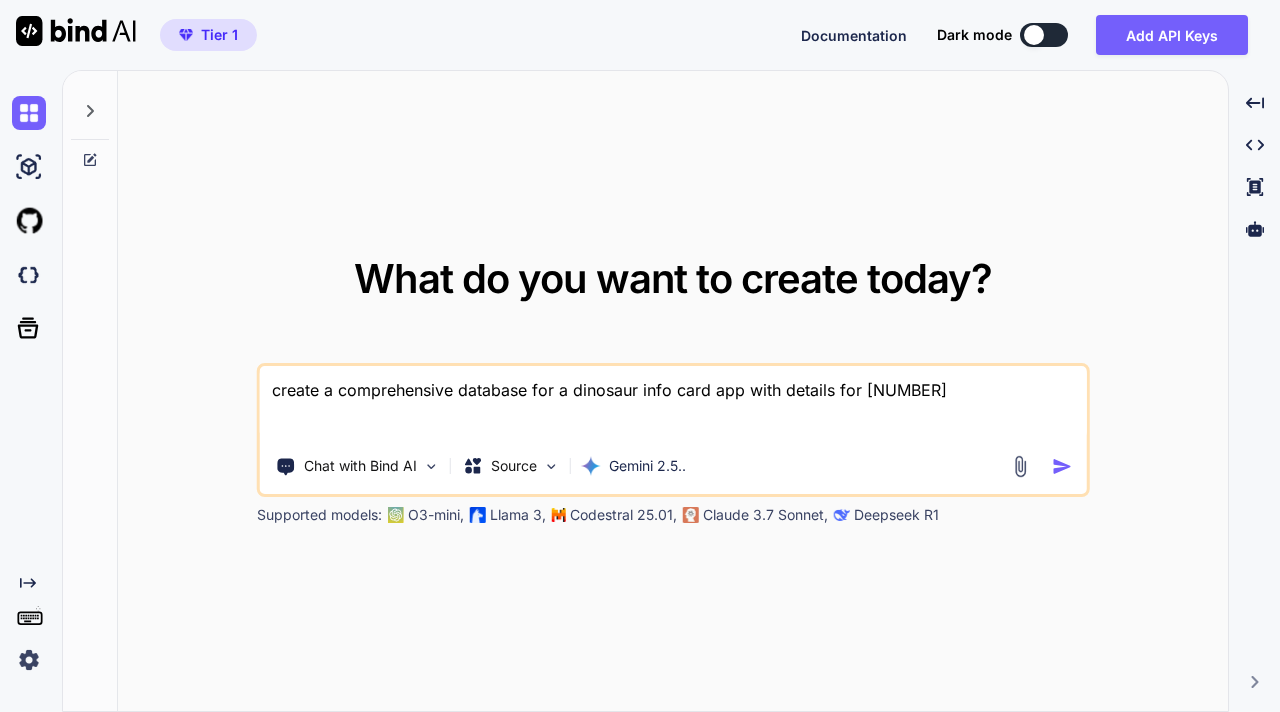 type on "x" 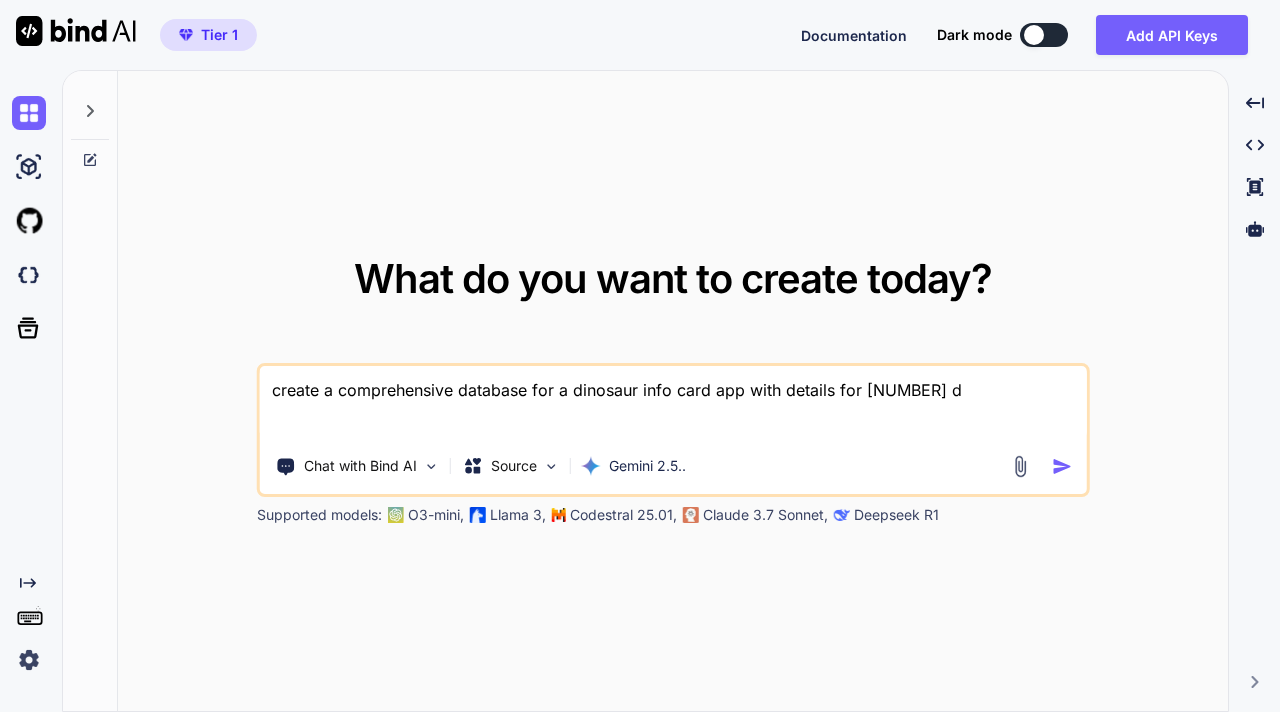 type on "create a comprehensive database for a dinosaur info card app with details for 200 di" 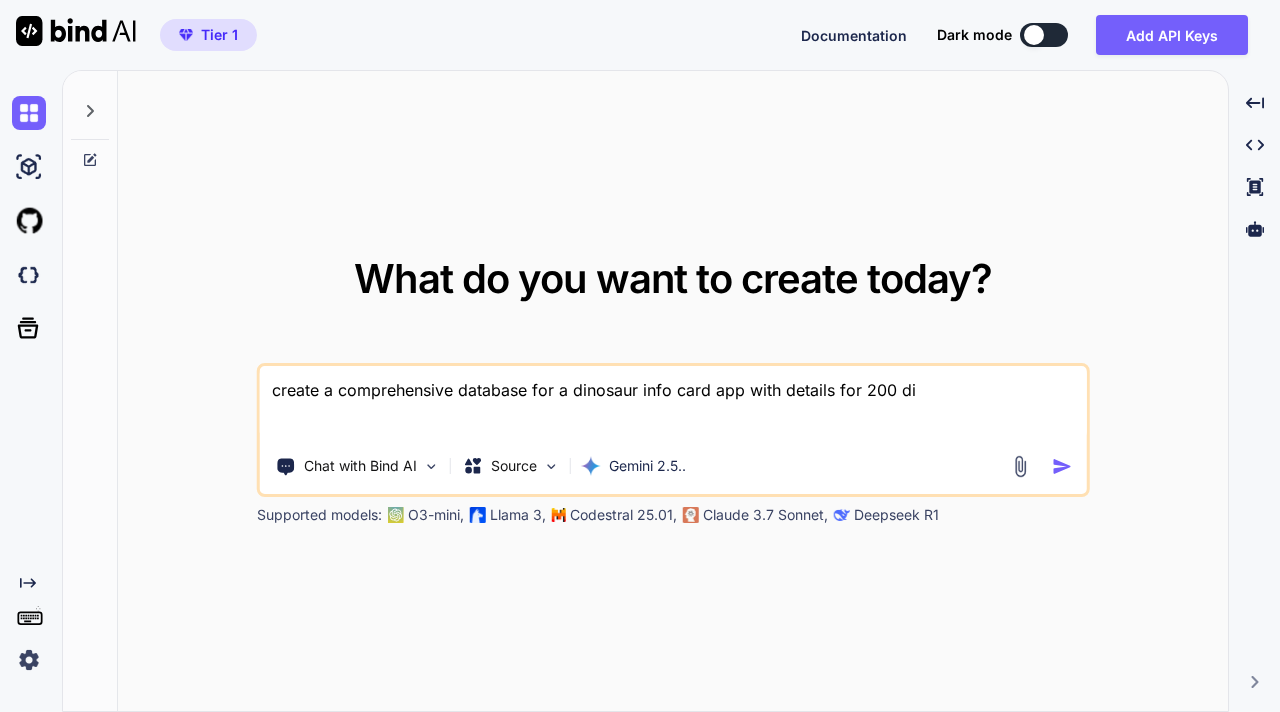 type on "create a comprehensive database for a dinosaur info card app with details for [NUMBER] din" 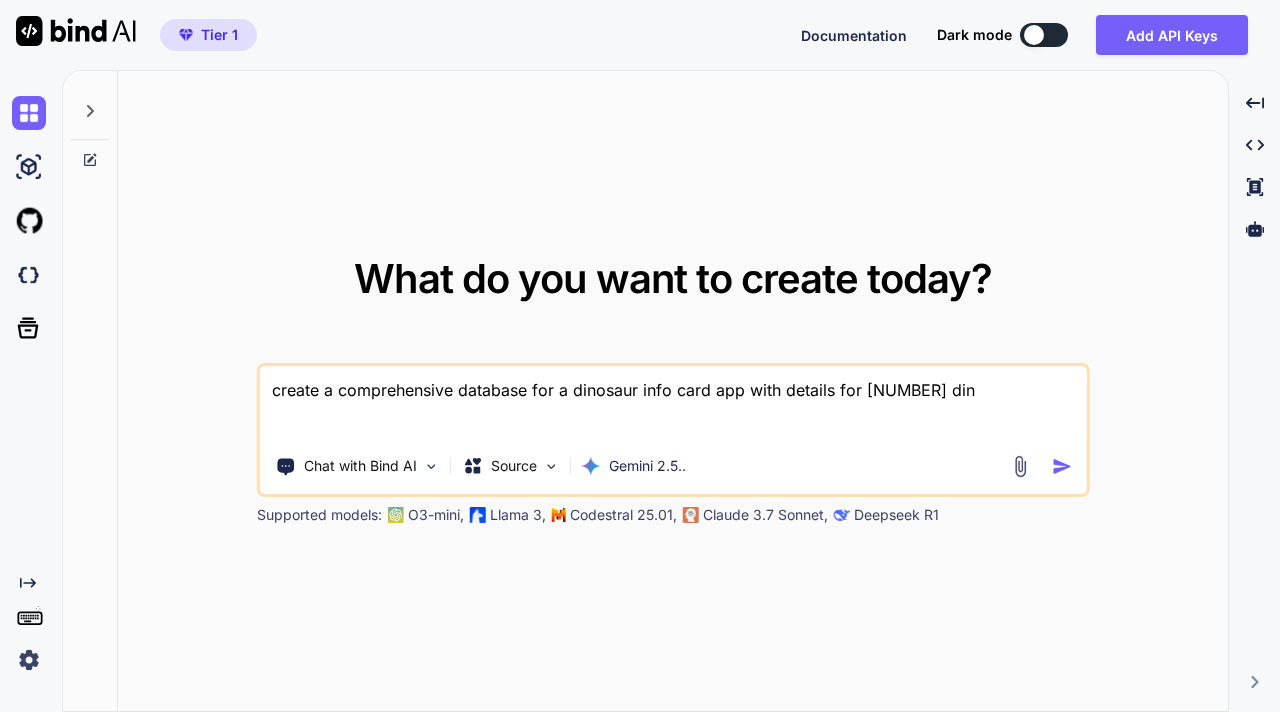 type on "create a comprehensive database for a dinosaur info card app with details for [NUMBER] dino" 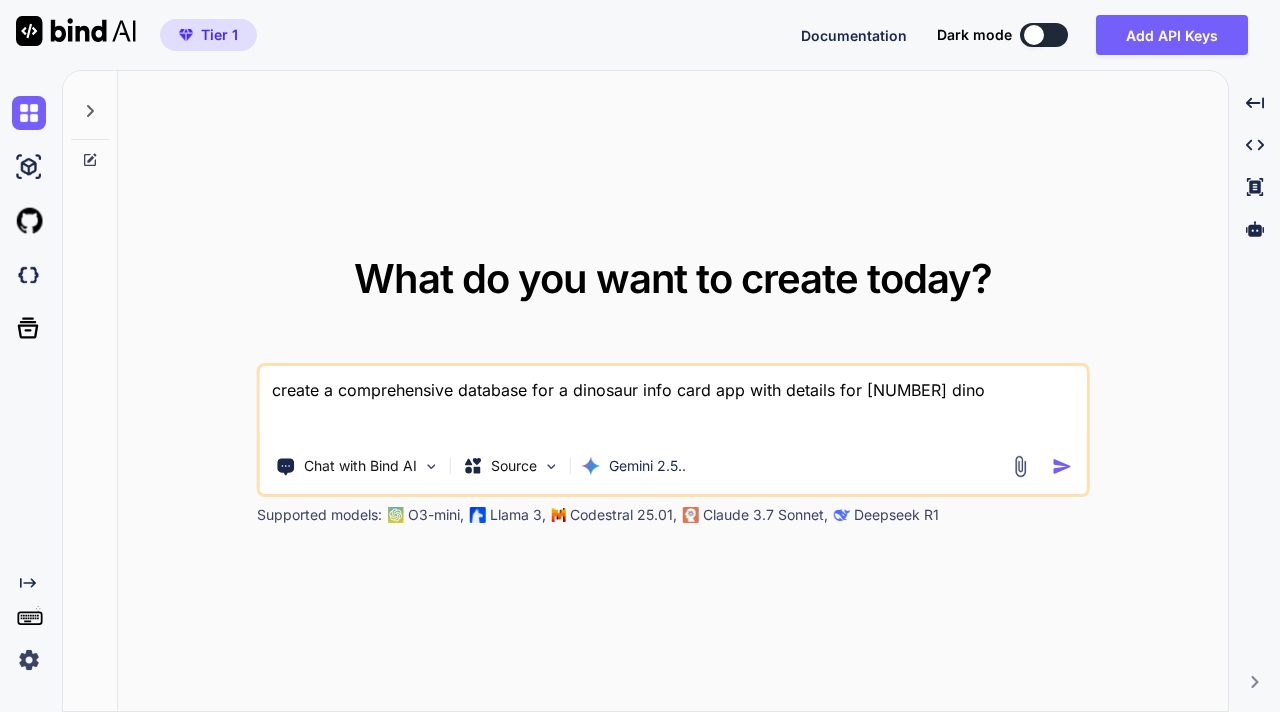 type on "create a comprehensive database for a dinosaur info card app with details for 200 dinos" 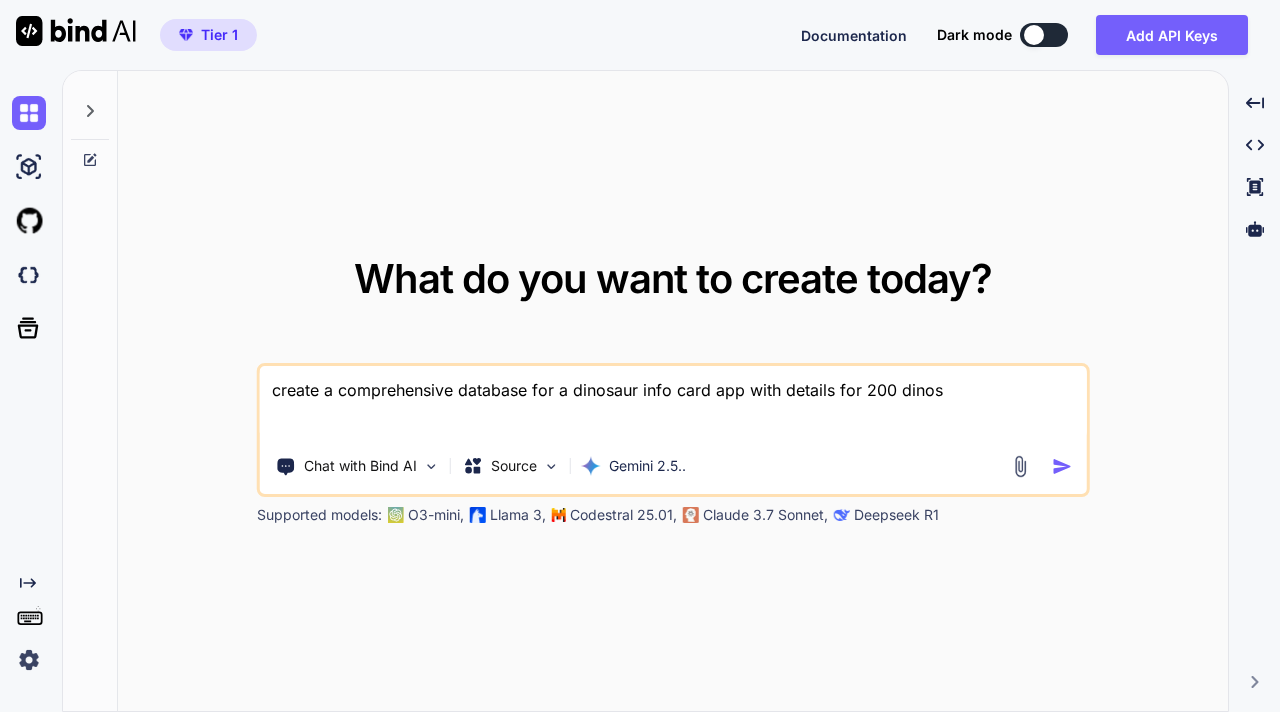 type on "create a comprehensive database for a dinosaur info card app with details for 200 dinosa" 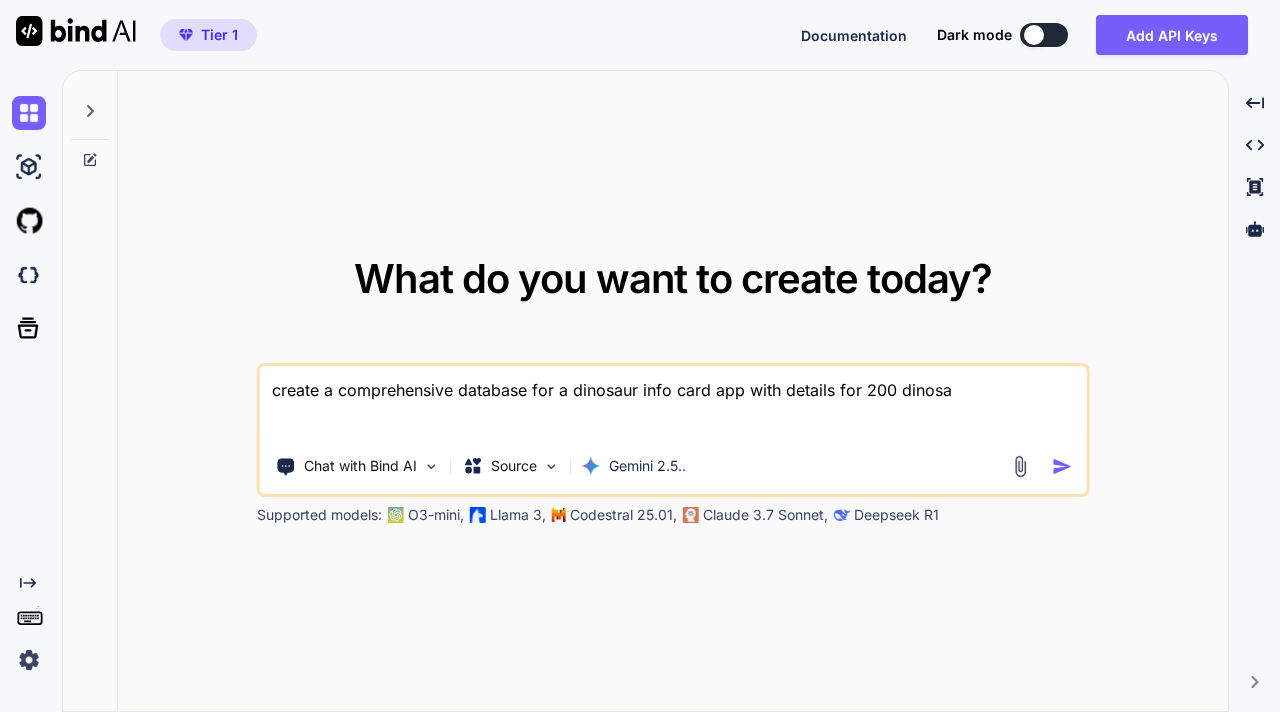 type on "create a comprehensive database for a dinosaur info card app with details for 200 dinosau" 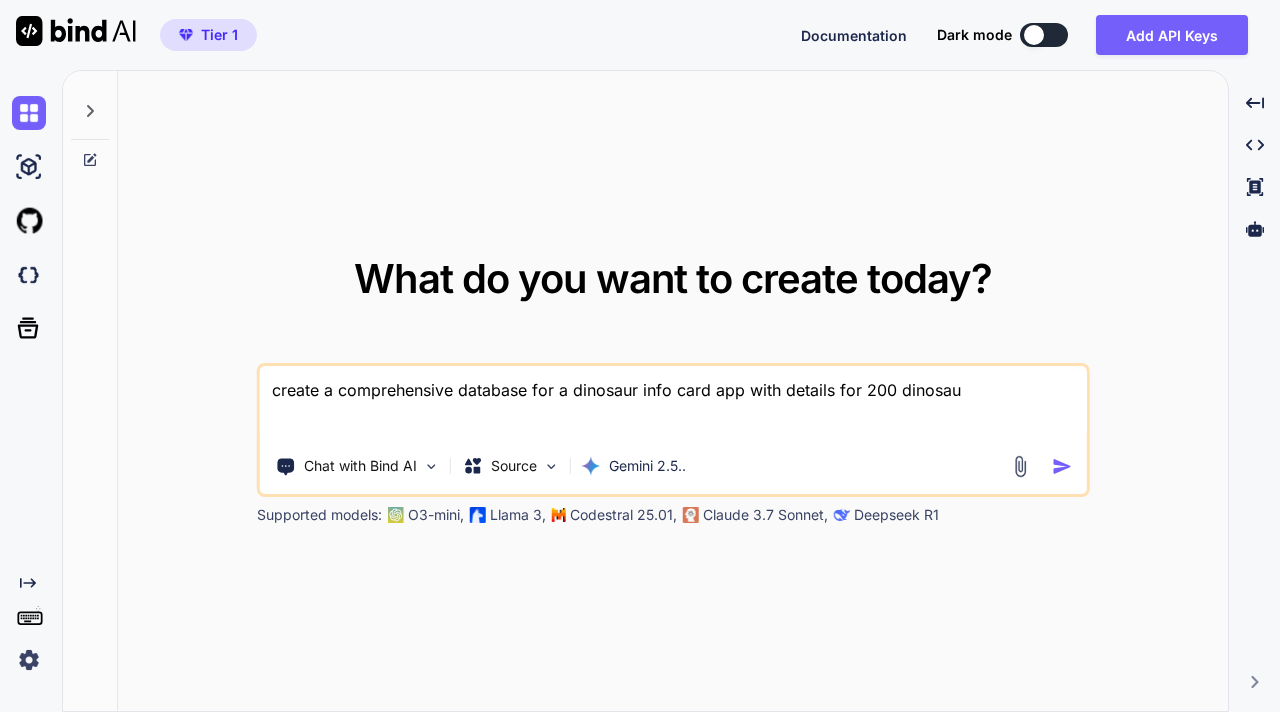 type on "create a comprehensive database for a dinosaur info card app with details for 200 dinosaur" 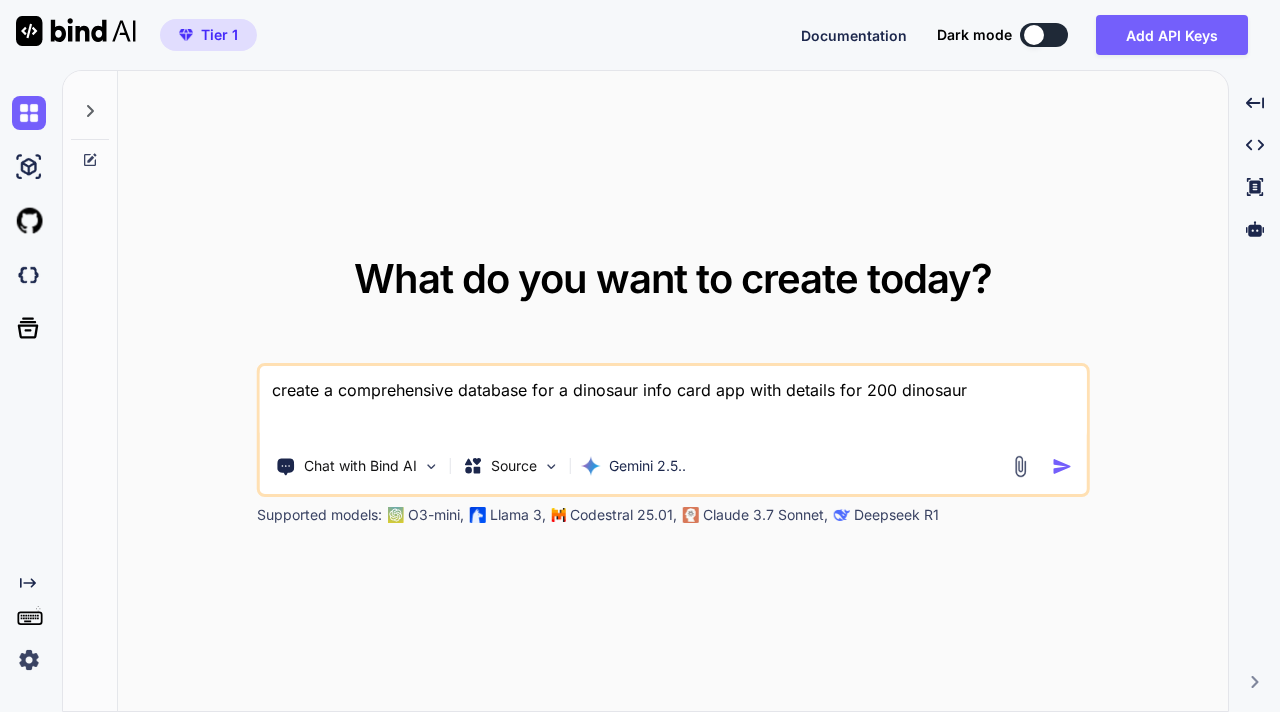 type on "create a comprehensive database for a dinosaur info card app with details for 200 dinosaurs" 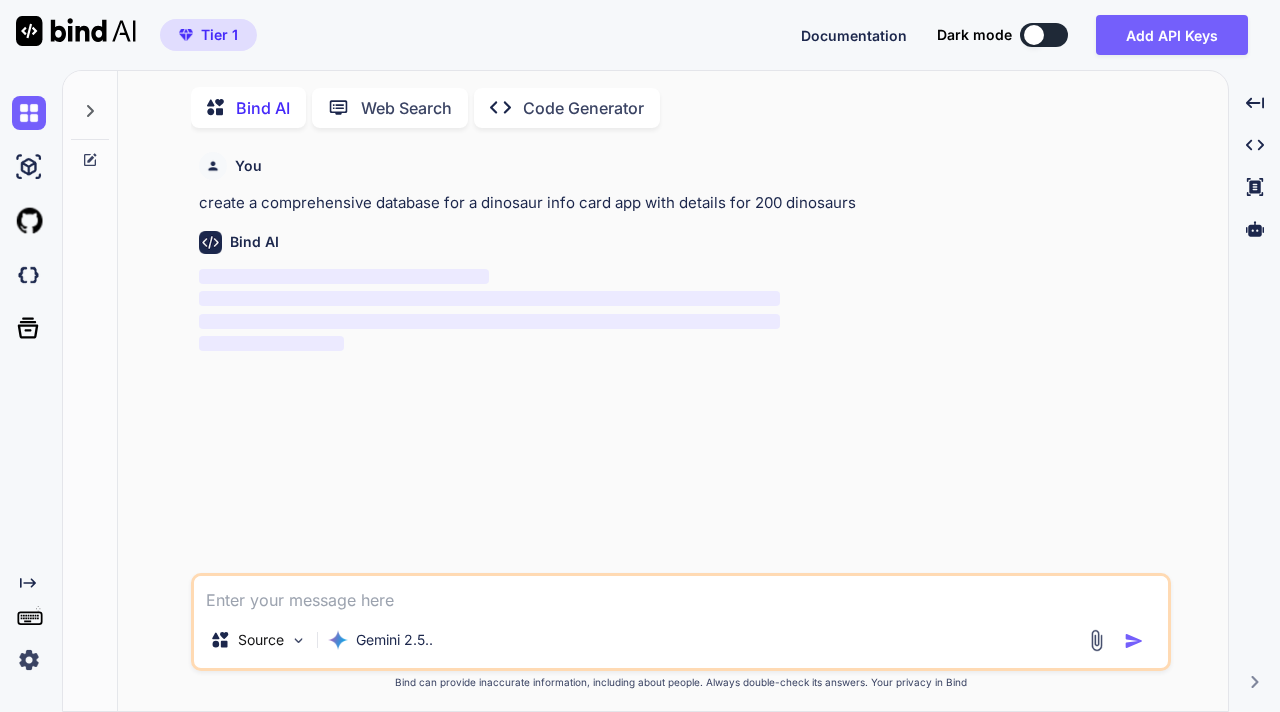 scroll, scrollTop: 8, scrollLeft: 0, axis: vertical 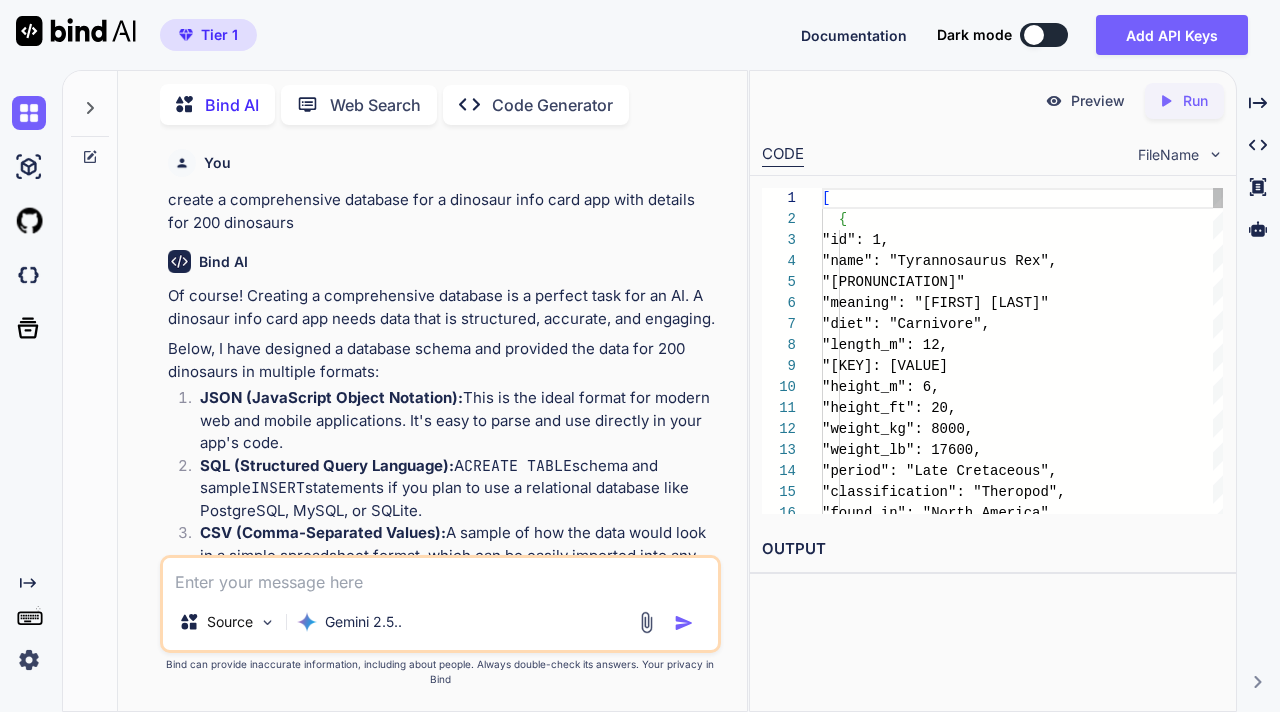 type on "x" 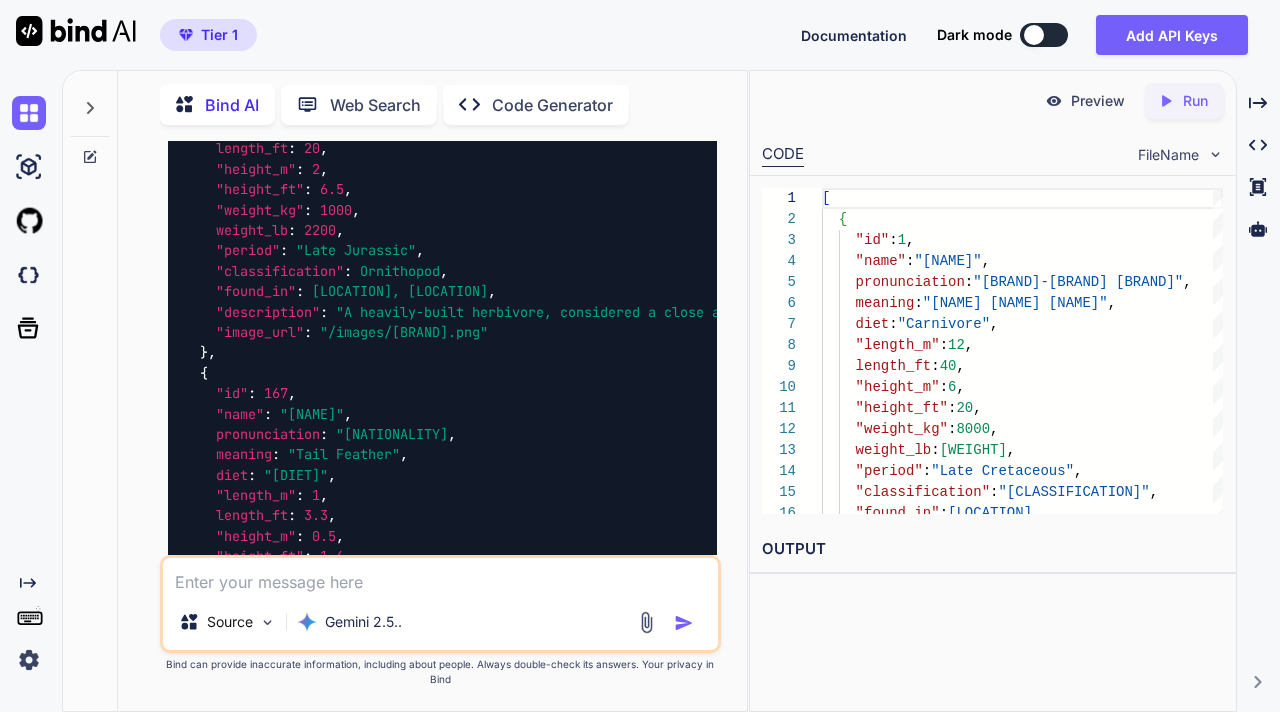scroll, scrollTop: 61841, scrollLeft: 0, axis: vertical 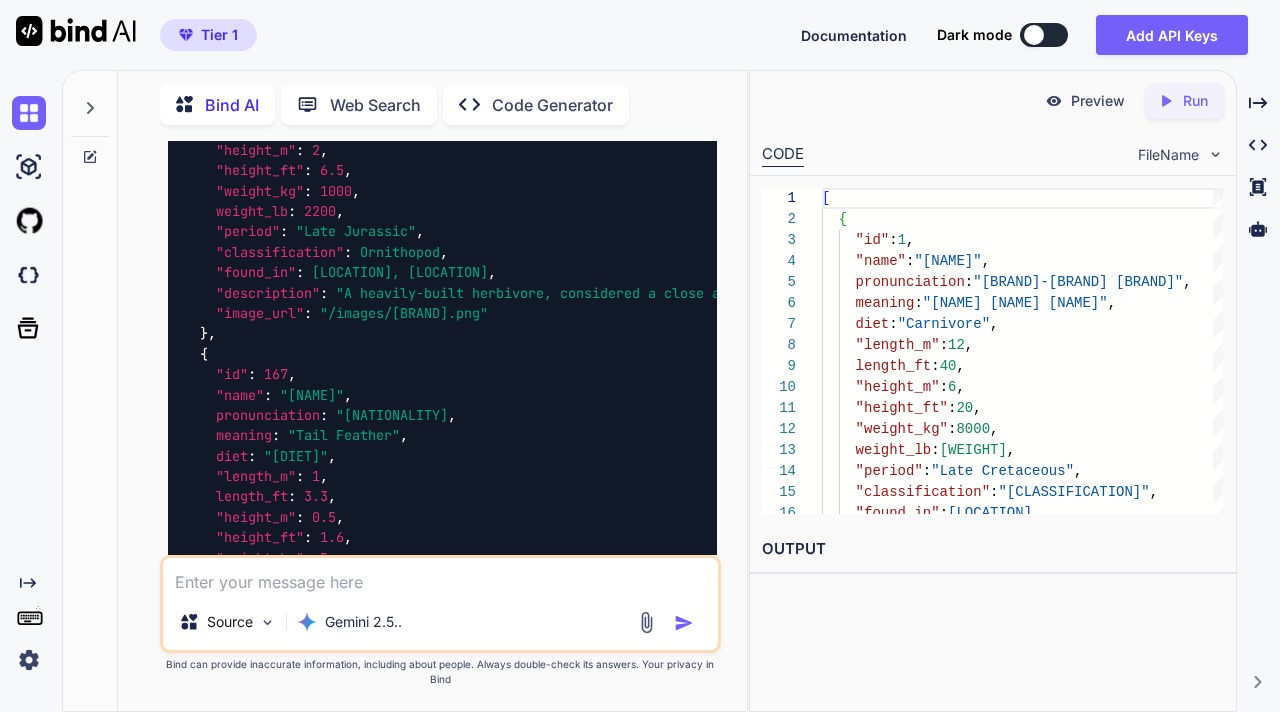 click at bounding box center (29, 167) 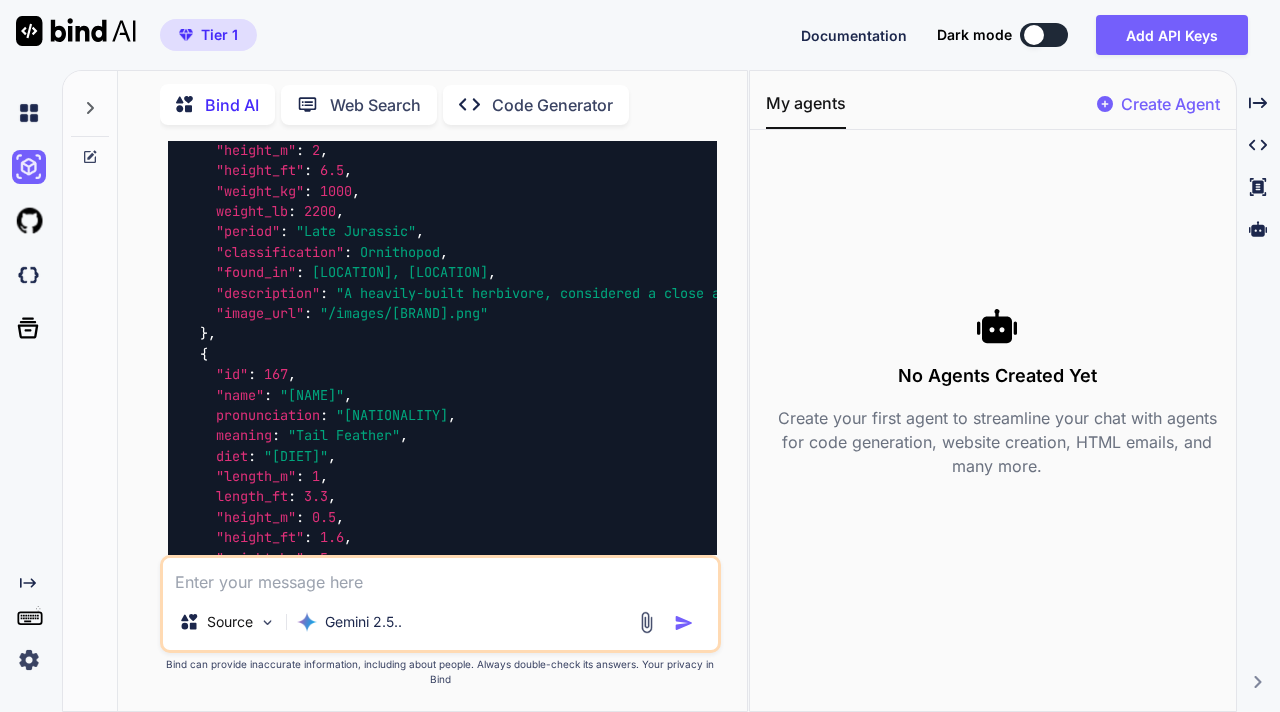 click at bounding box center (29, 221) 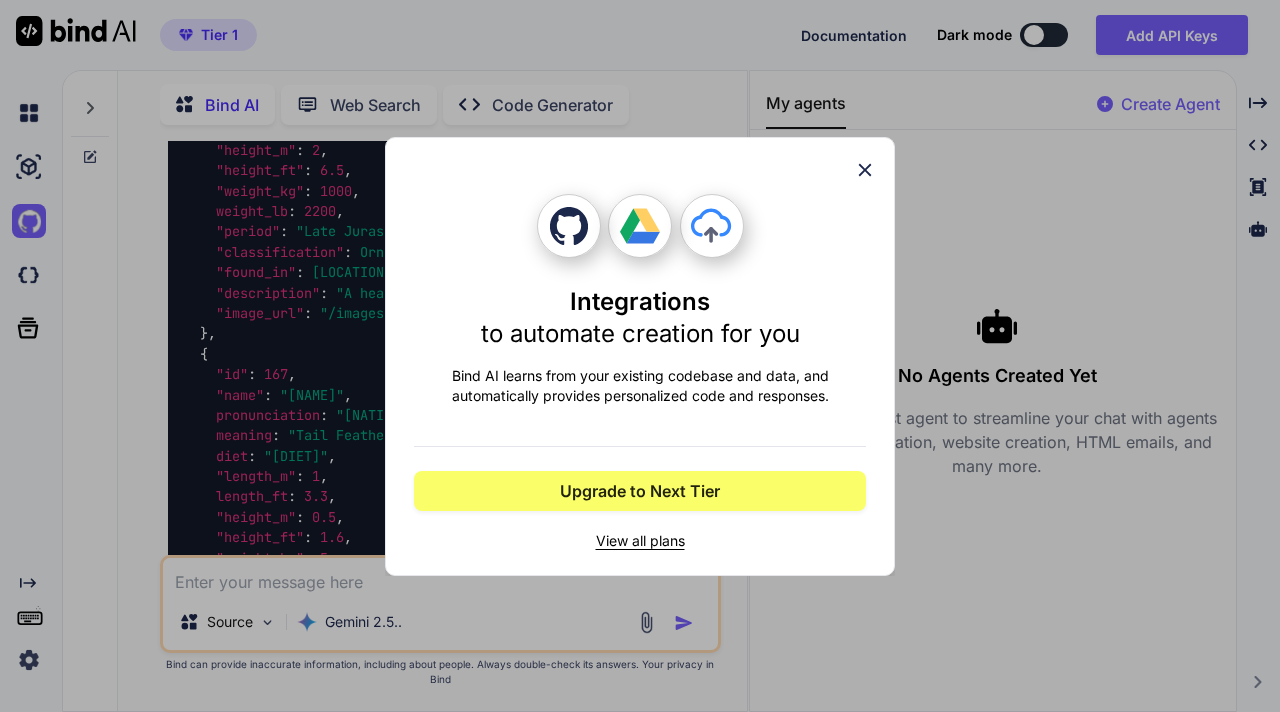 click 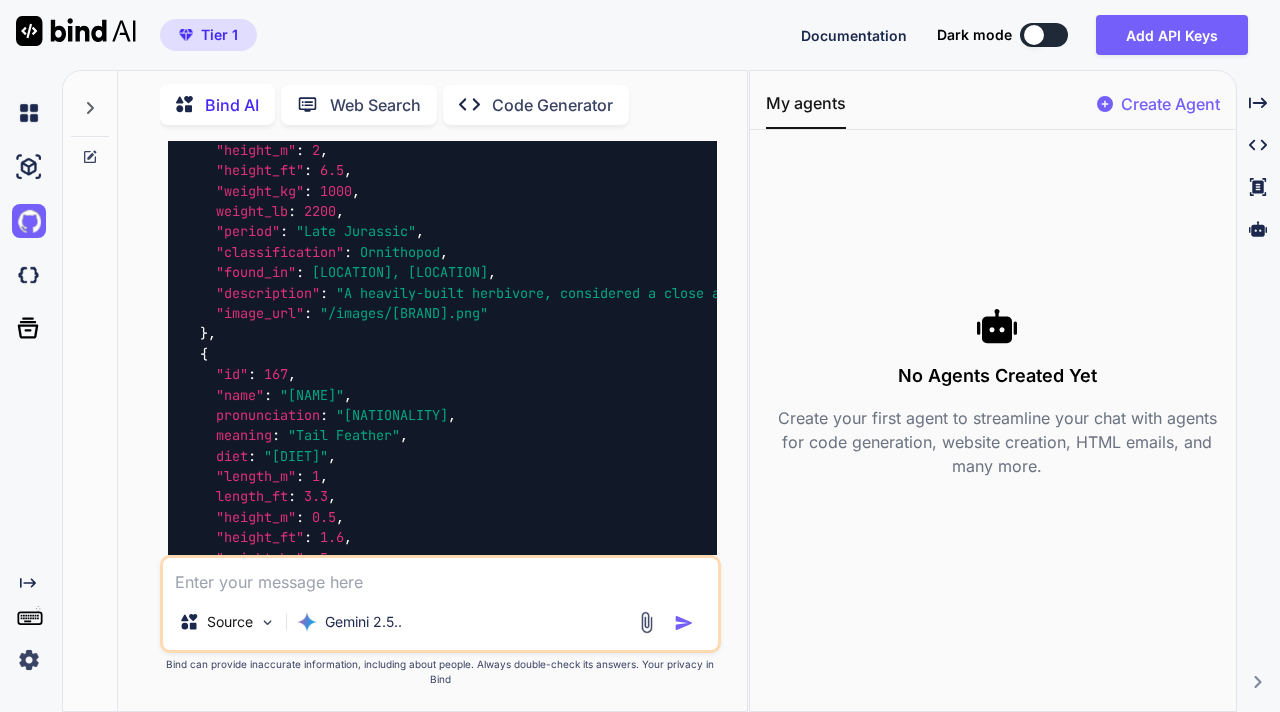 click at bounding box center (29, 275) 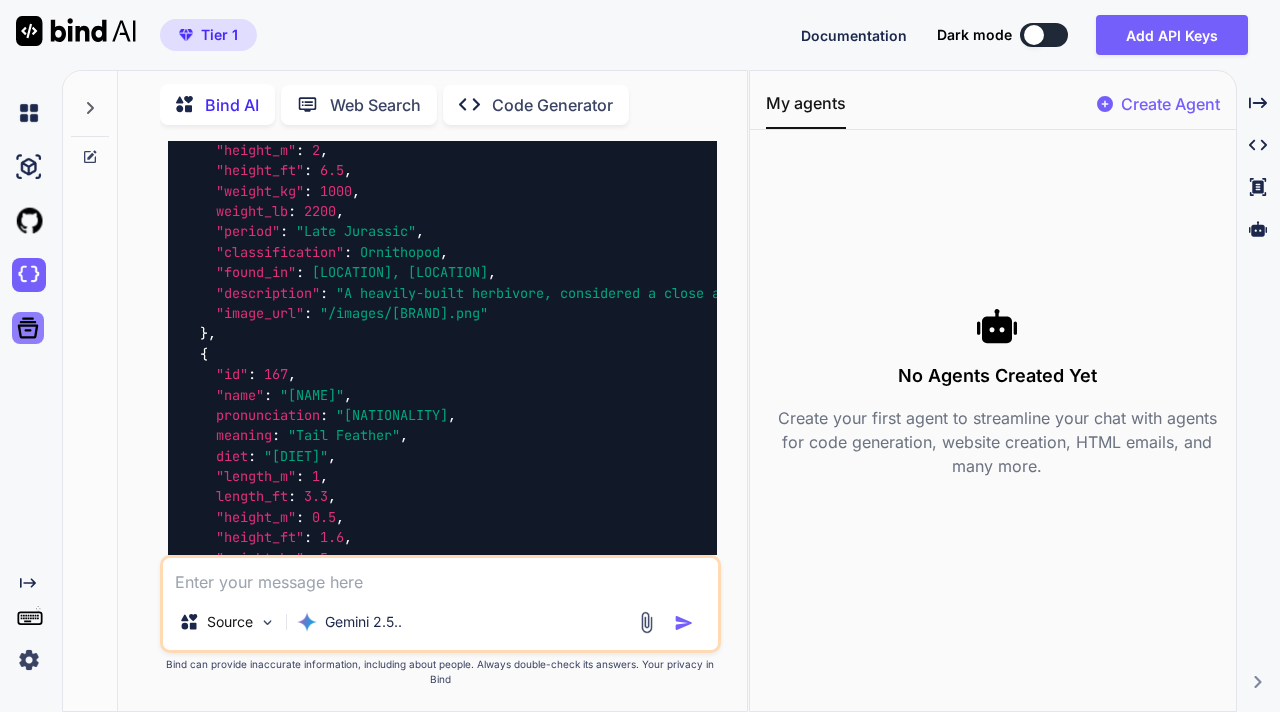 click 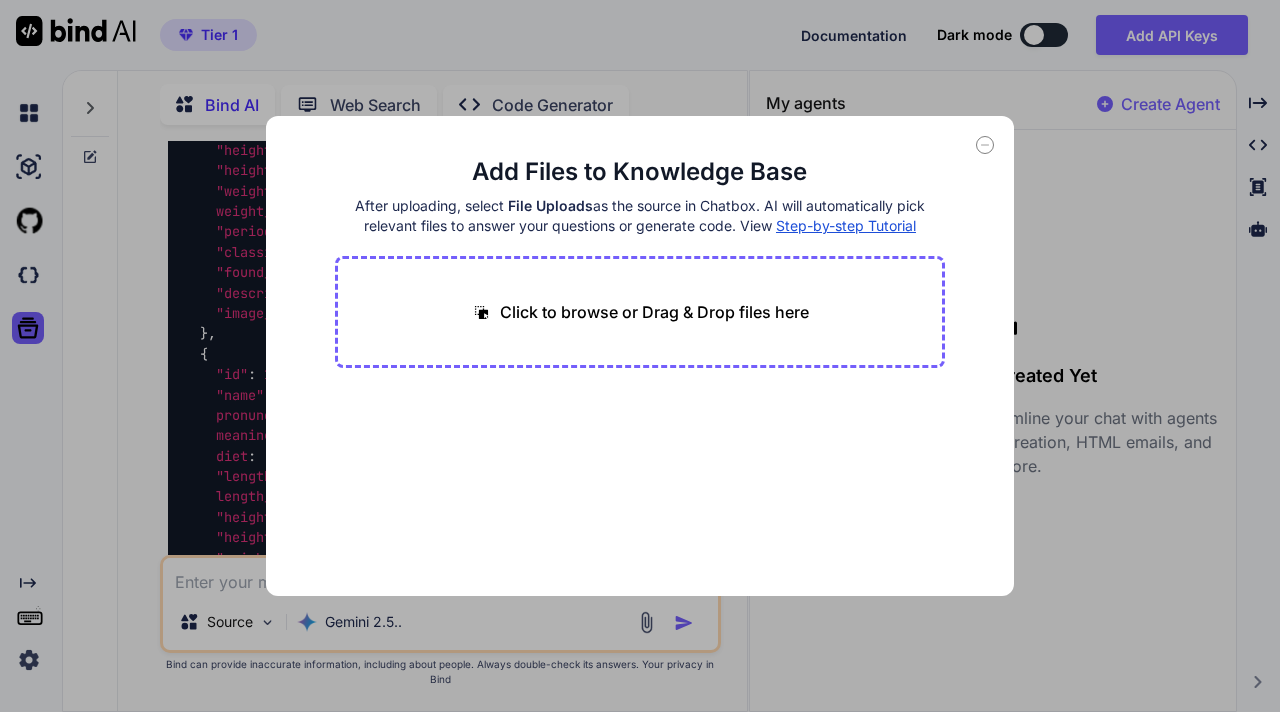 click on "Add Files to Knowledge Base After uploading, select   File Uploads  as the source in Chatbox. AI will automatically pick relevant files to answer your questions or generate code. View   Step-by-step Tutorial Click to browse or Drag & Drop files here" at bounding box center [640, 356] 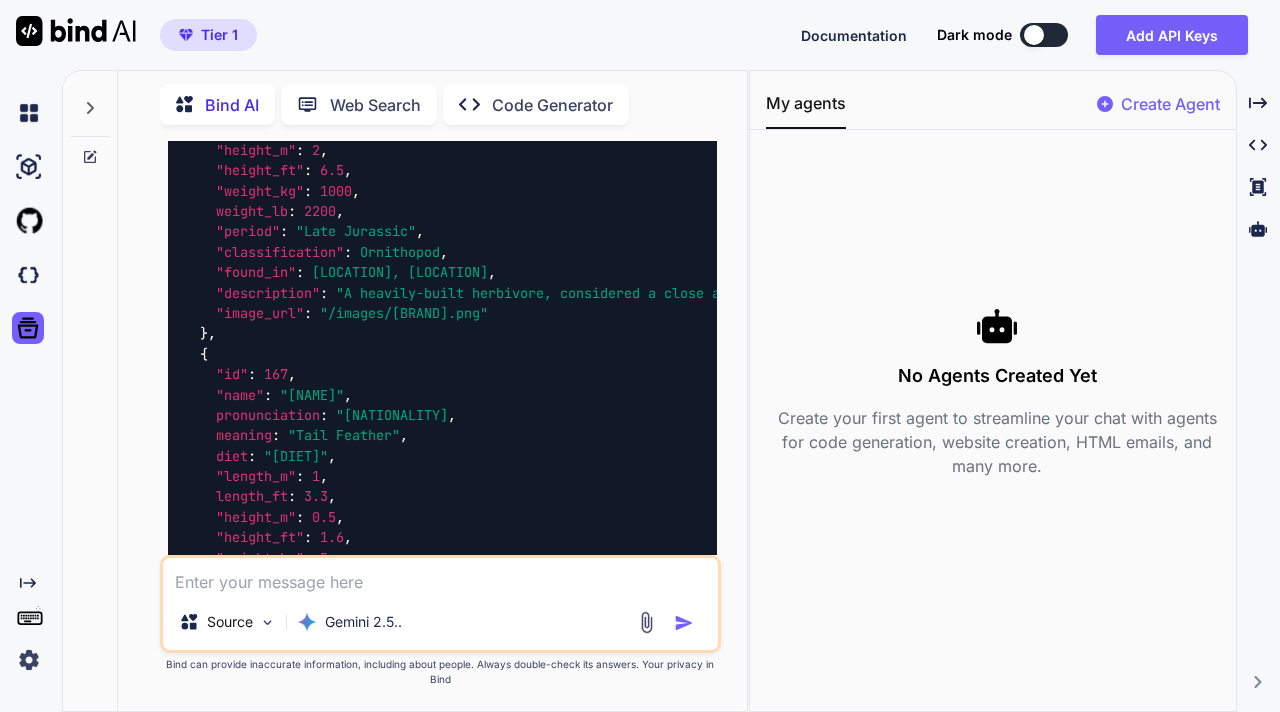 click at bounding box center (90, 102) 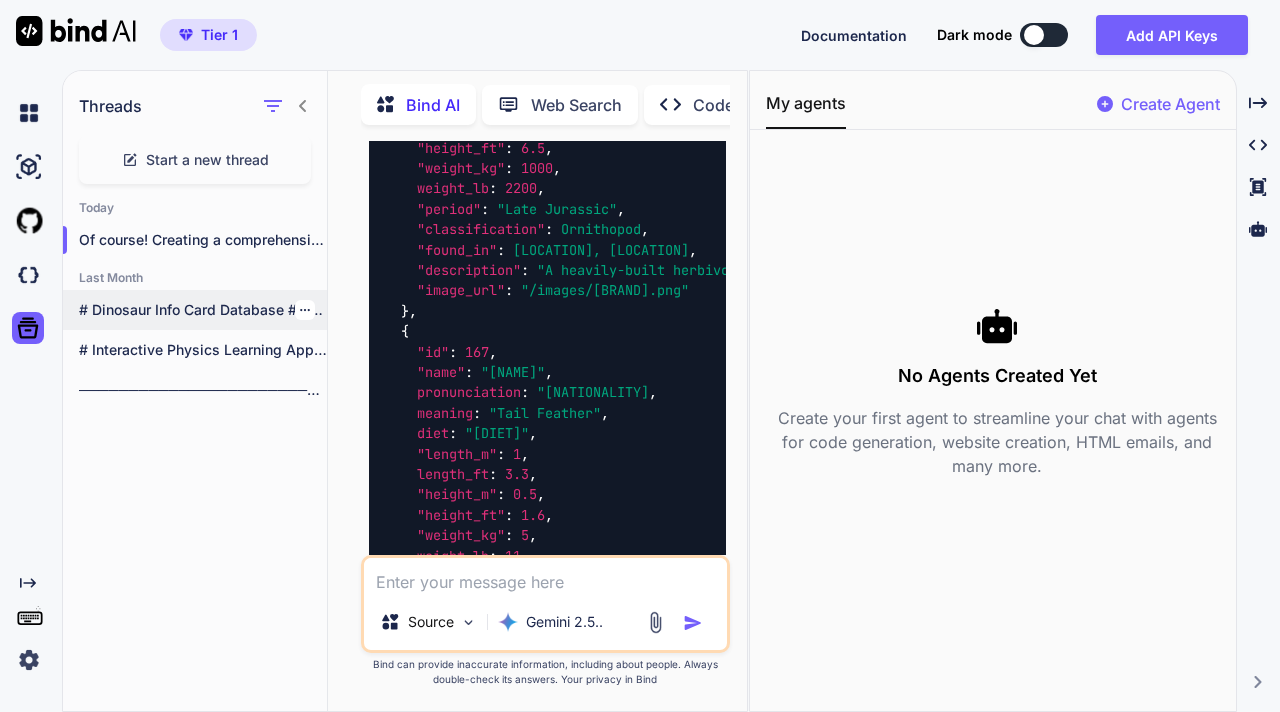 click on "# Dinosaur Info Card Database ## Overview..." at bounding box center [203, 310] 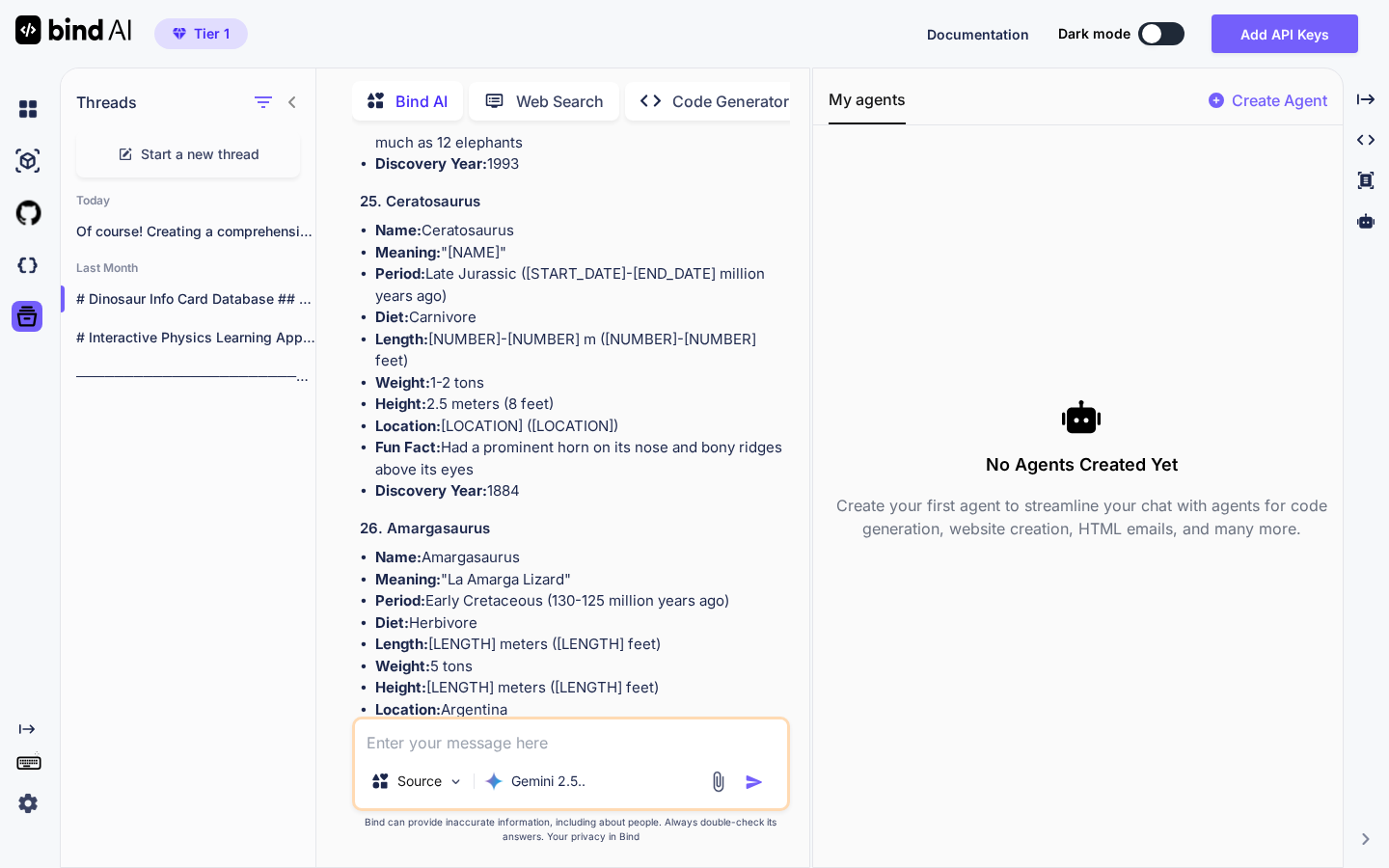 scroll, scrollTop: 7449, scrollLeft: 0, axis: vertical 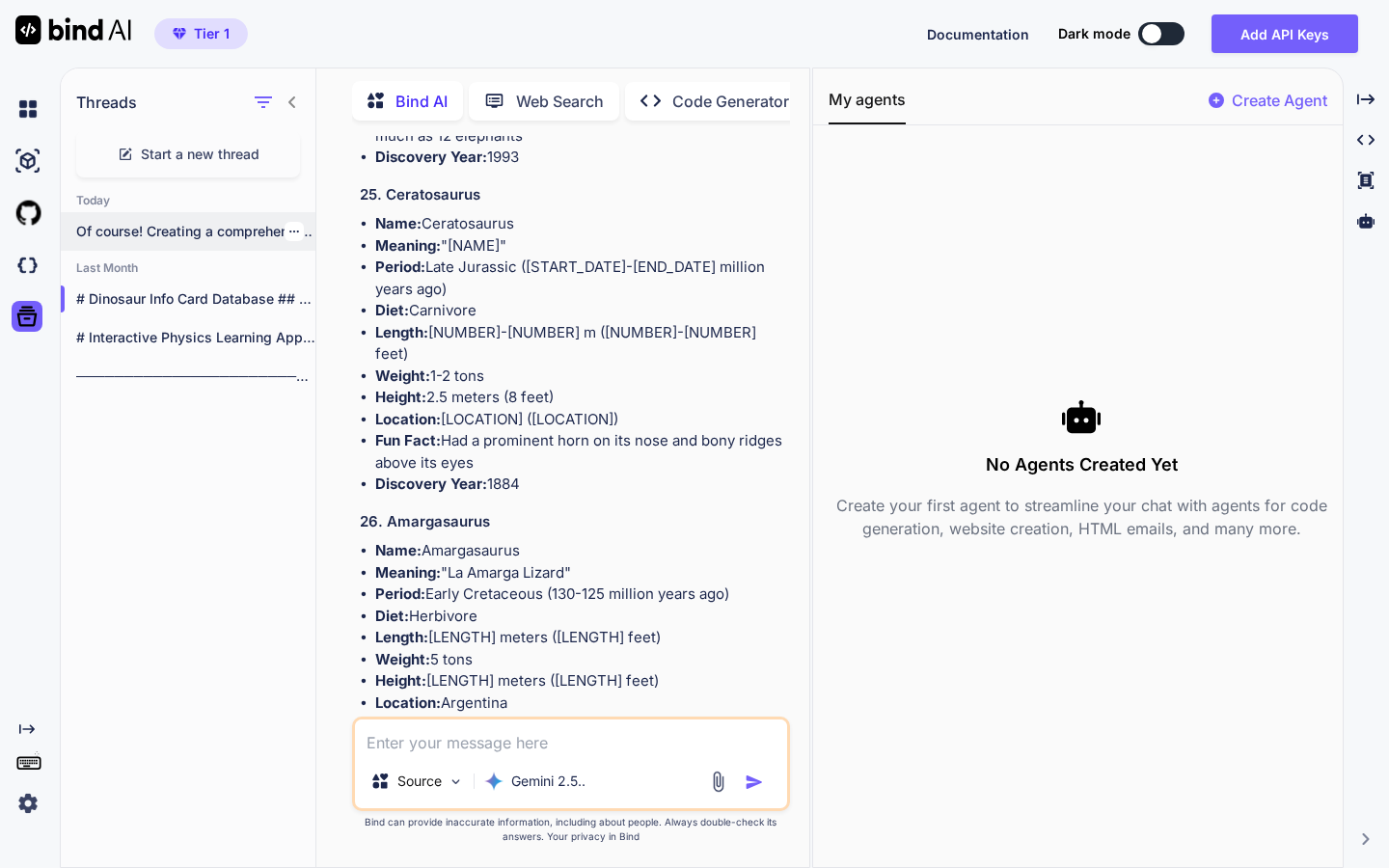 click on "Of course! Creating a comprehensive data..." at bounding box center (196, 231) 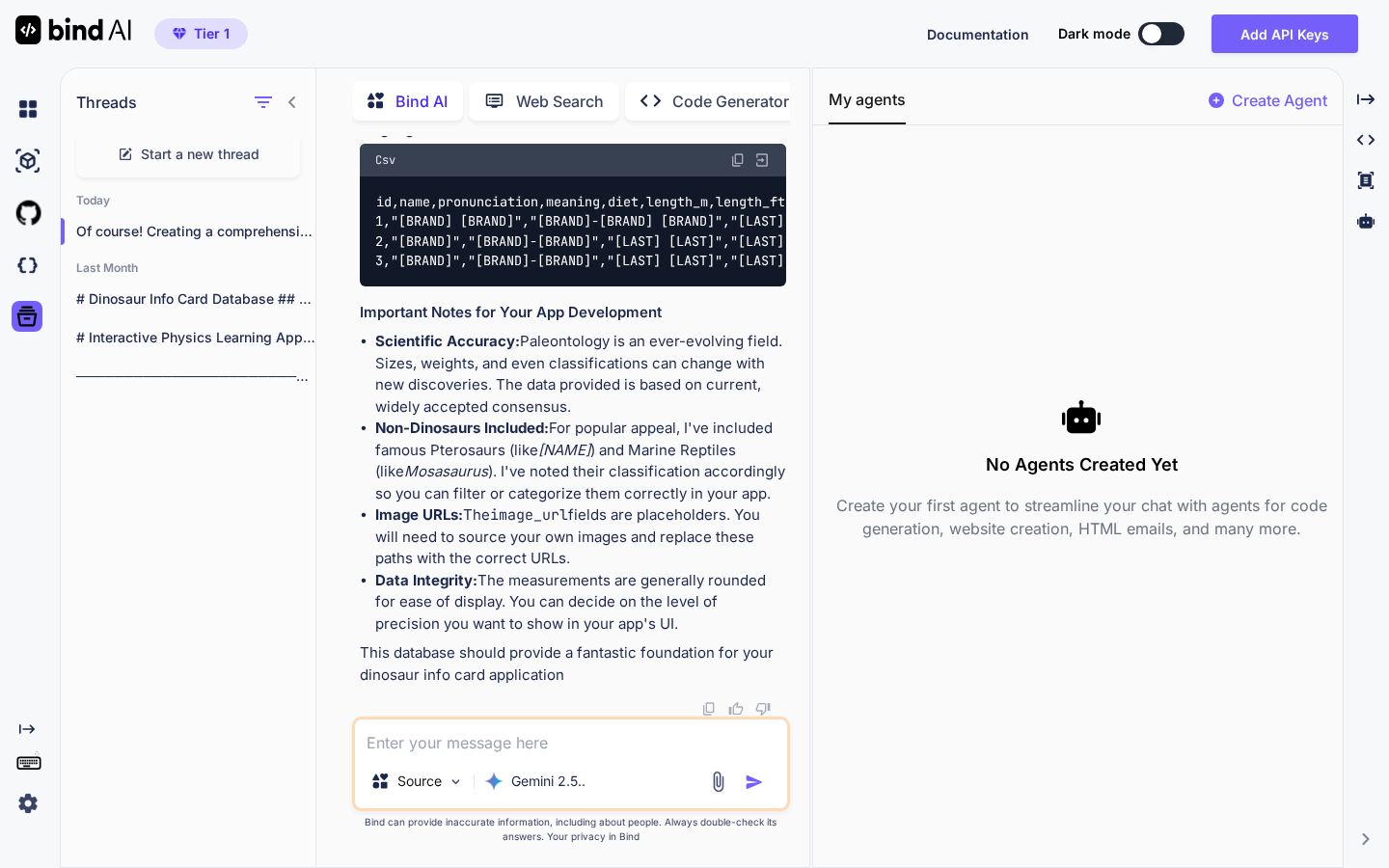 scroll, scrollTop: 72945, scrollLeft: 0, axis: vertical 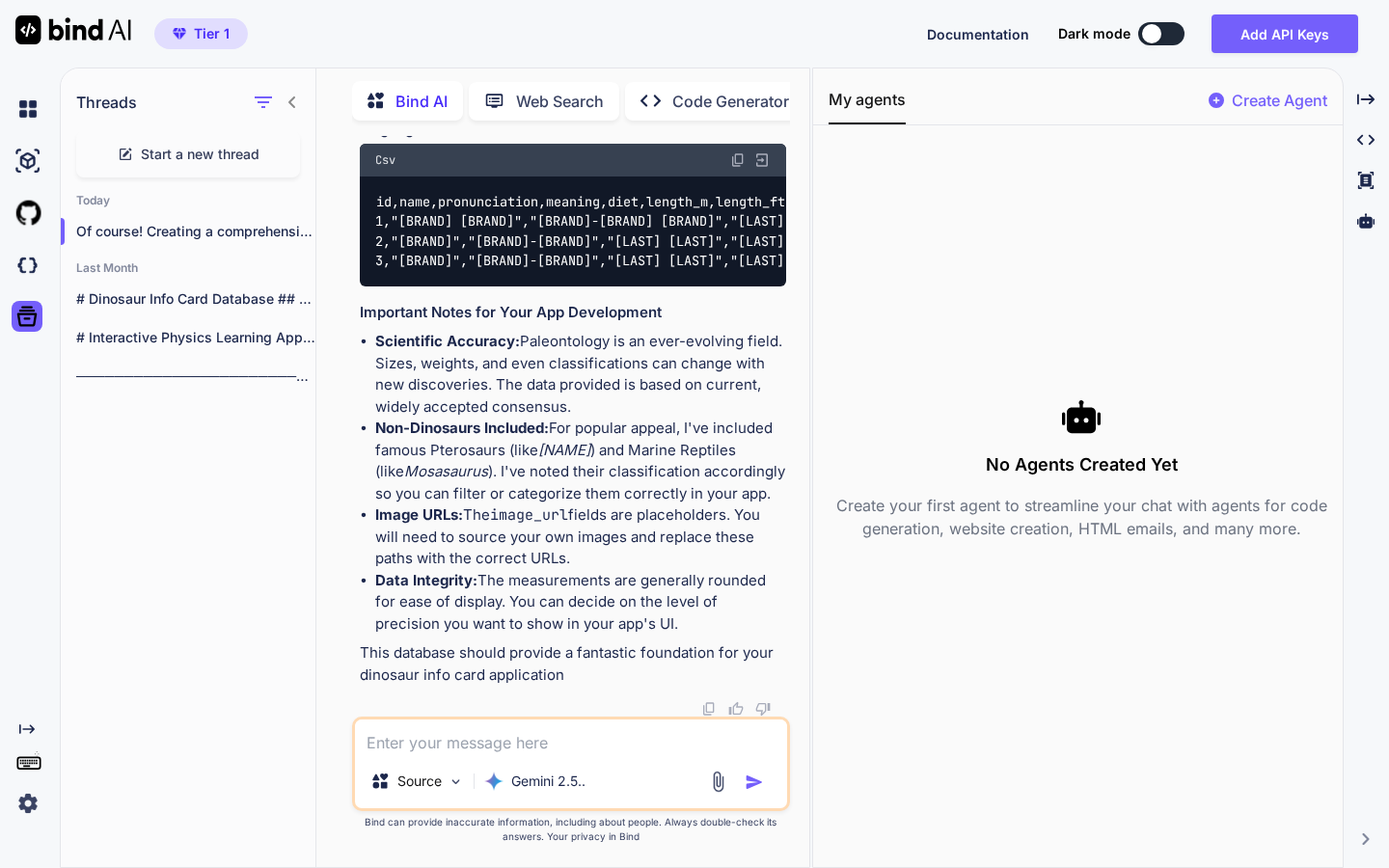 click on "Start a new thread" at bounding box center [200, 154] 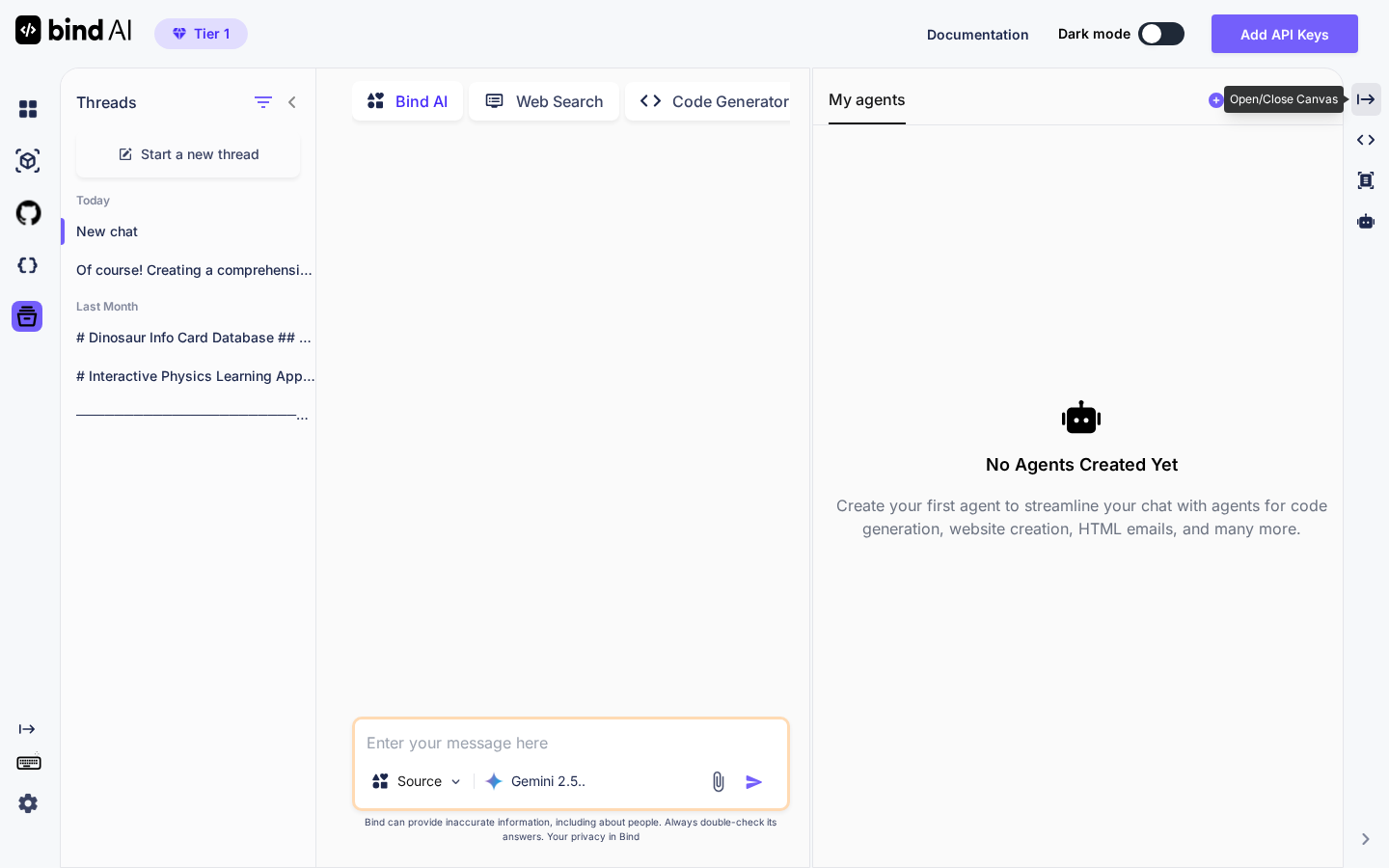 click on "Created with Pixso." 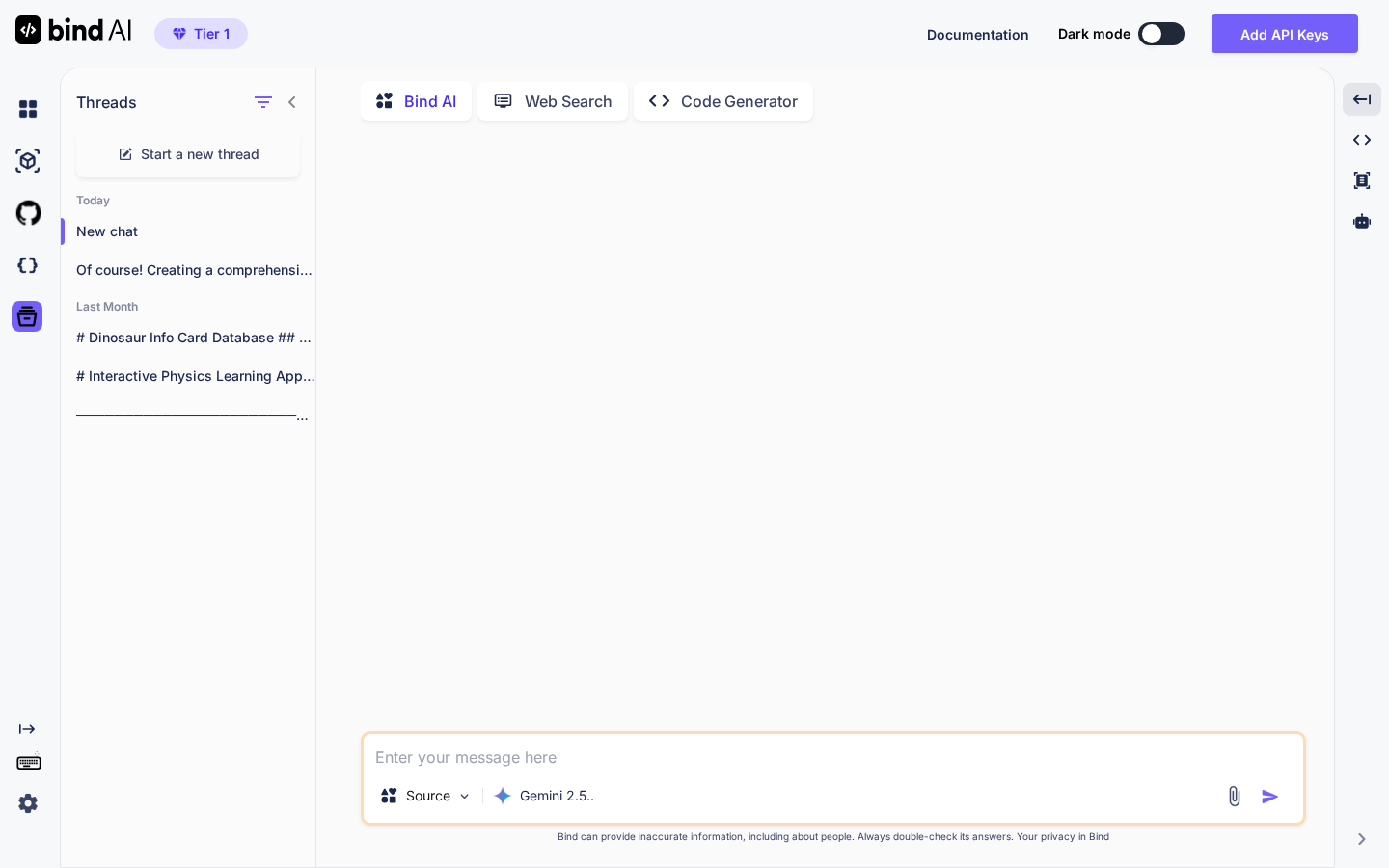 click at bounding box center (833, 751) 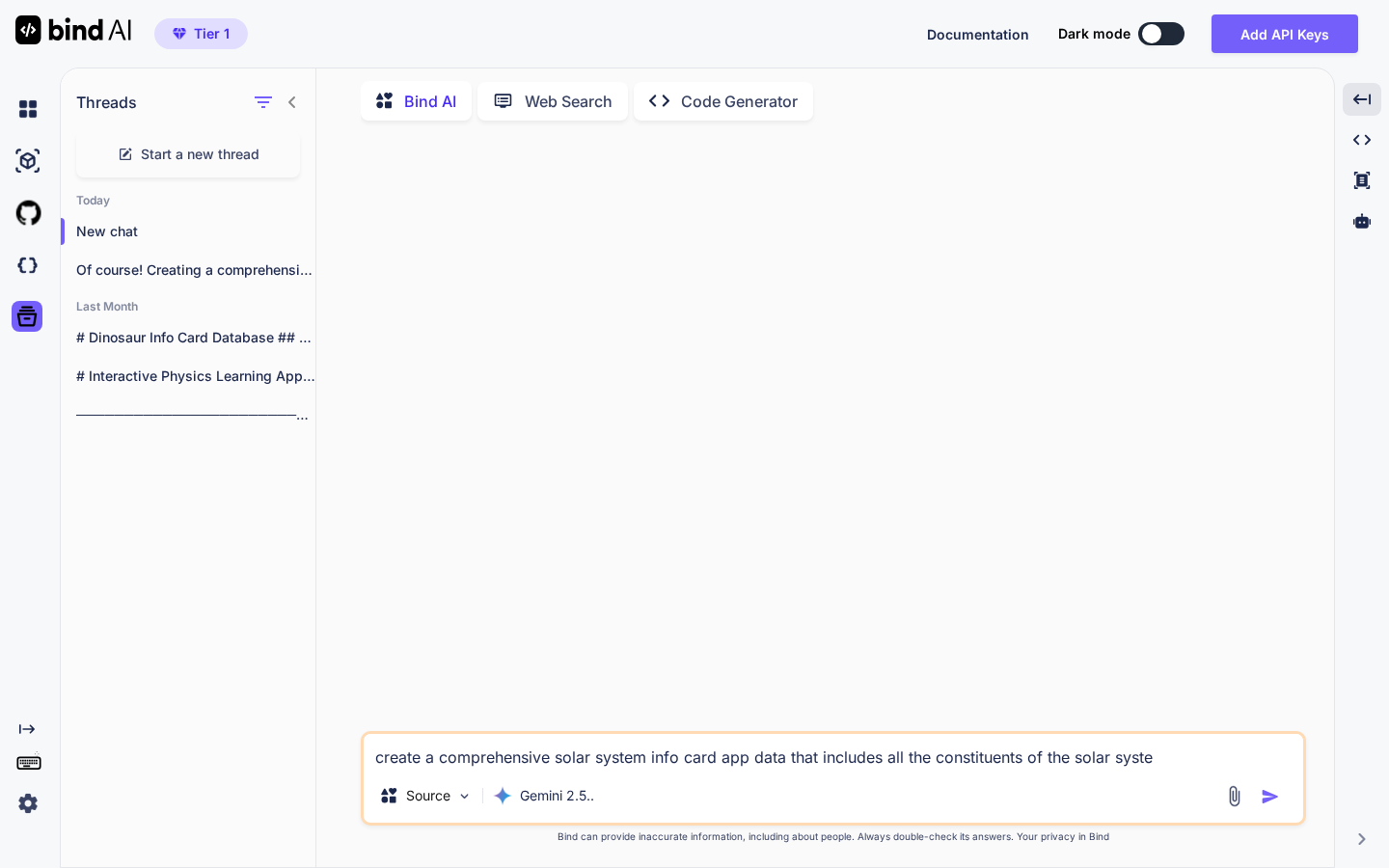 type on "create a comprehensive solar system info card app data that includes all the constituents of the solar system" 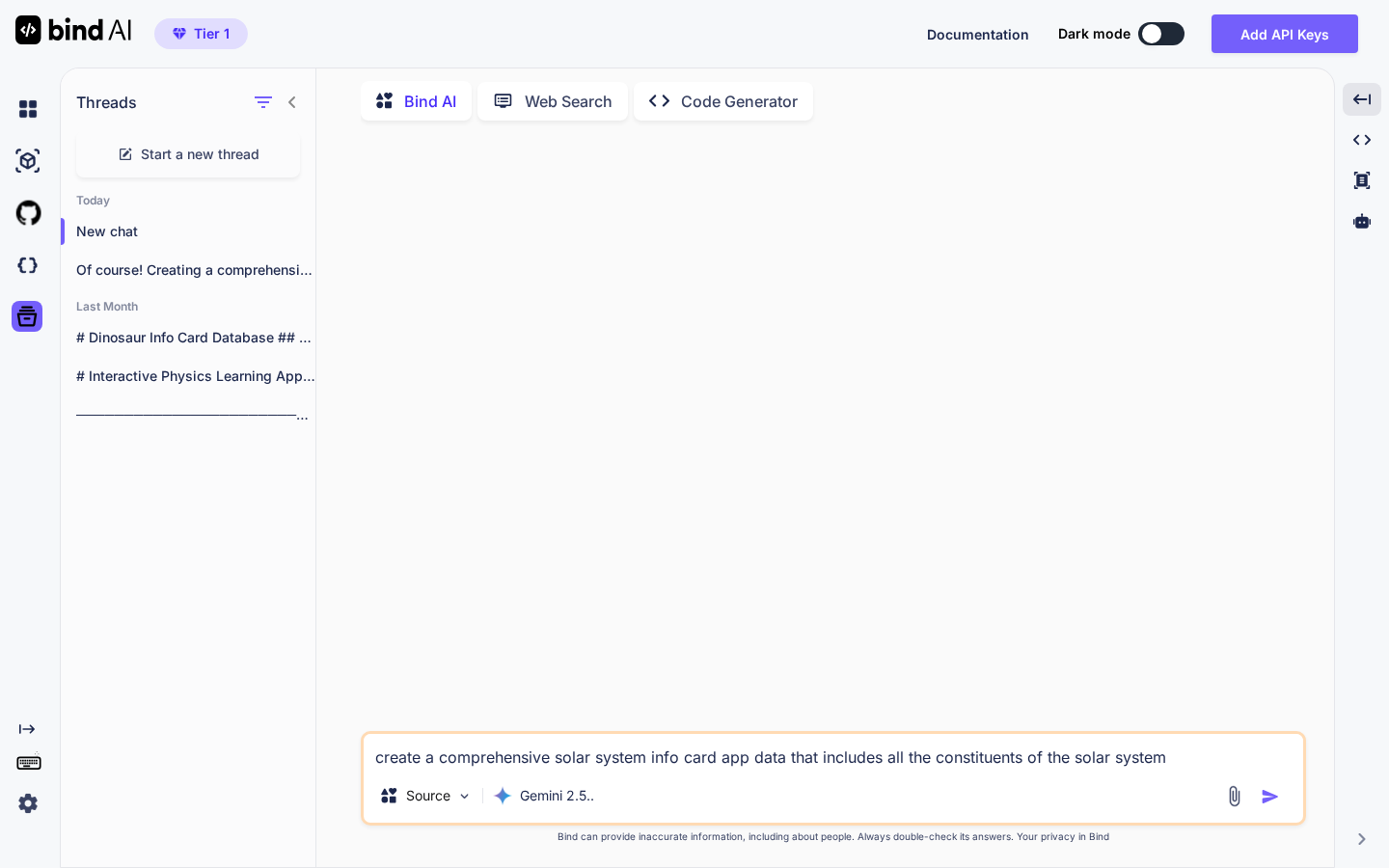 type 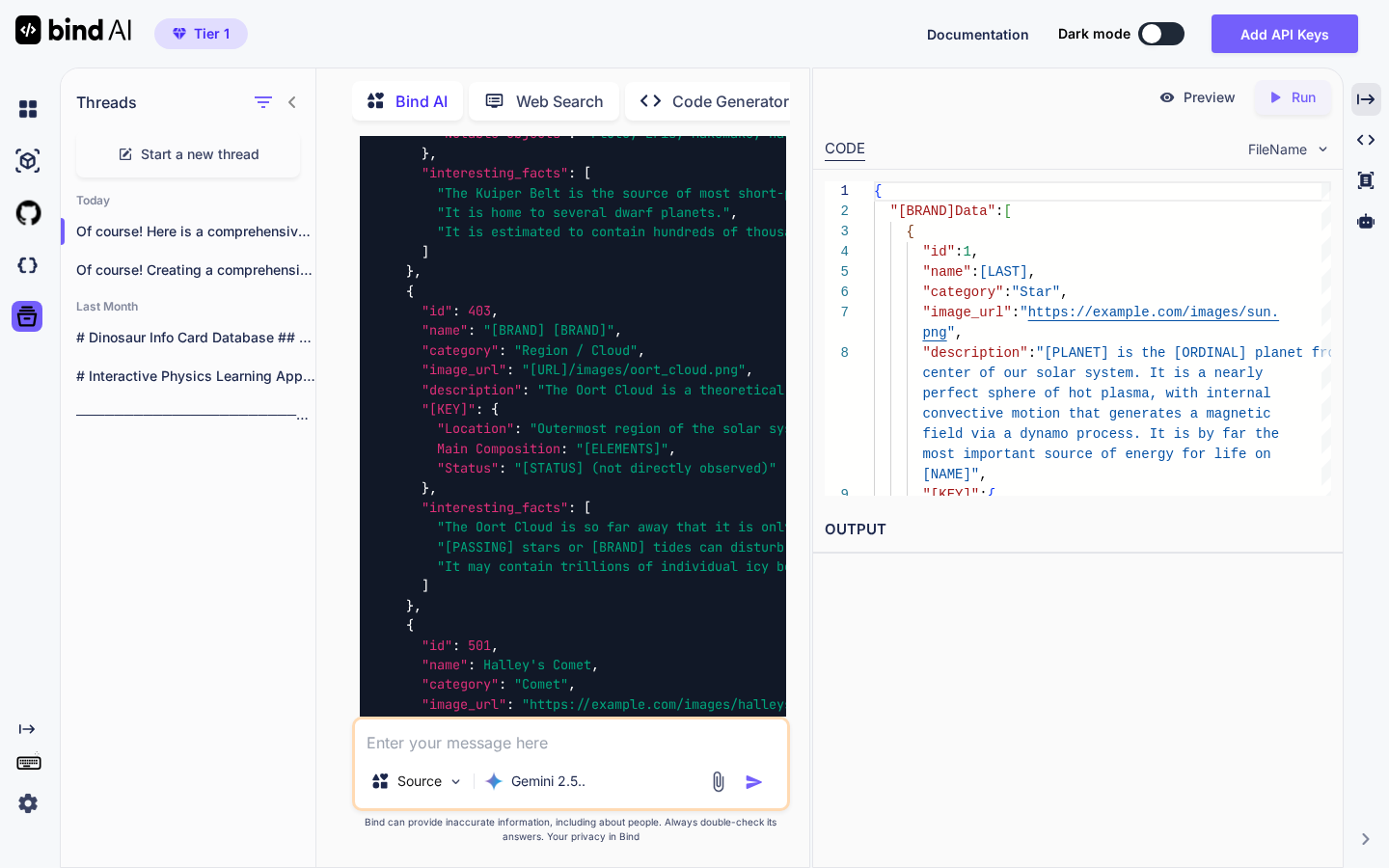 scroll, scrollTop: 9918, scrollLeft: 0, axis: vertical 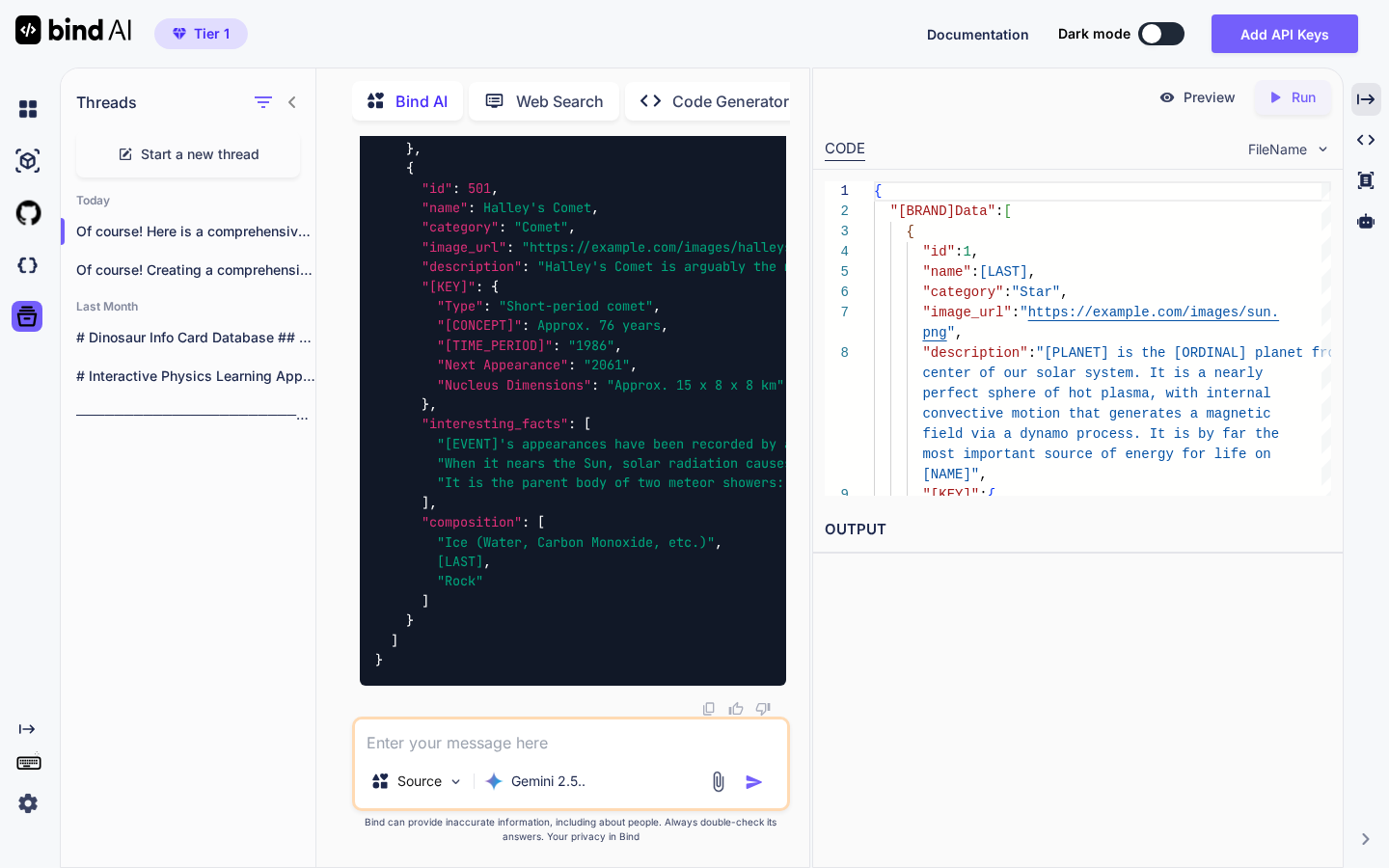 click on "Start a new thread" at bounding box center (188, 154) 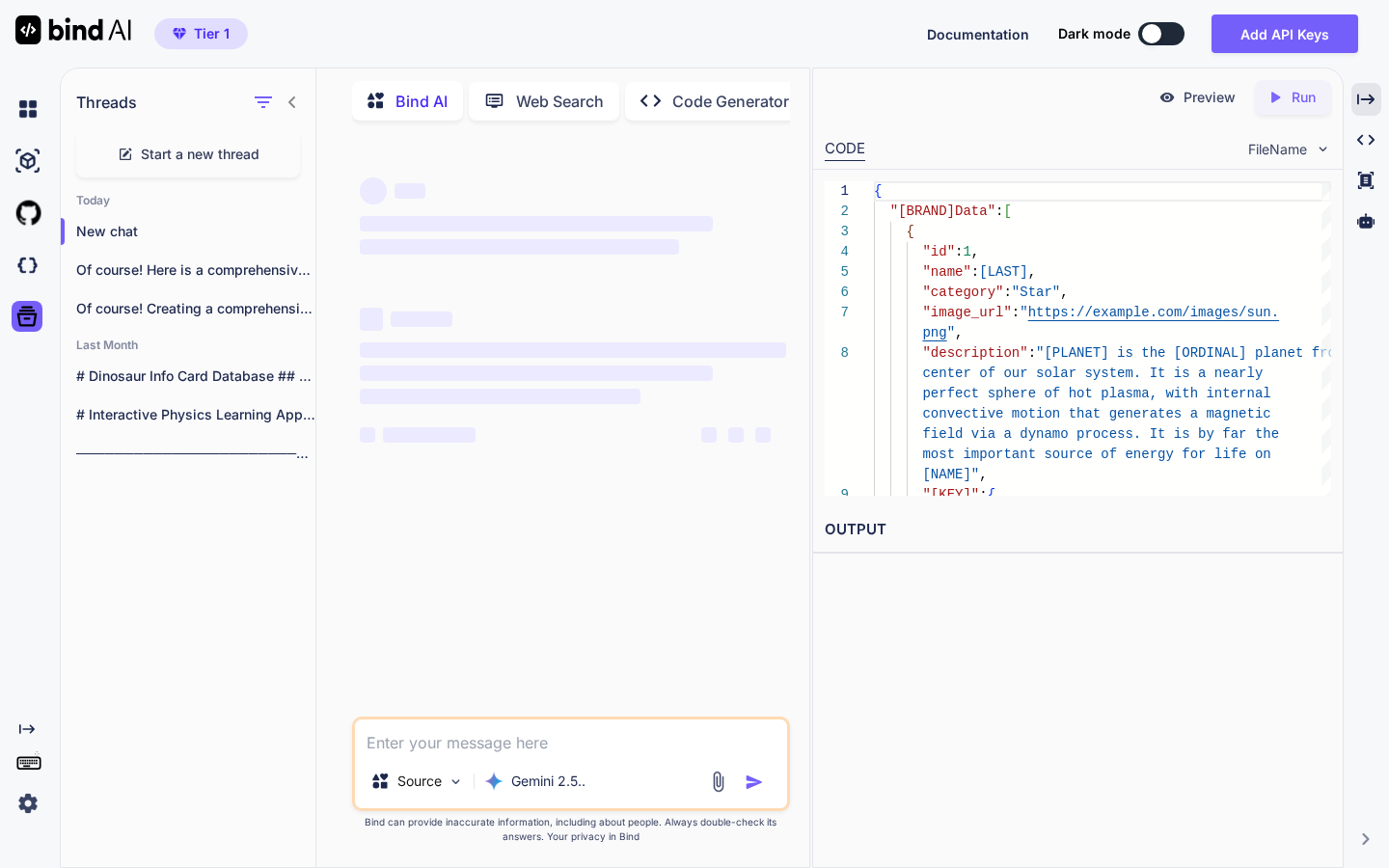 scroll, scrollTop: 0, scrollLeft: 0, axis: both 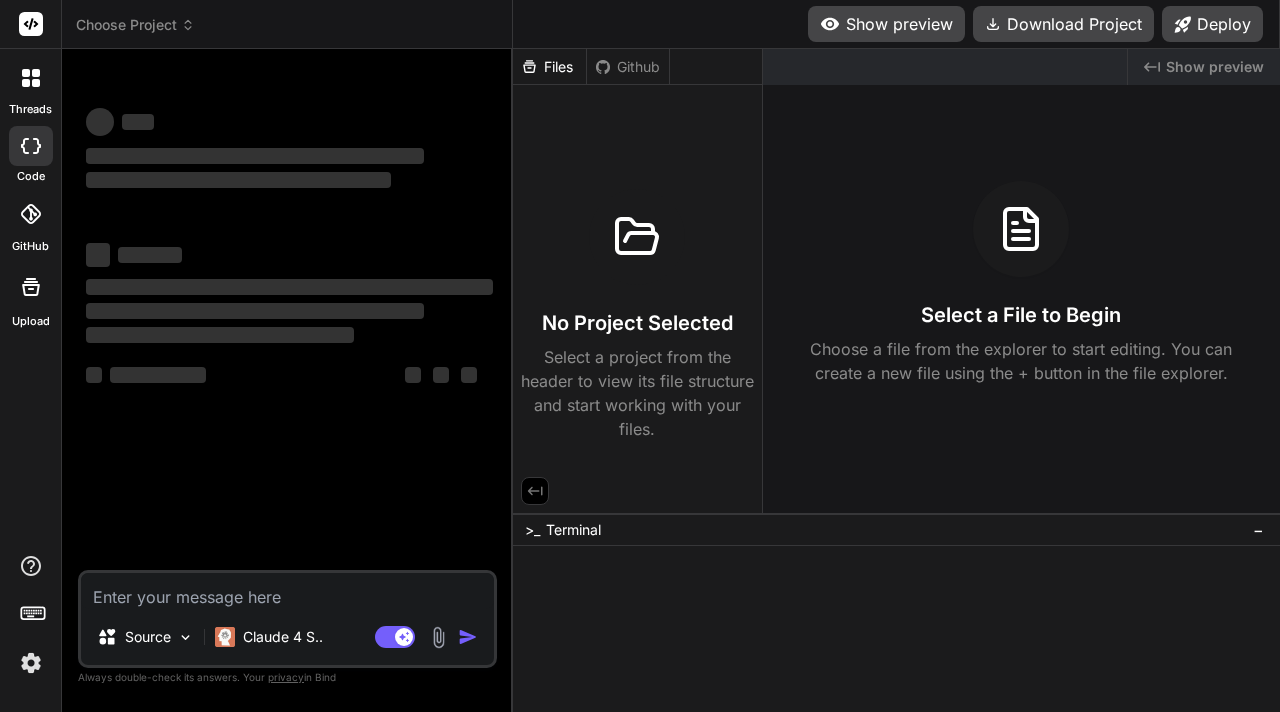 type on "x" 